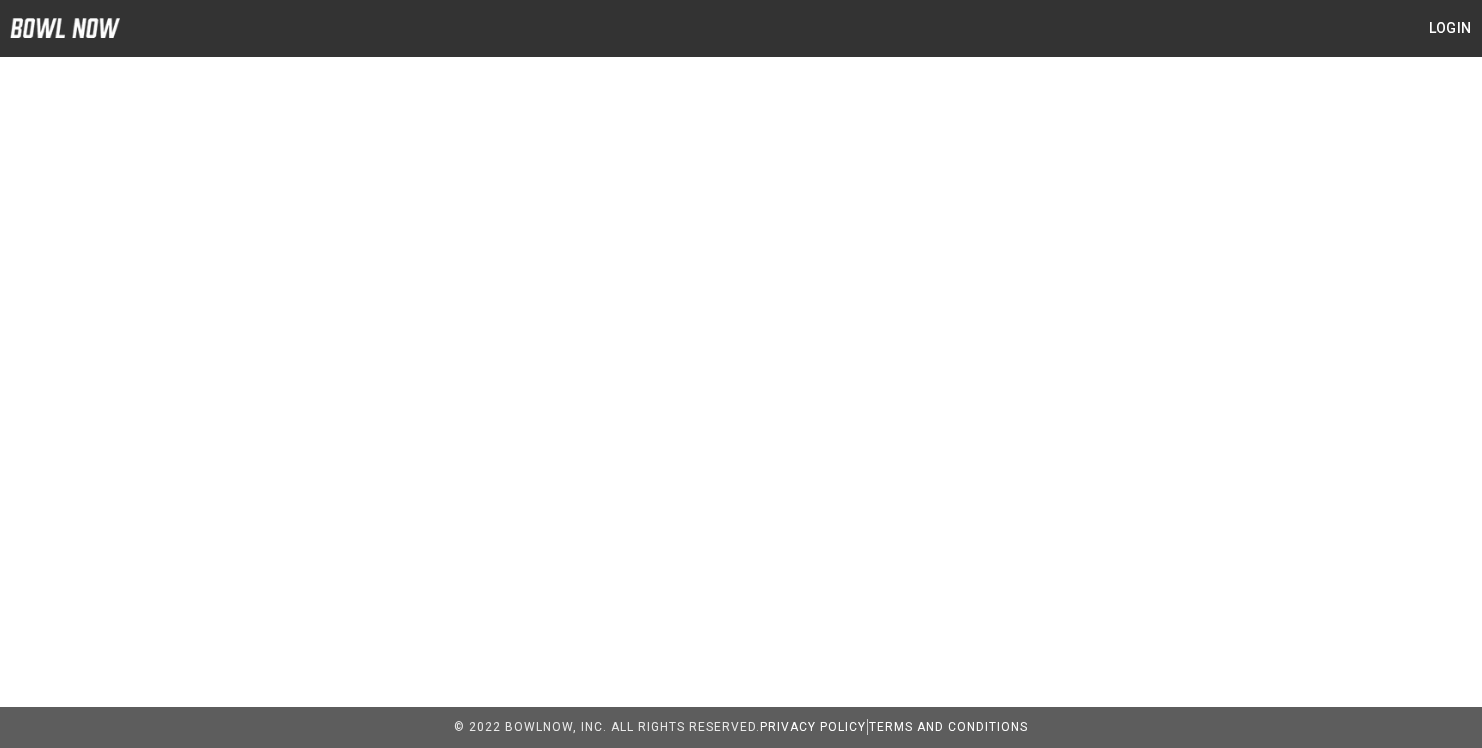 scroll, scrollTop: 0, scrollLeft: 0, axis: both 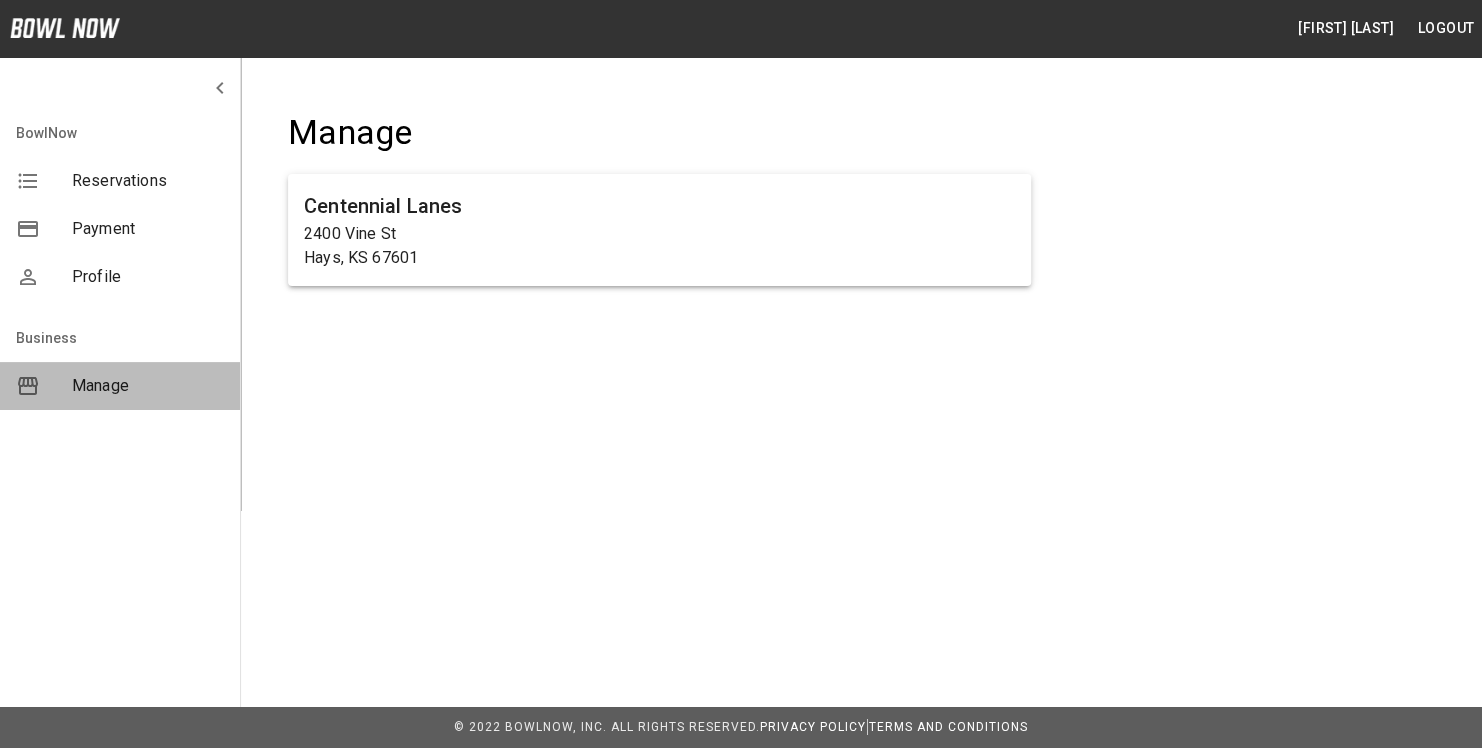 click on "Manage" at bounding box center (148, 386) 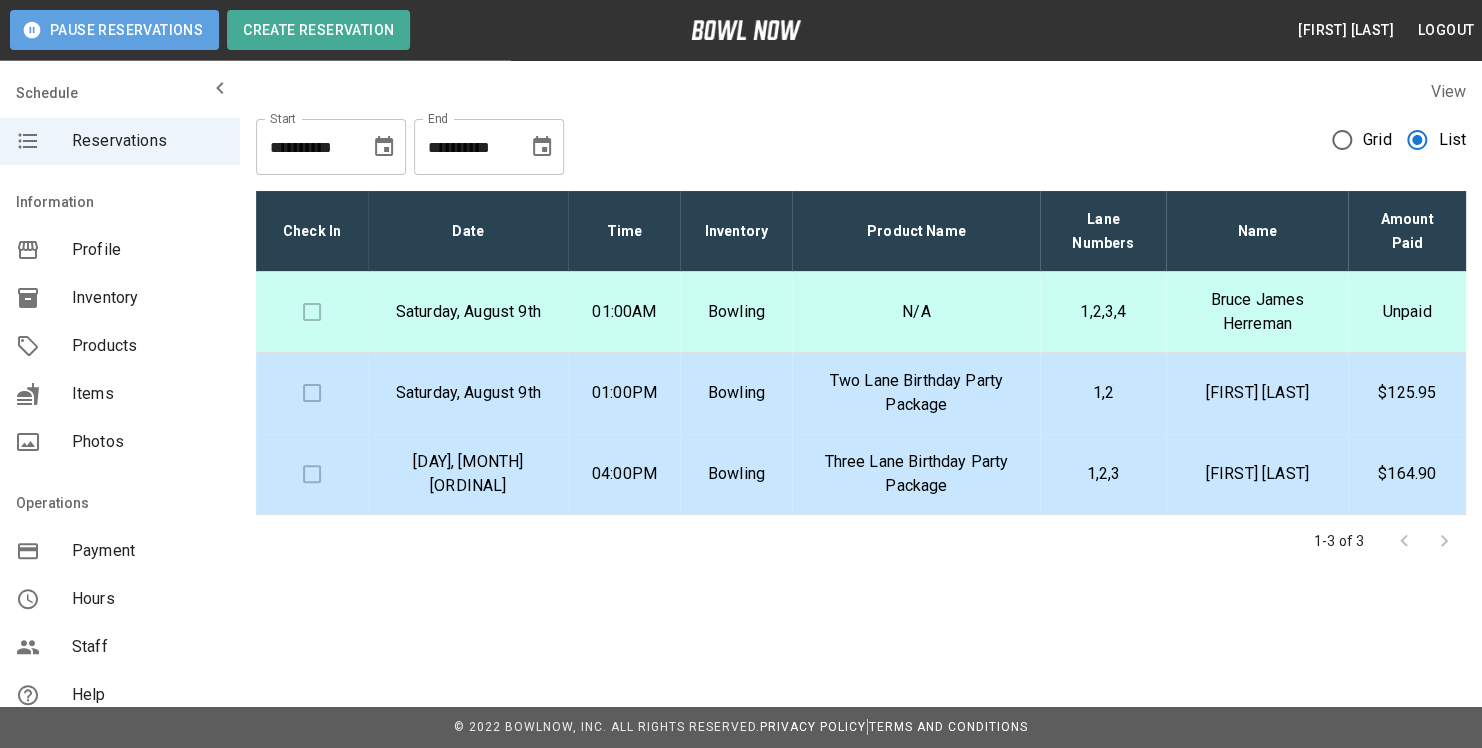 click on "Pause Reservations" at bounding box center [114, 30] 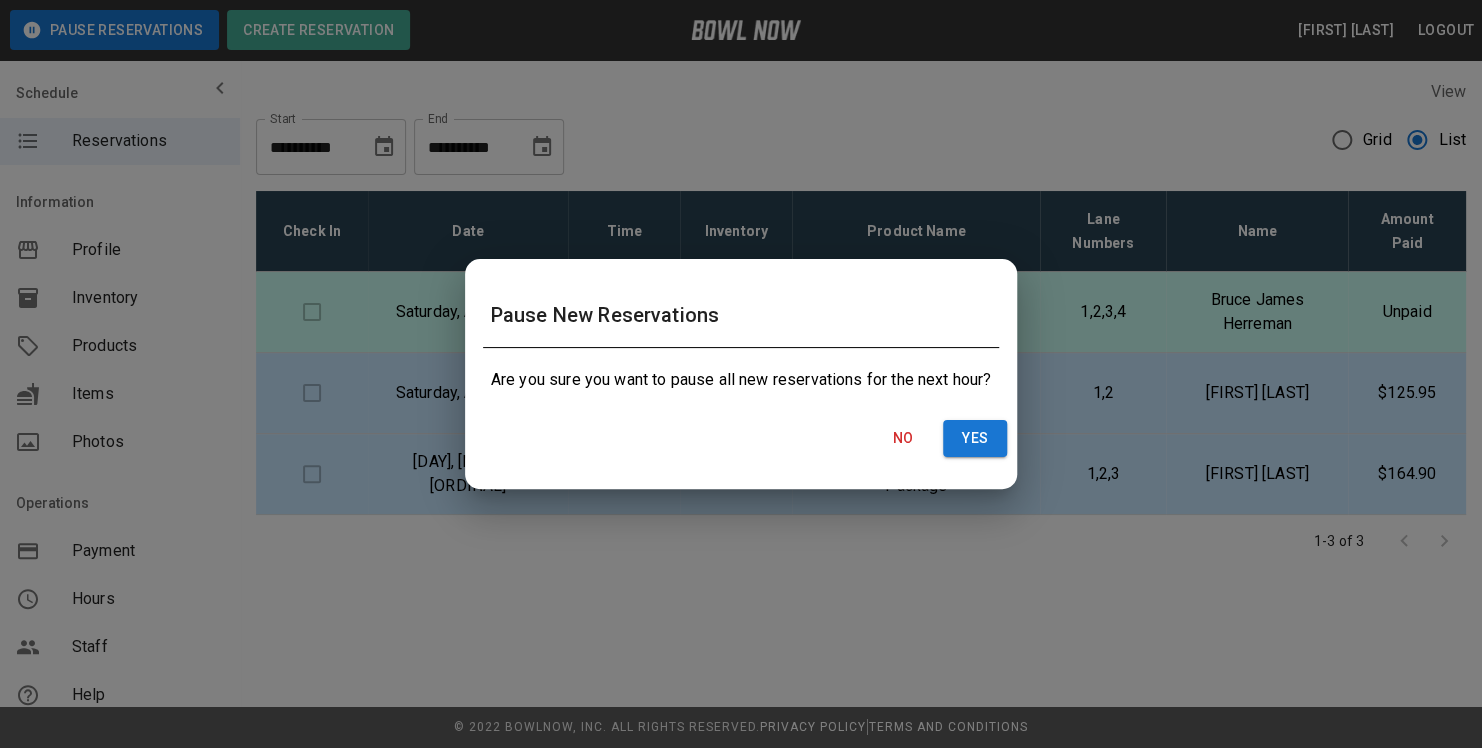 click on "No" at bounding box center [903, 438] 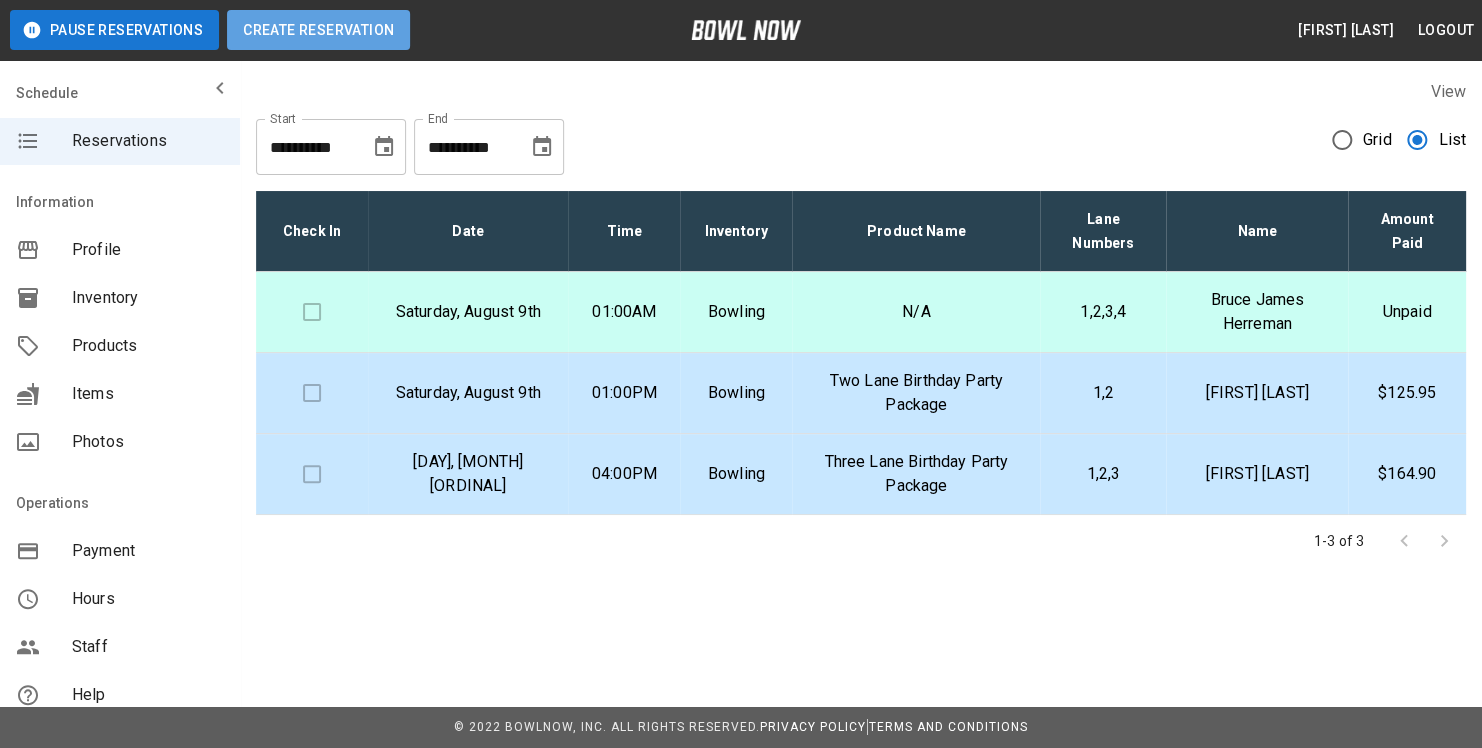 click on "Create Reservation" at bounding box center [318, 30] 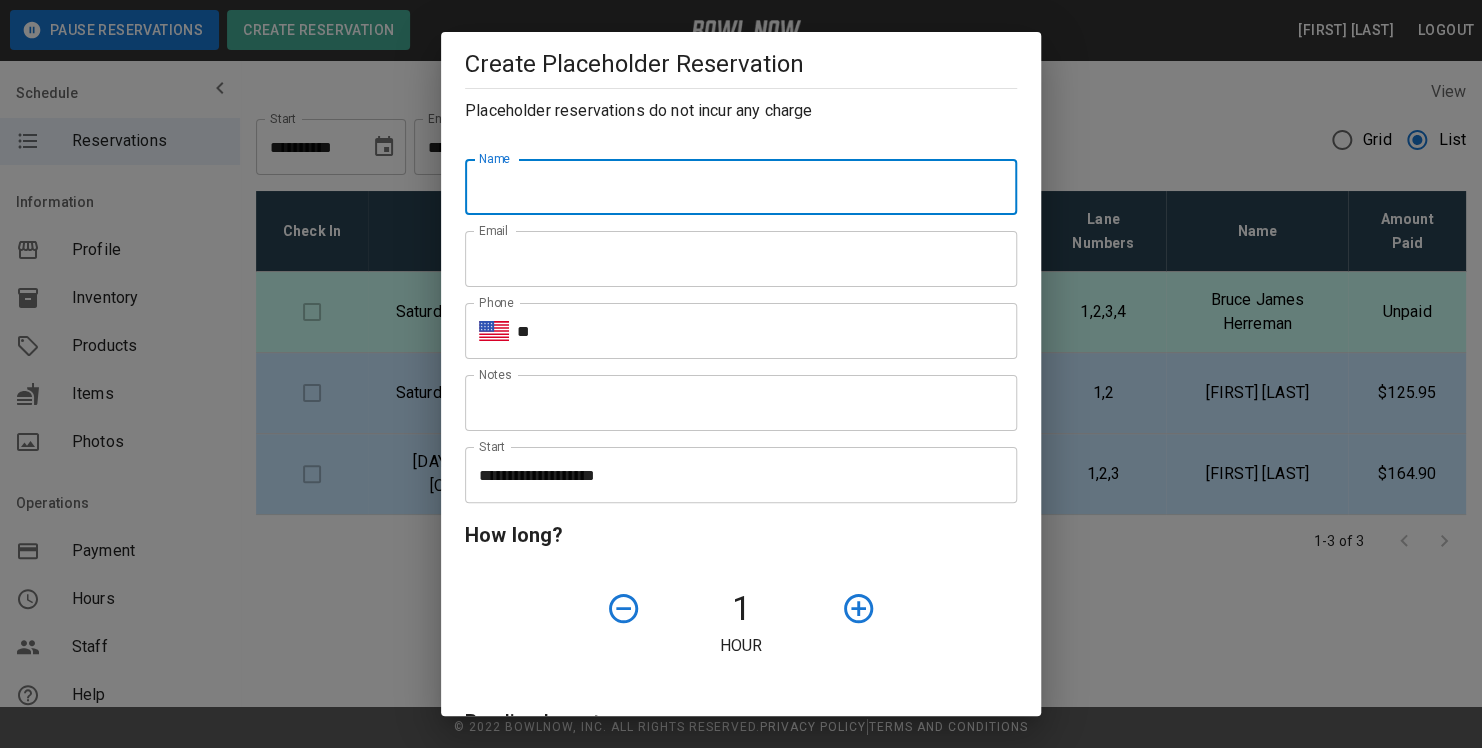 click on "Name" at bounding box center [741, 187] 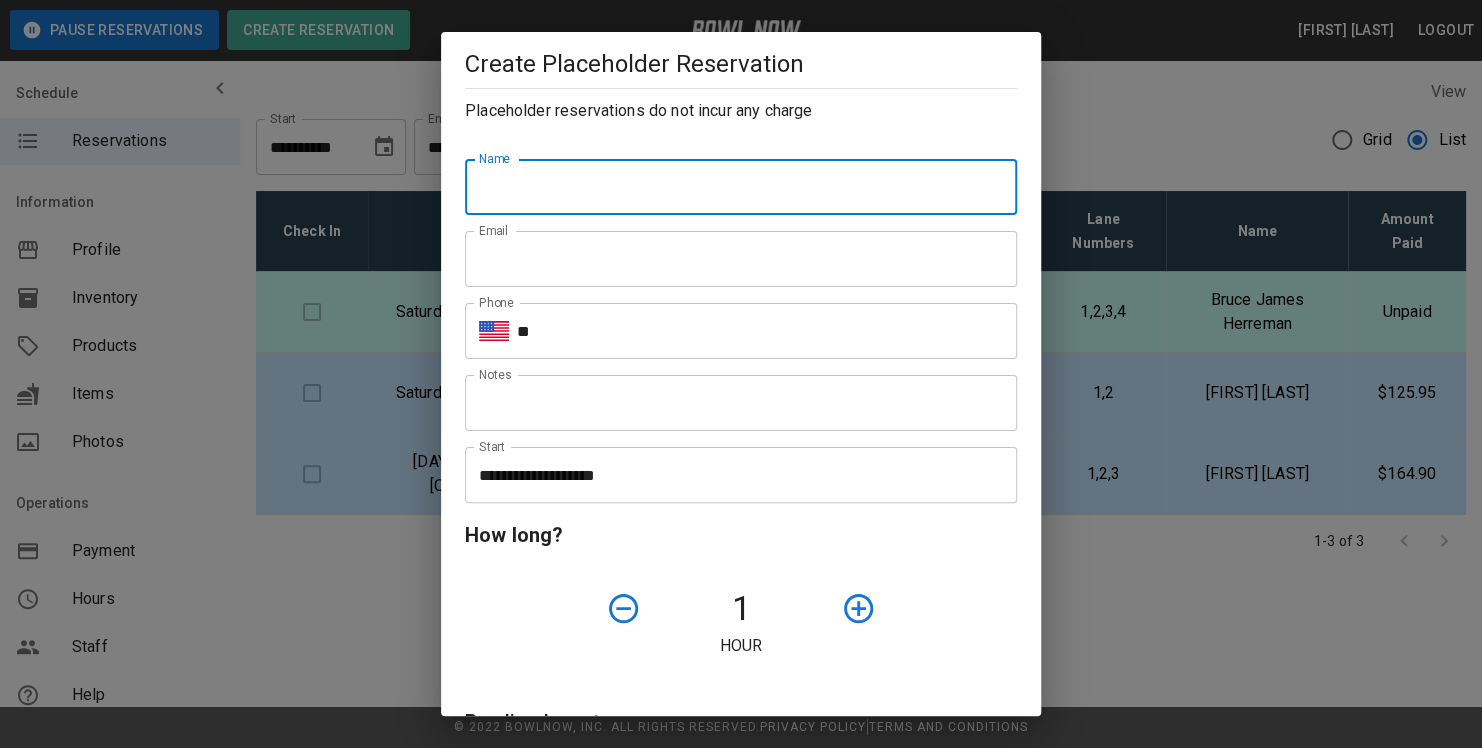 type on "**********" 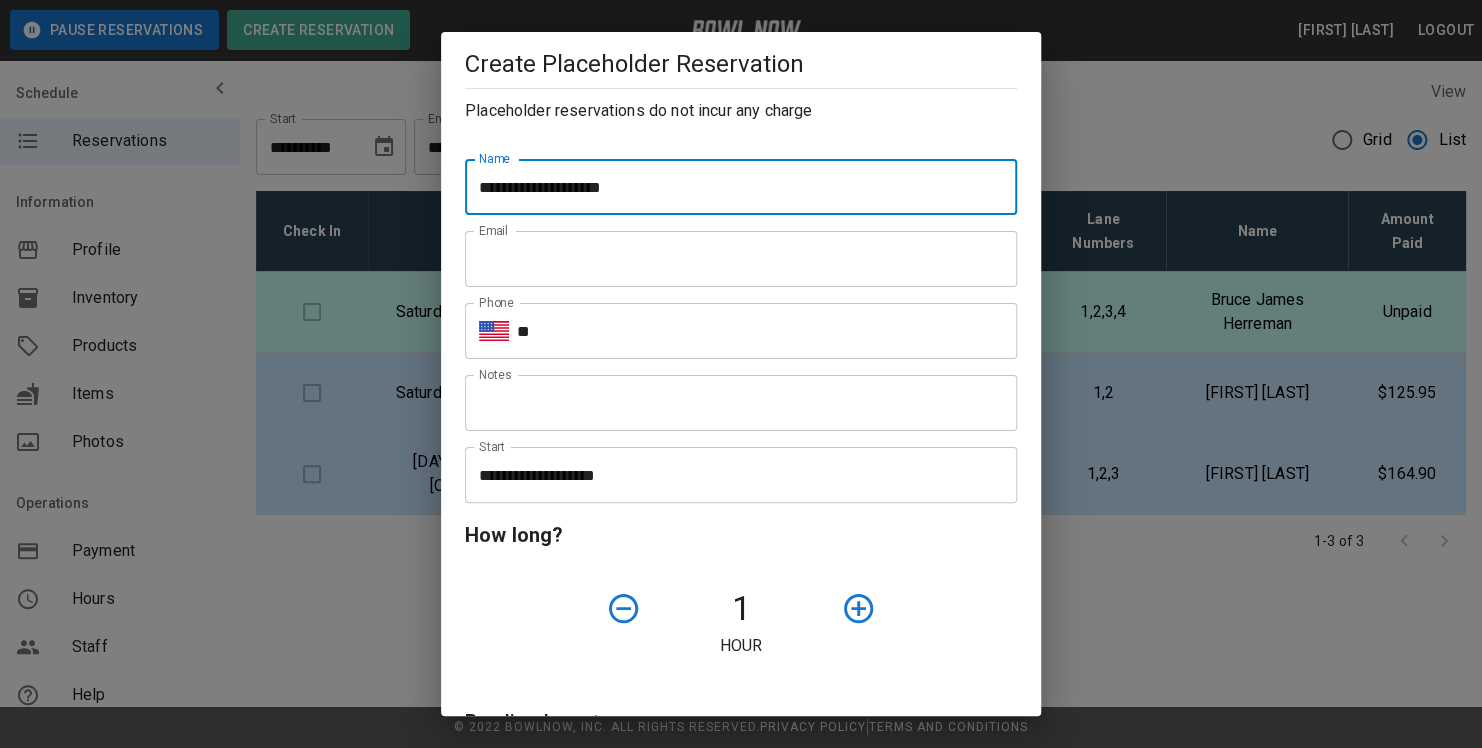 type on "**********" 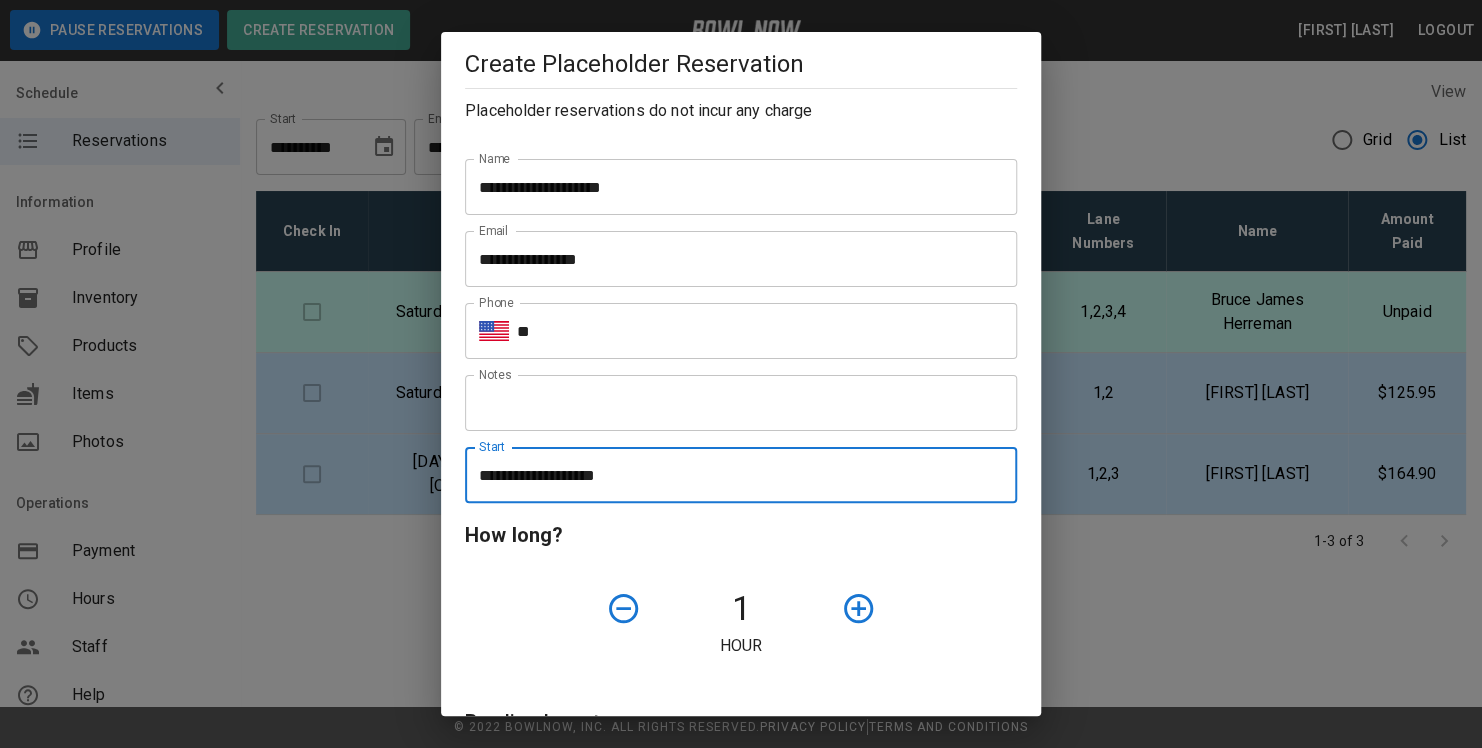 click on "**********" at bounding box center (734, 475) 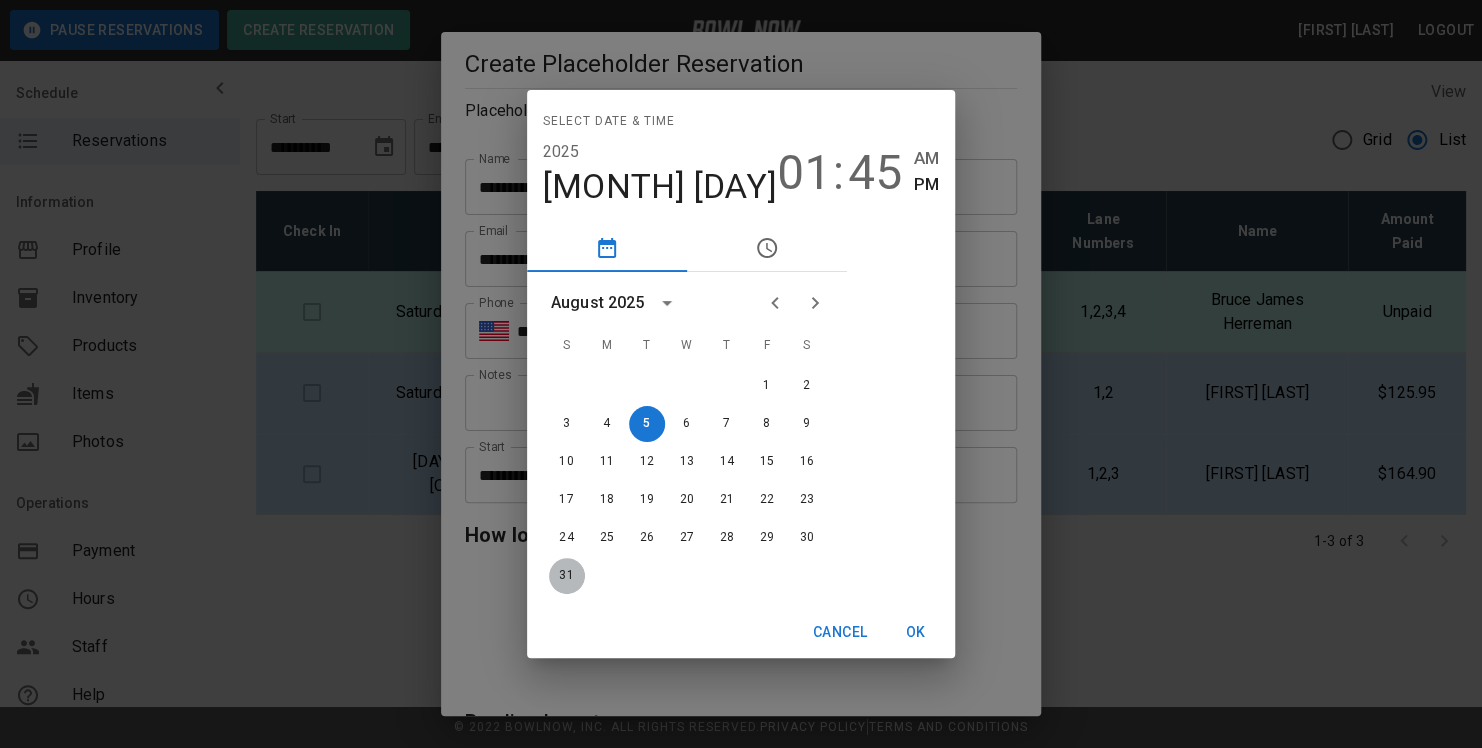 click on "31" at bounding box center [567, 576] 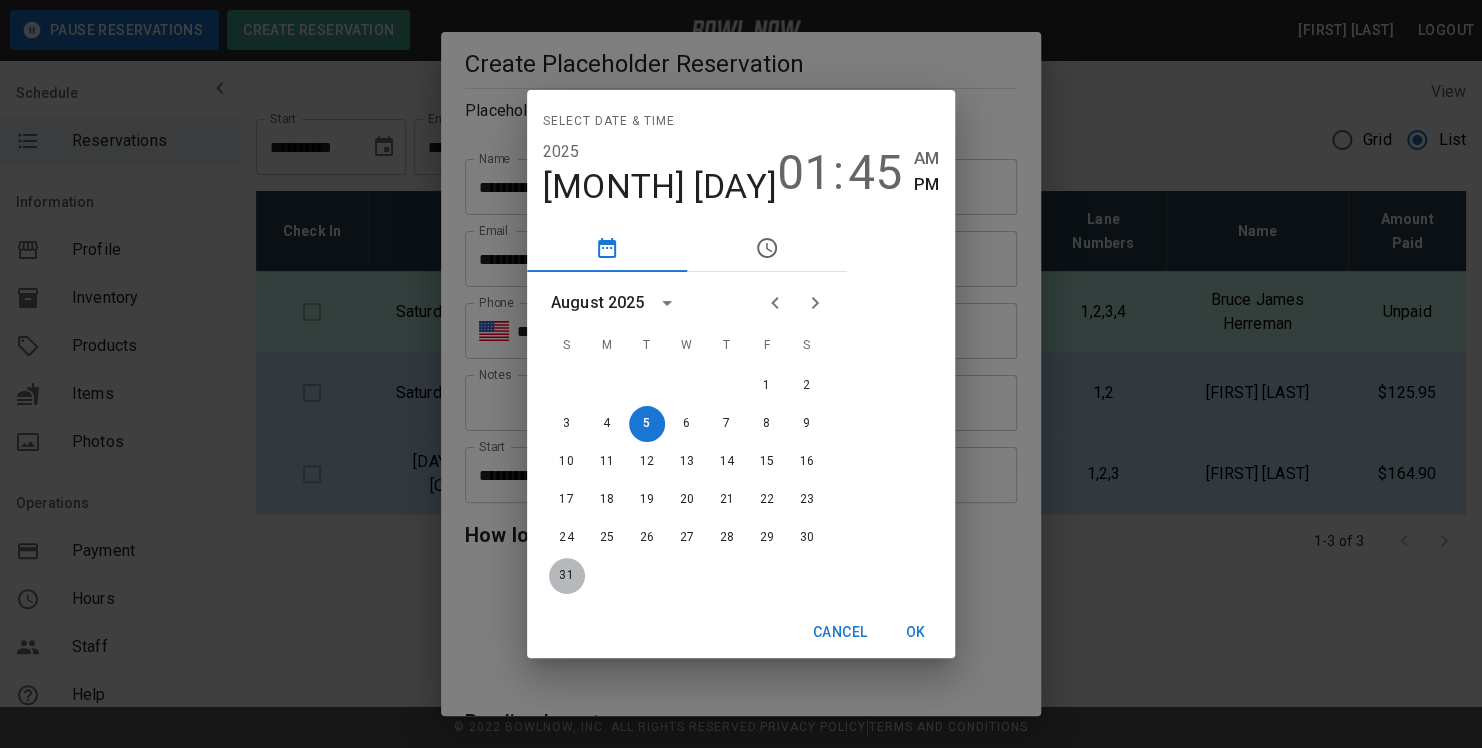 type on "**********" 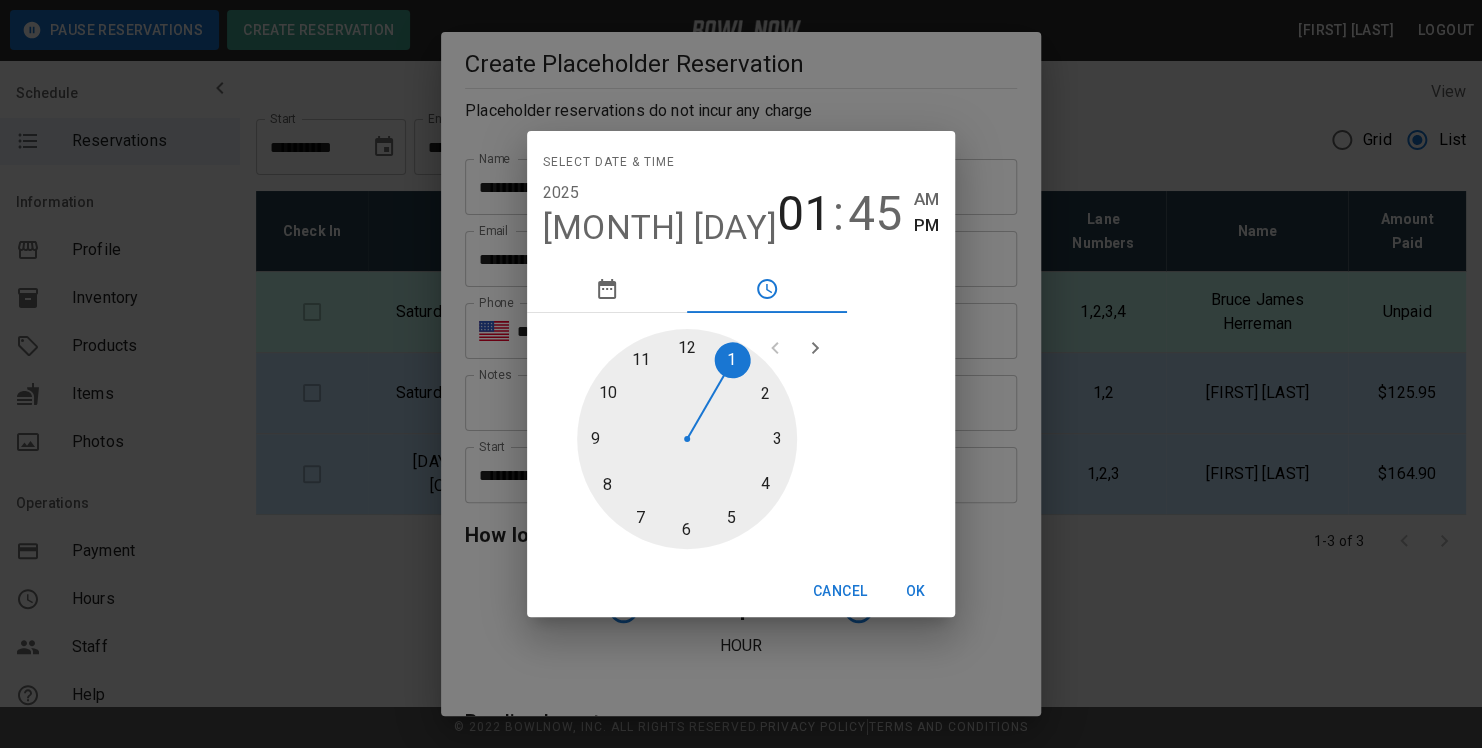 click on "OK" at bounding box center [915, 591] 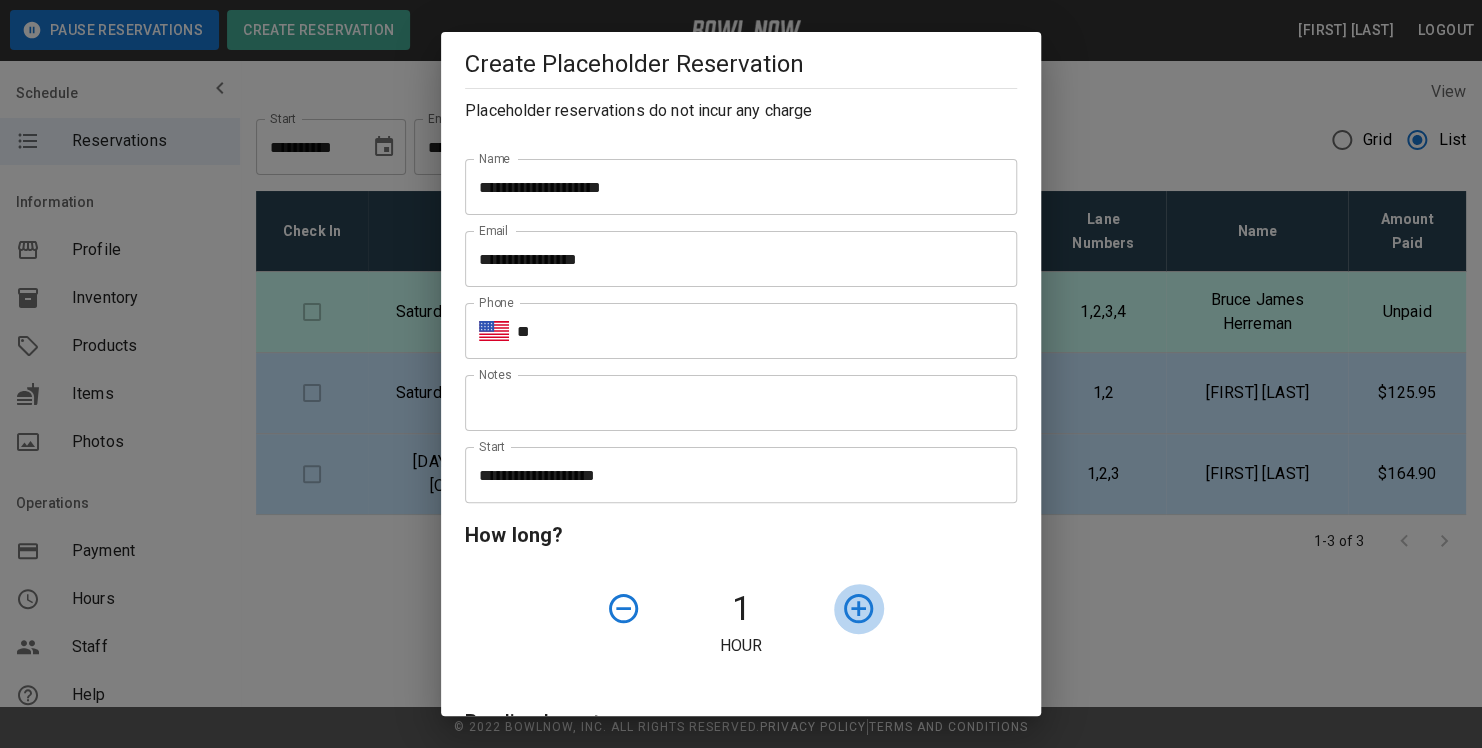 click 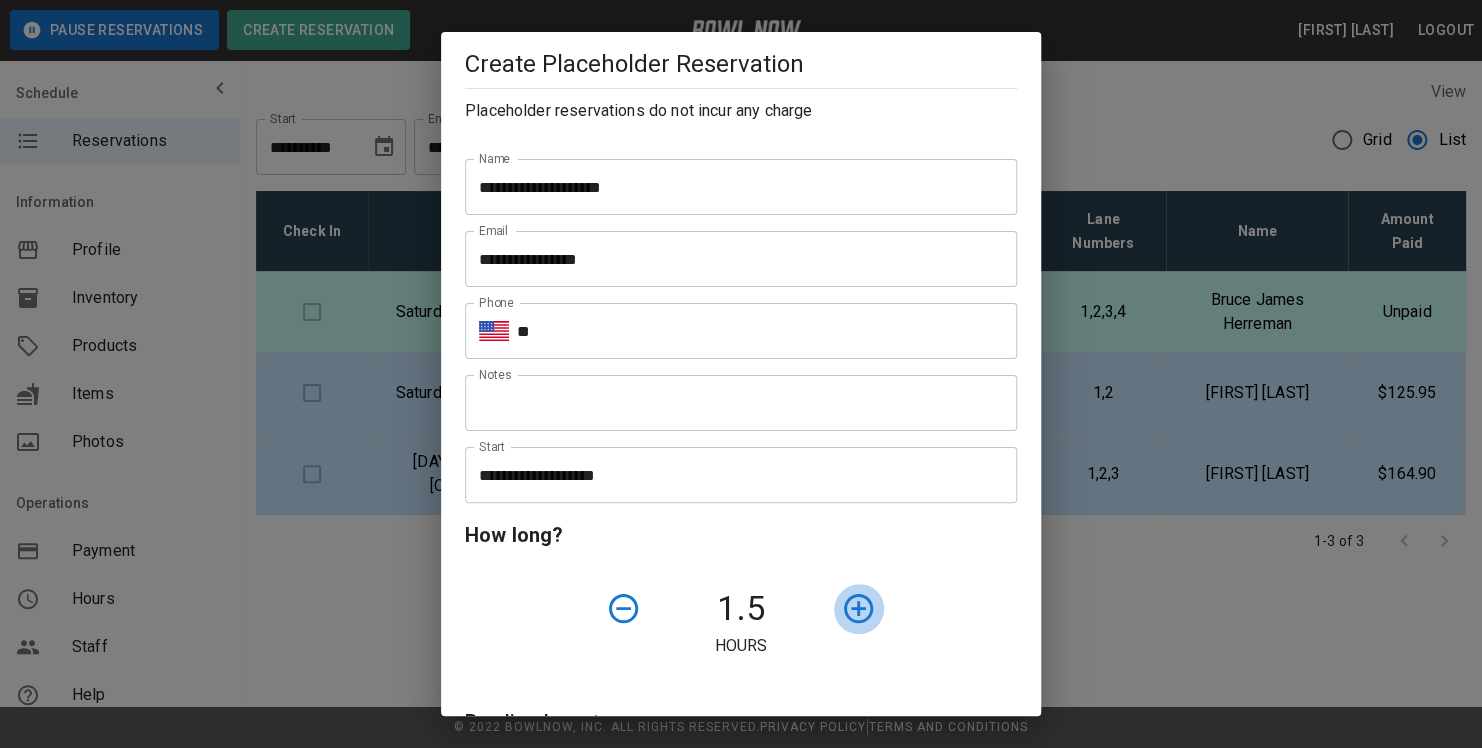 click 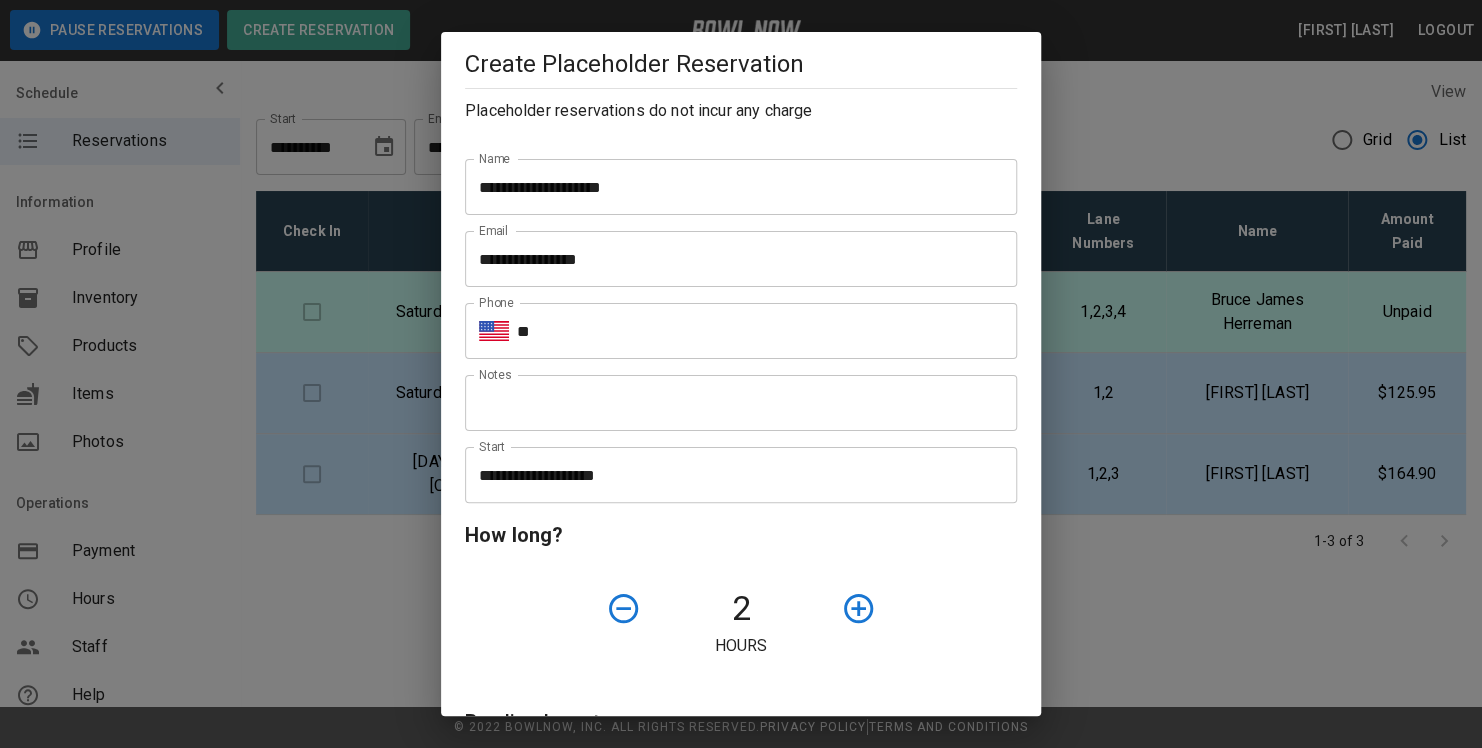 click 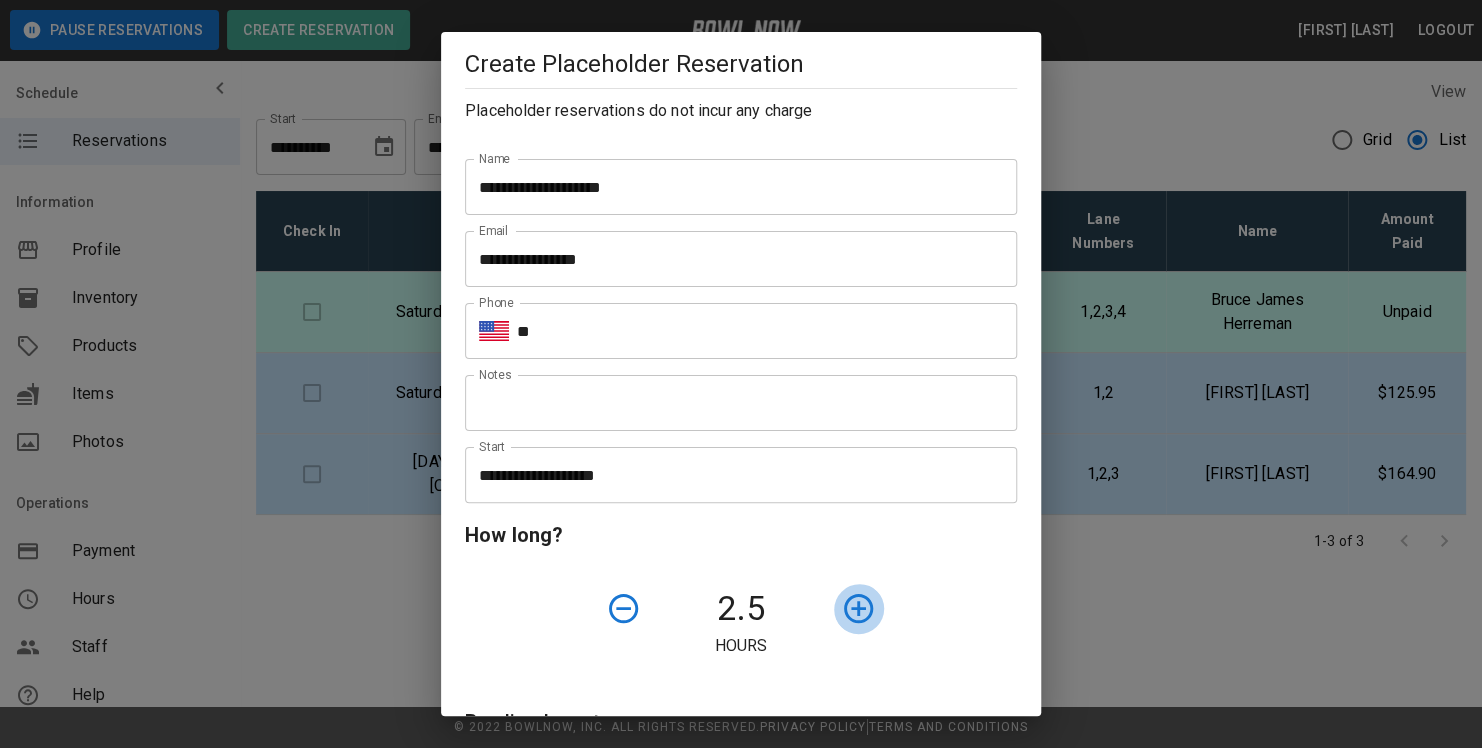 click 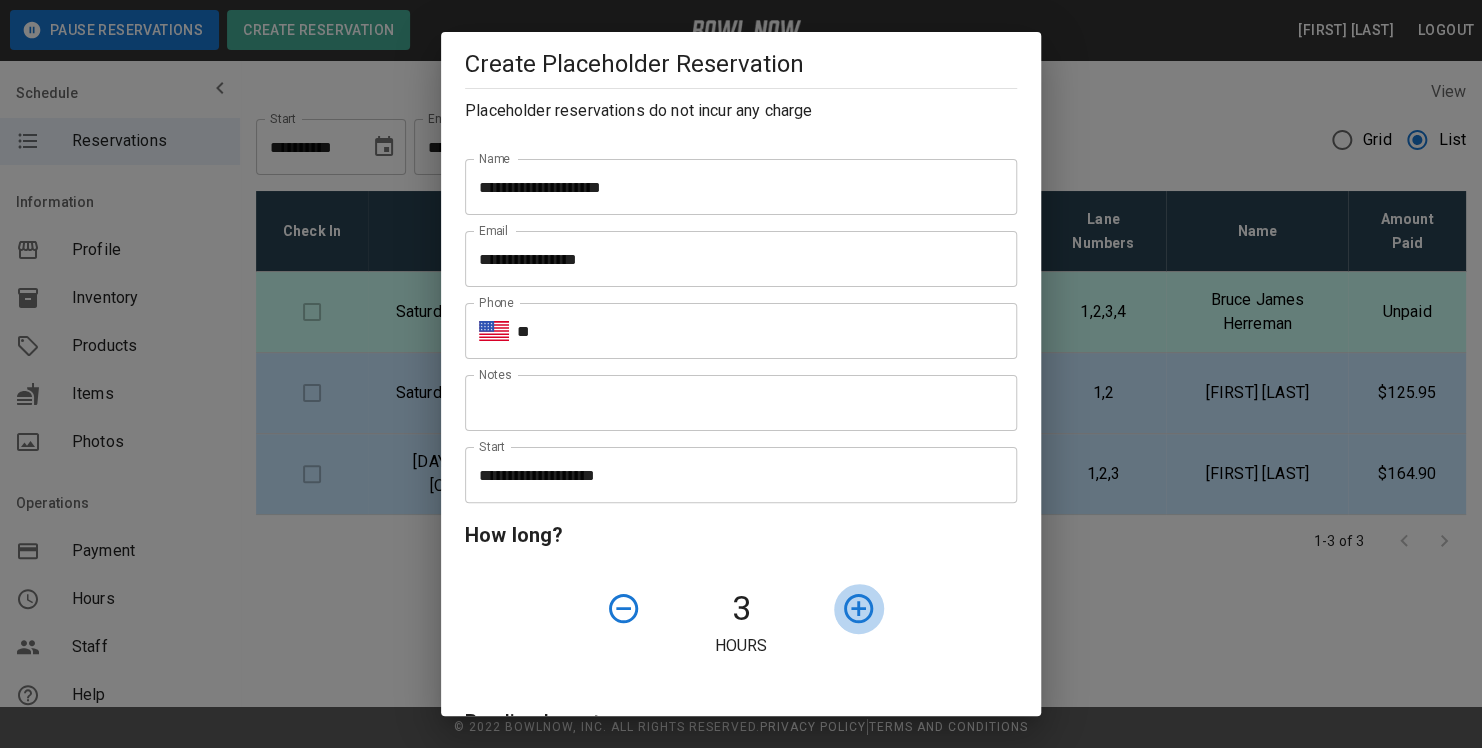 click 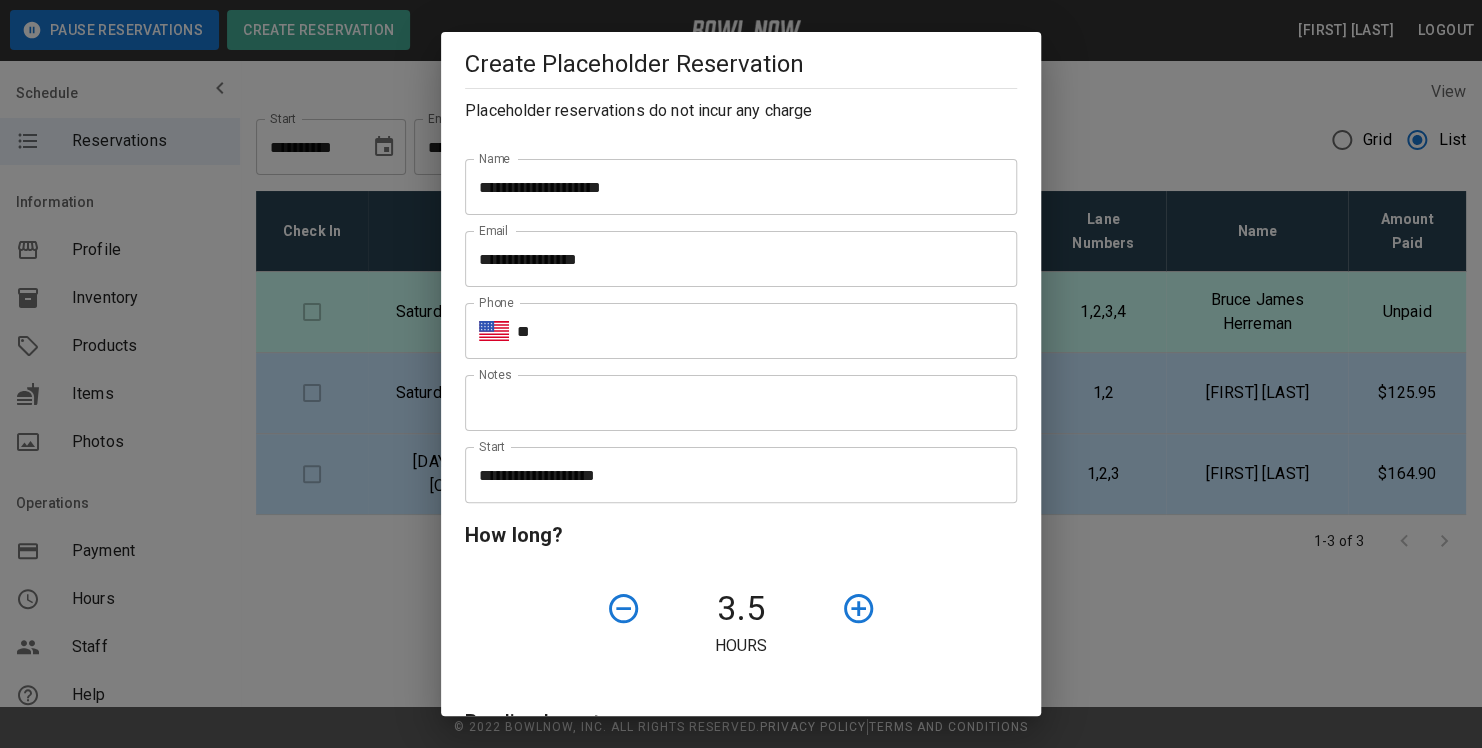 click 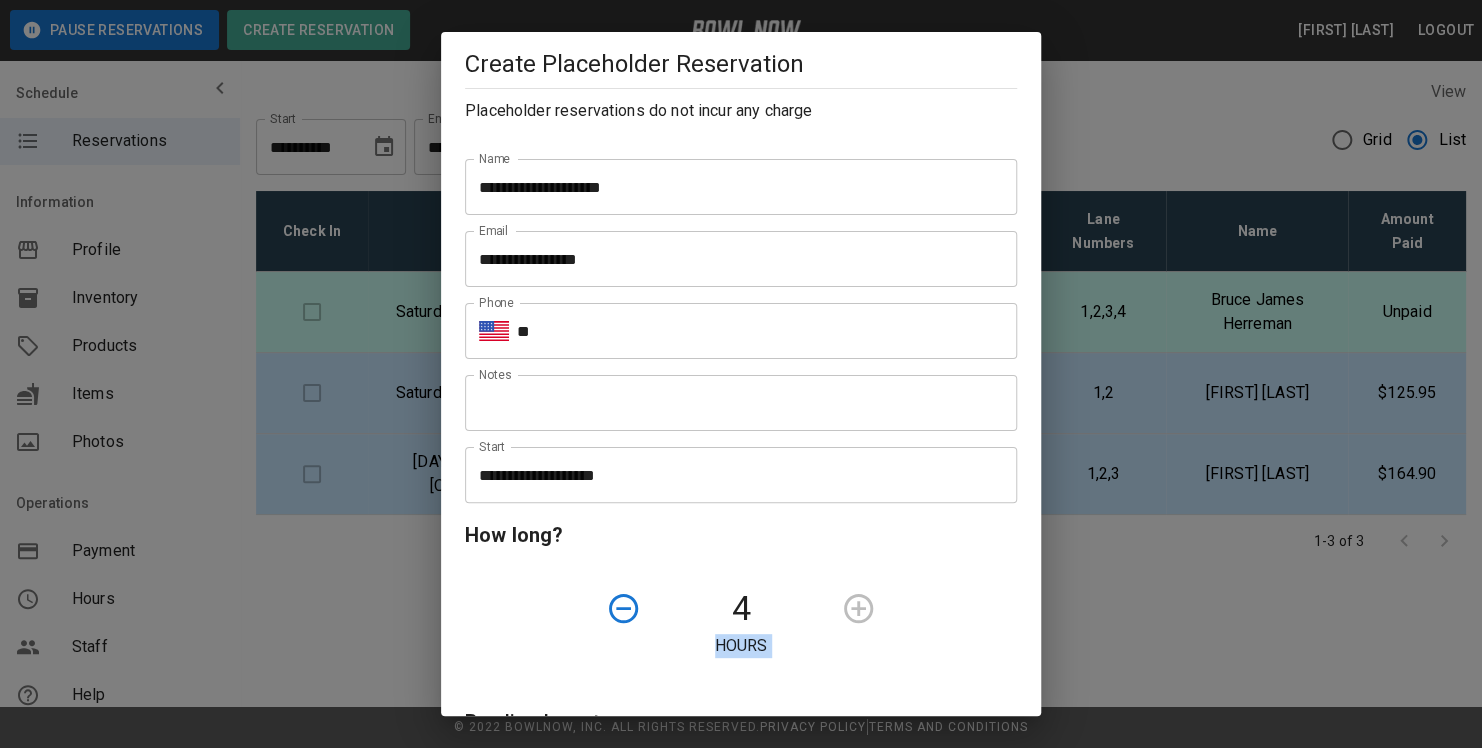 click at bounding box center (902, 608) 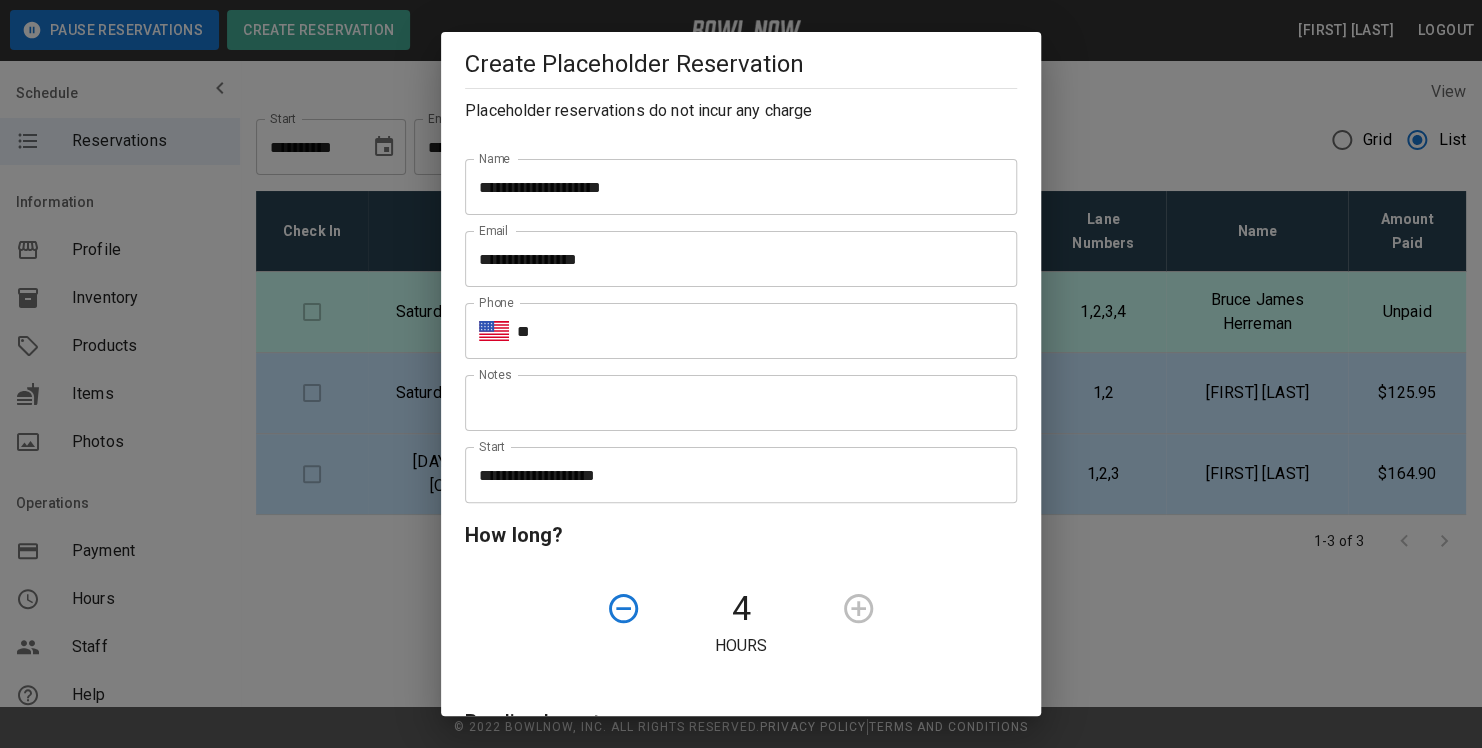 drag, startPoint x: 851, startPoint y: 605, endPoint x: 829, endPoint y: 574, distance: 38.013157 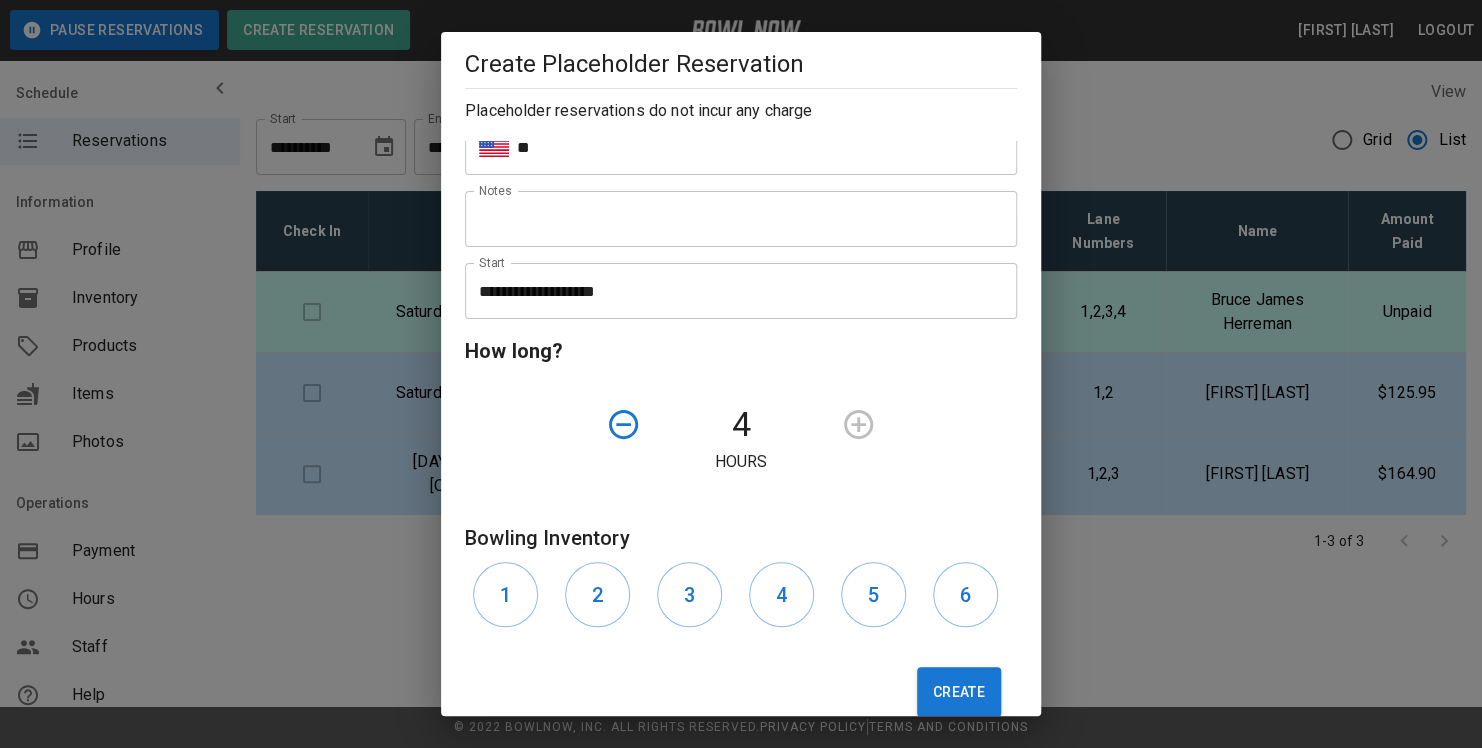 scroll, scrollTop: 221, scrollLeft: 0, axis: vertical 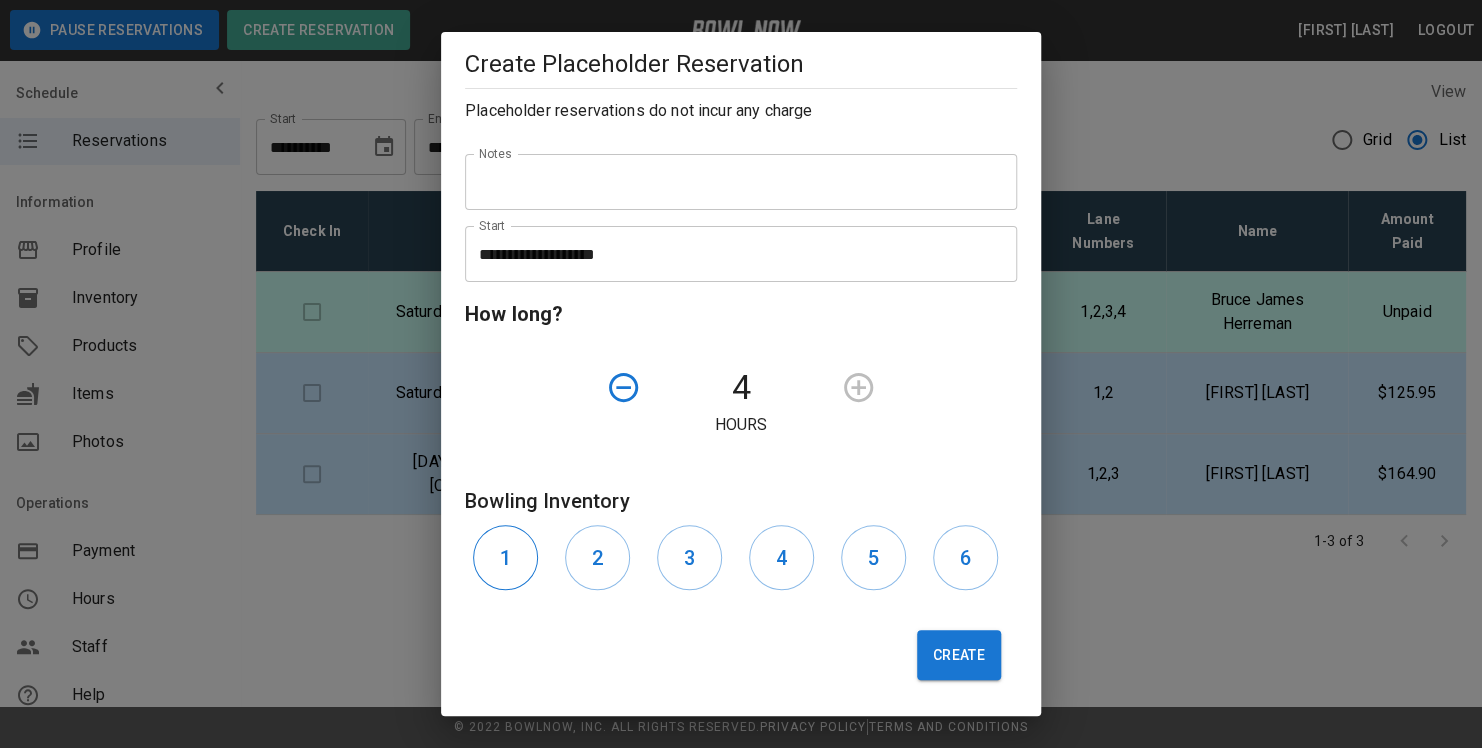 click on "1" at bounding box center [505, 557] 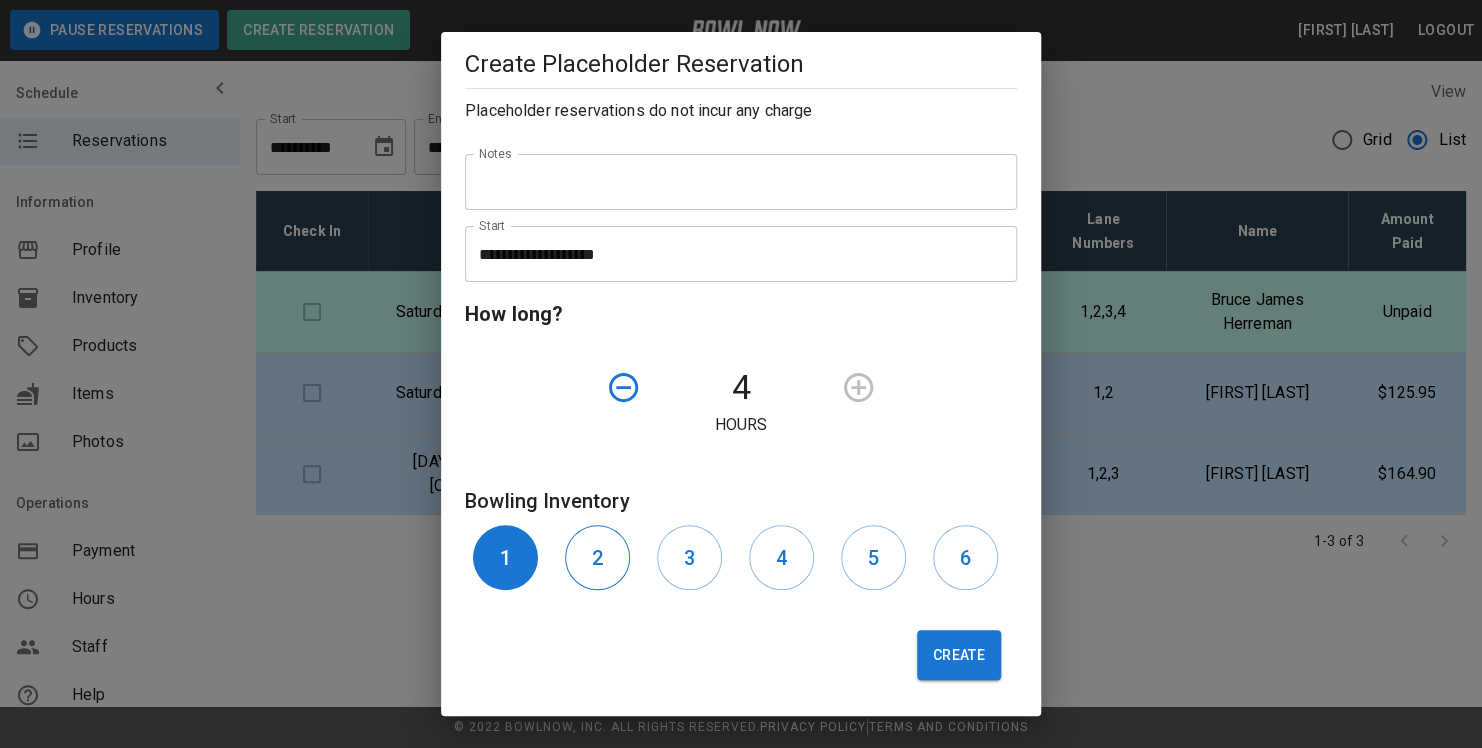 drag, startPoint x: 585, startPoint y: 556, endPoint x: 614, endPoint y: 560, distance: 29.274563 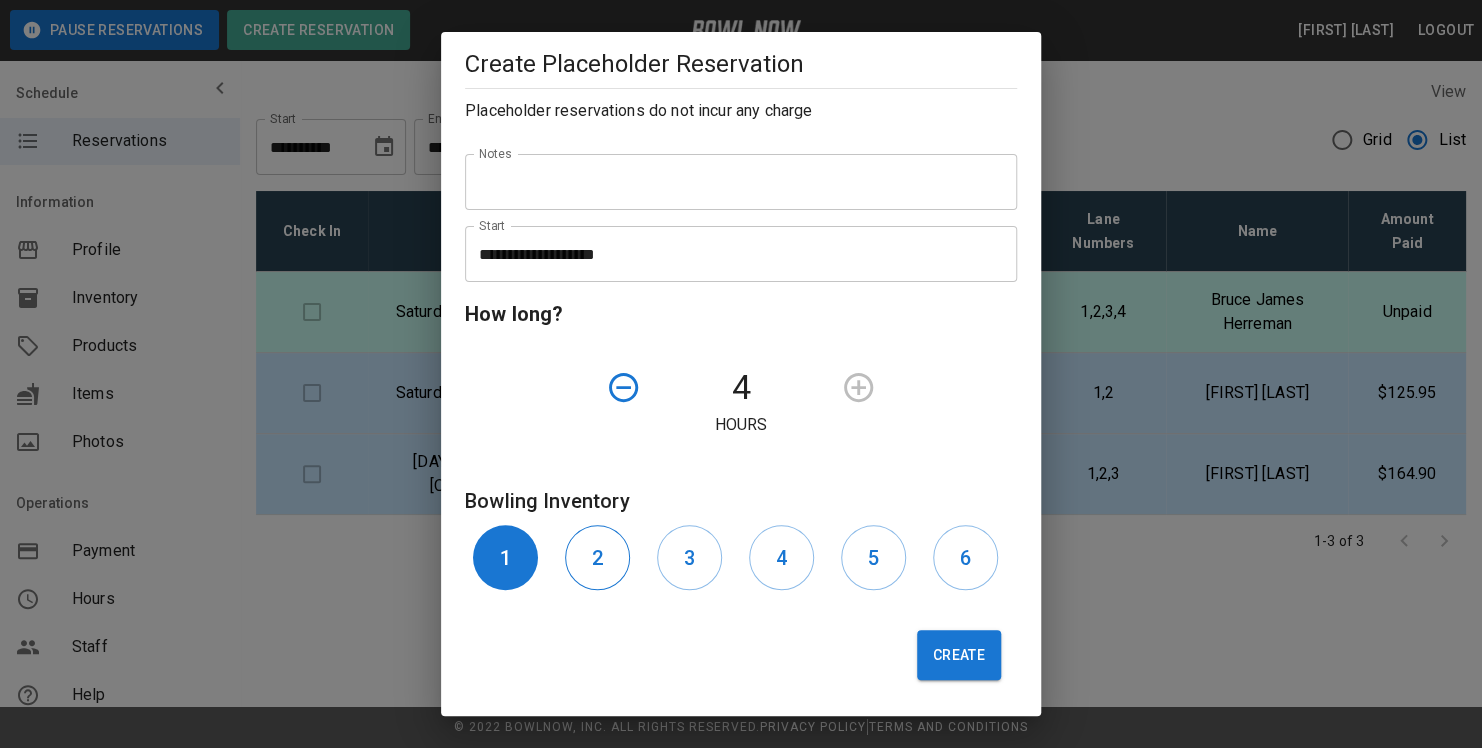click on "2" at bounding box center (597, 557) 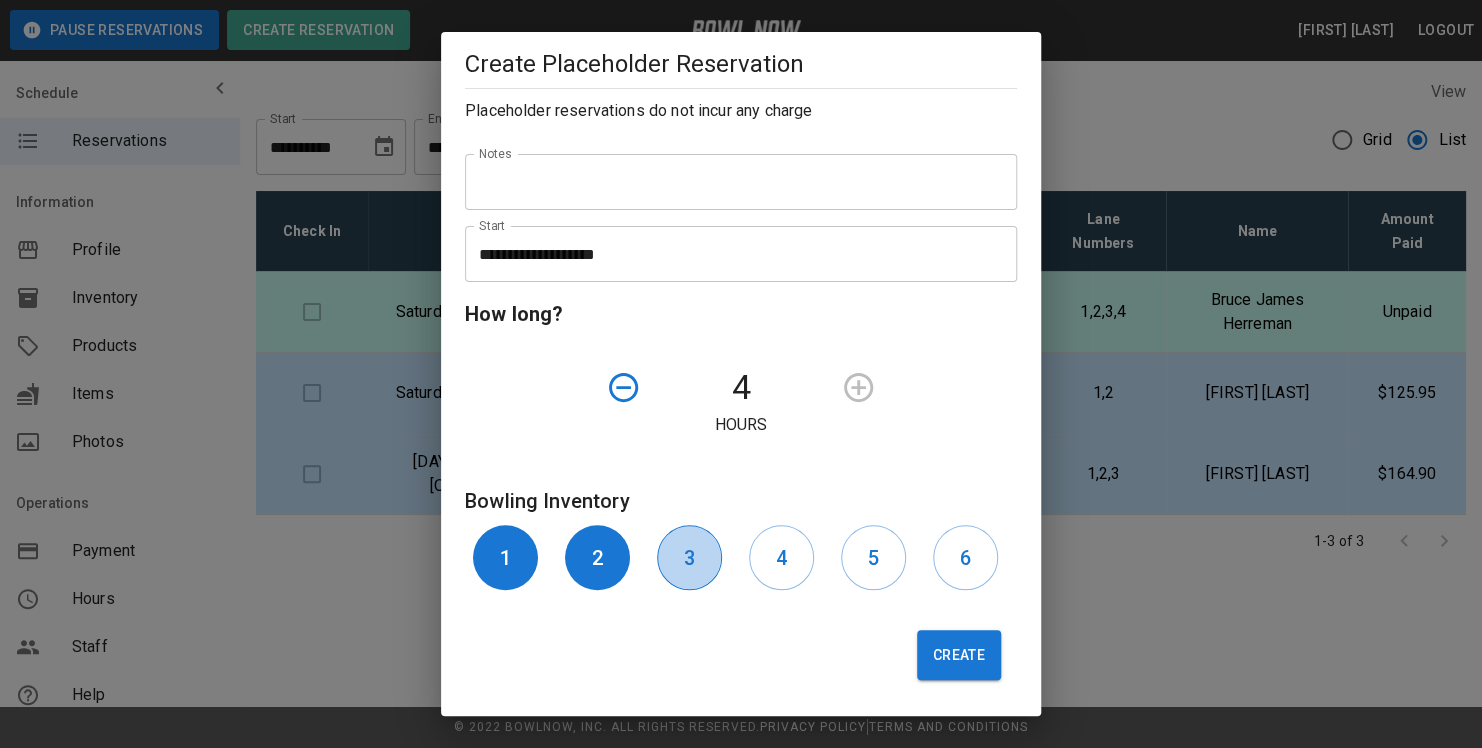 drag, startPoint x: 694, startPoint y: 559, endPoint x: 753, endPoint y: 560, distance: 59.008472 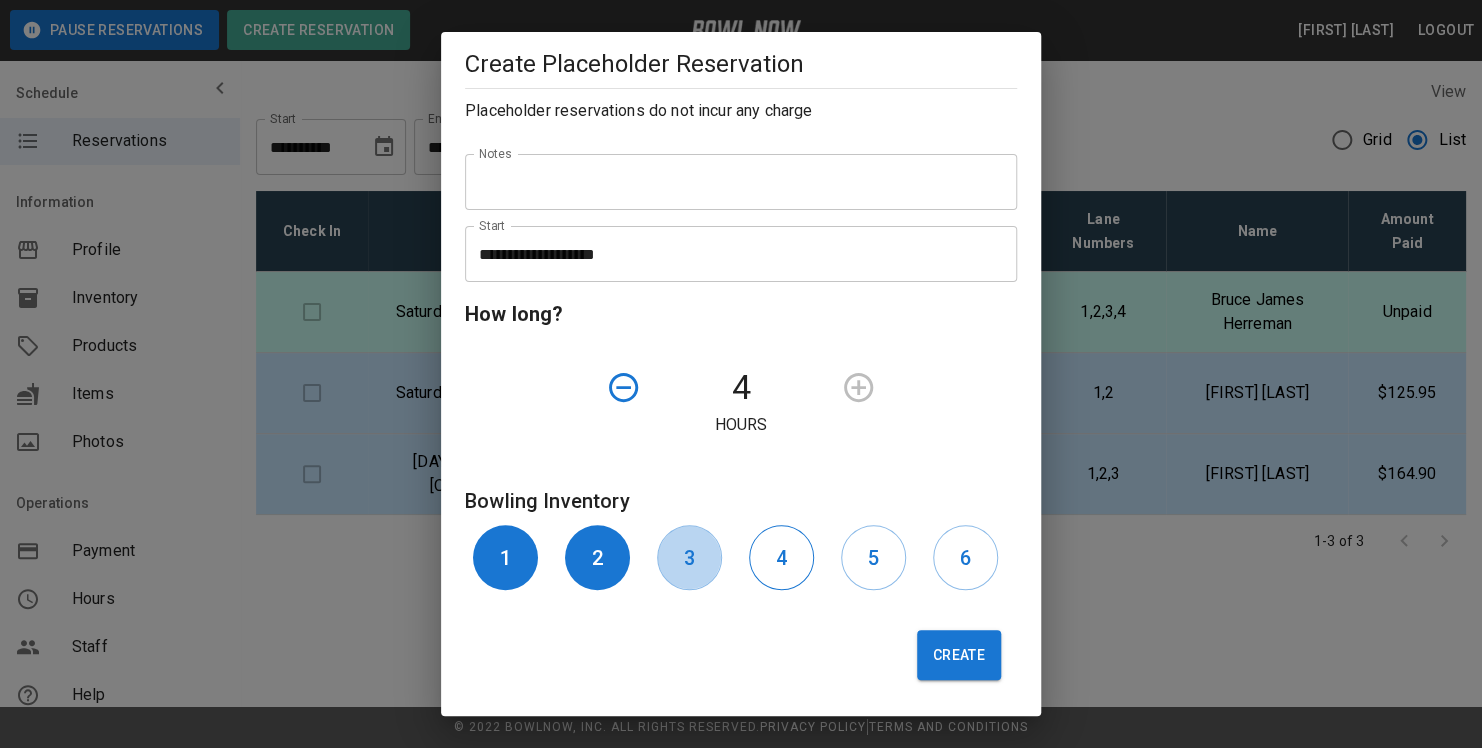 click on "3" at bounding box center (689, 557) 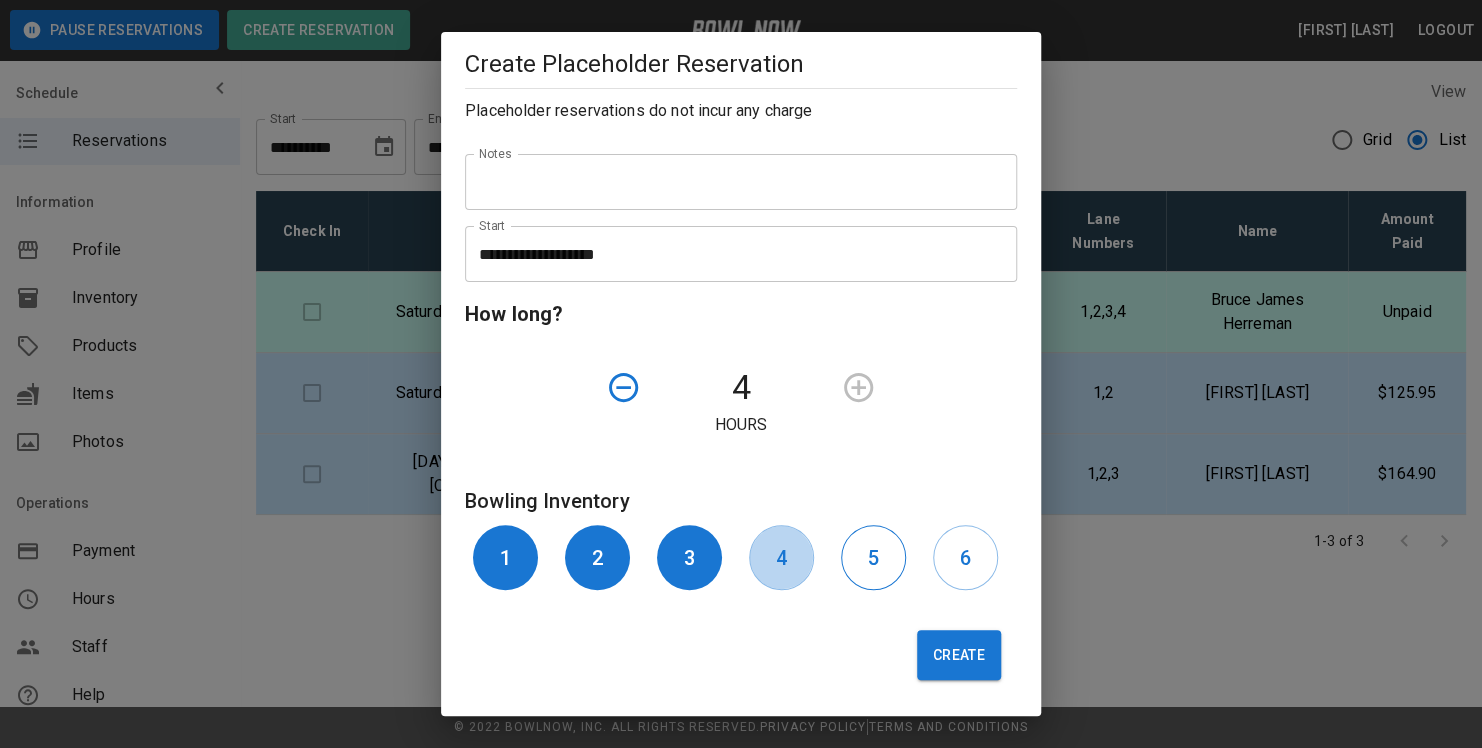 drag, startPoint x: 770, startPoint y: 560, endPoint x: 839, endPoint y: 559, distance: 69.00725 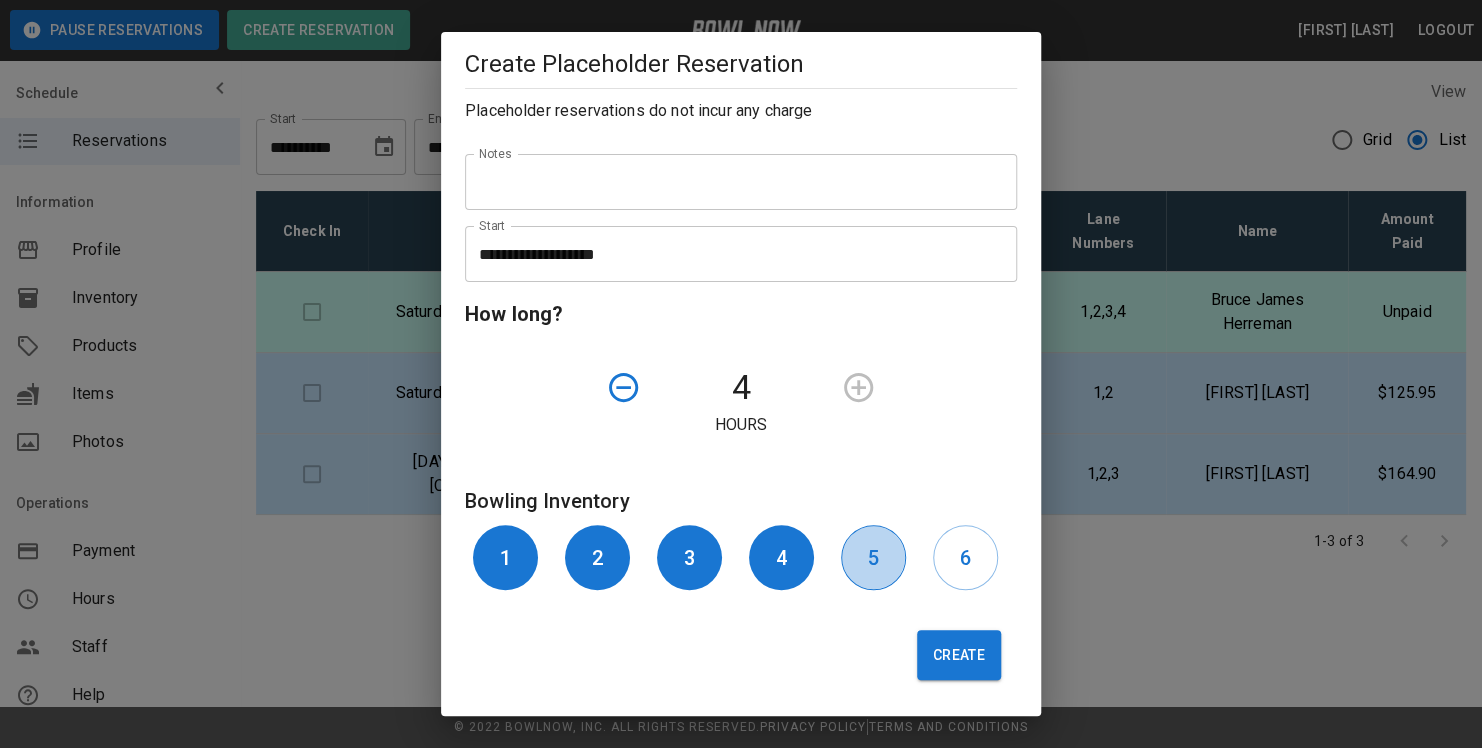 drag, startPoint x: 861, startPoint y: 560, endPoint x: 876, endPoint y: 560, distance: 15 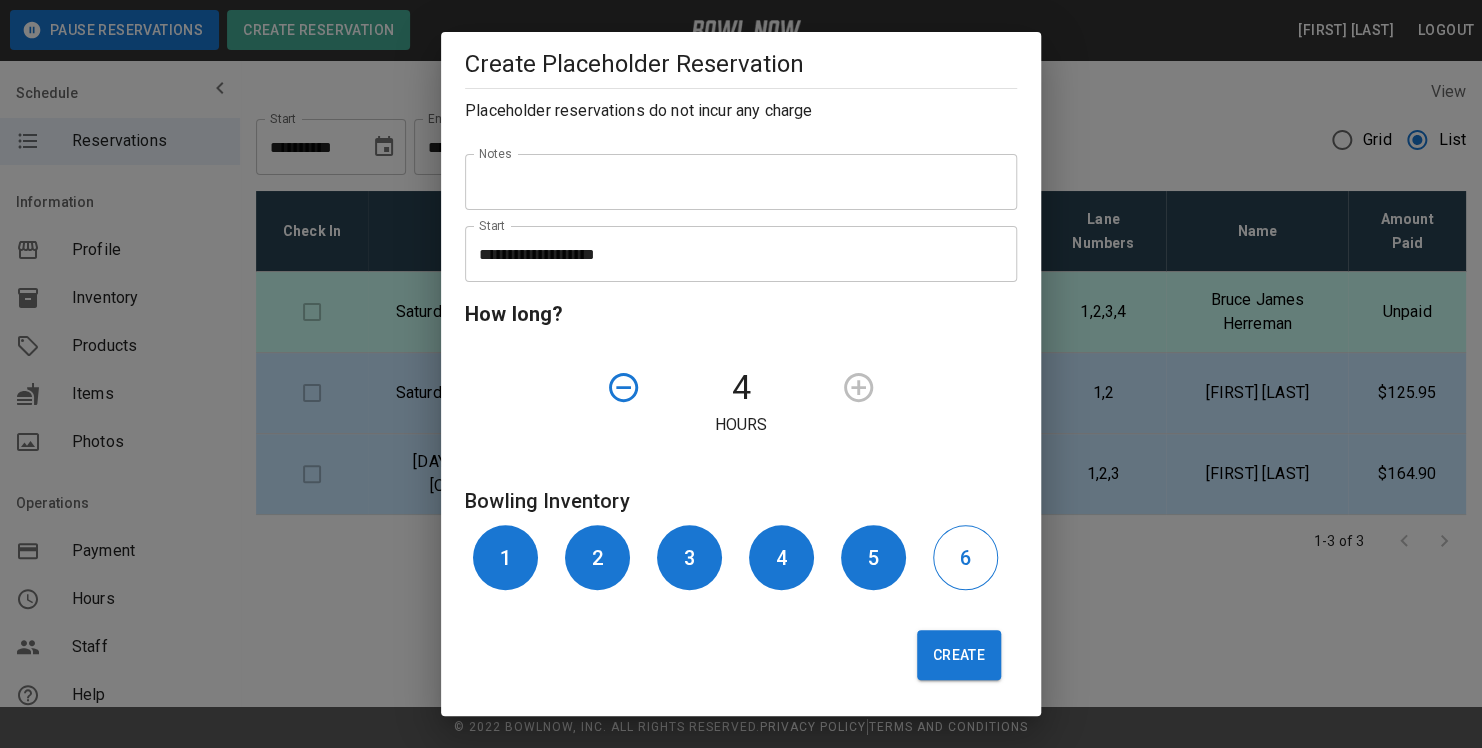 click on "6" at bounding box center [965, 557] 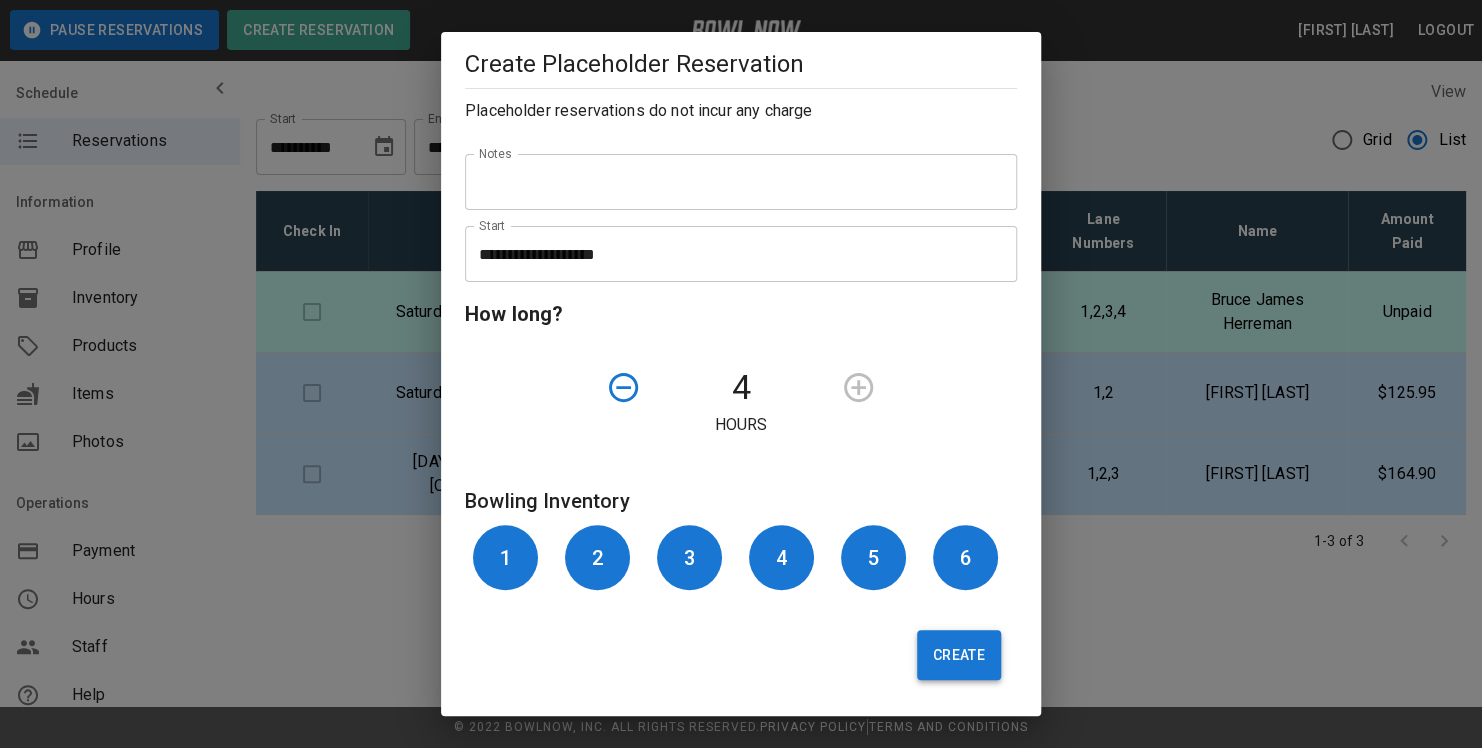 click on "Create" at bounding box center (959, 655) 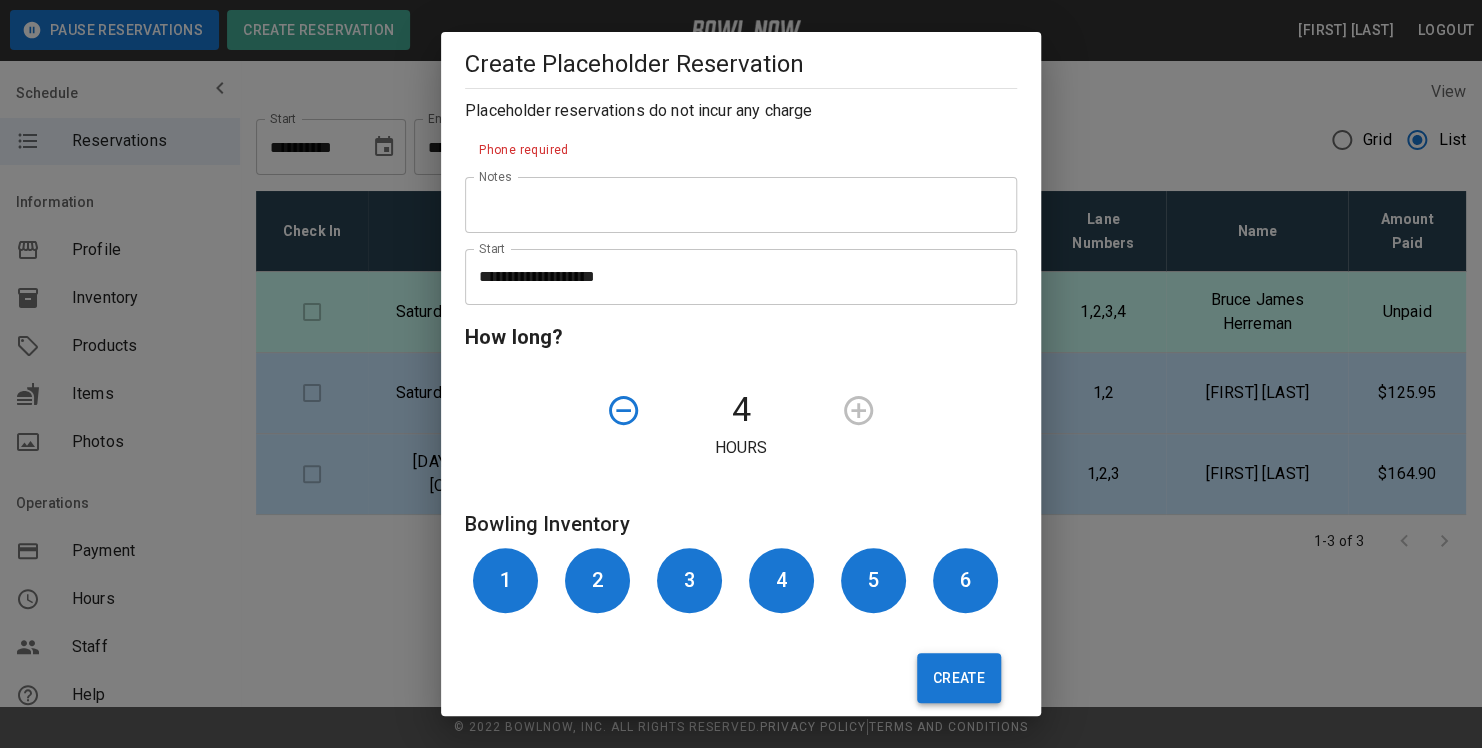 scroll, scrollTop: 244, scrollLeft: 0, axis: vertical 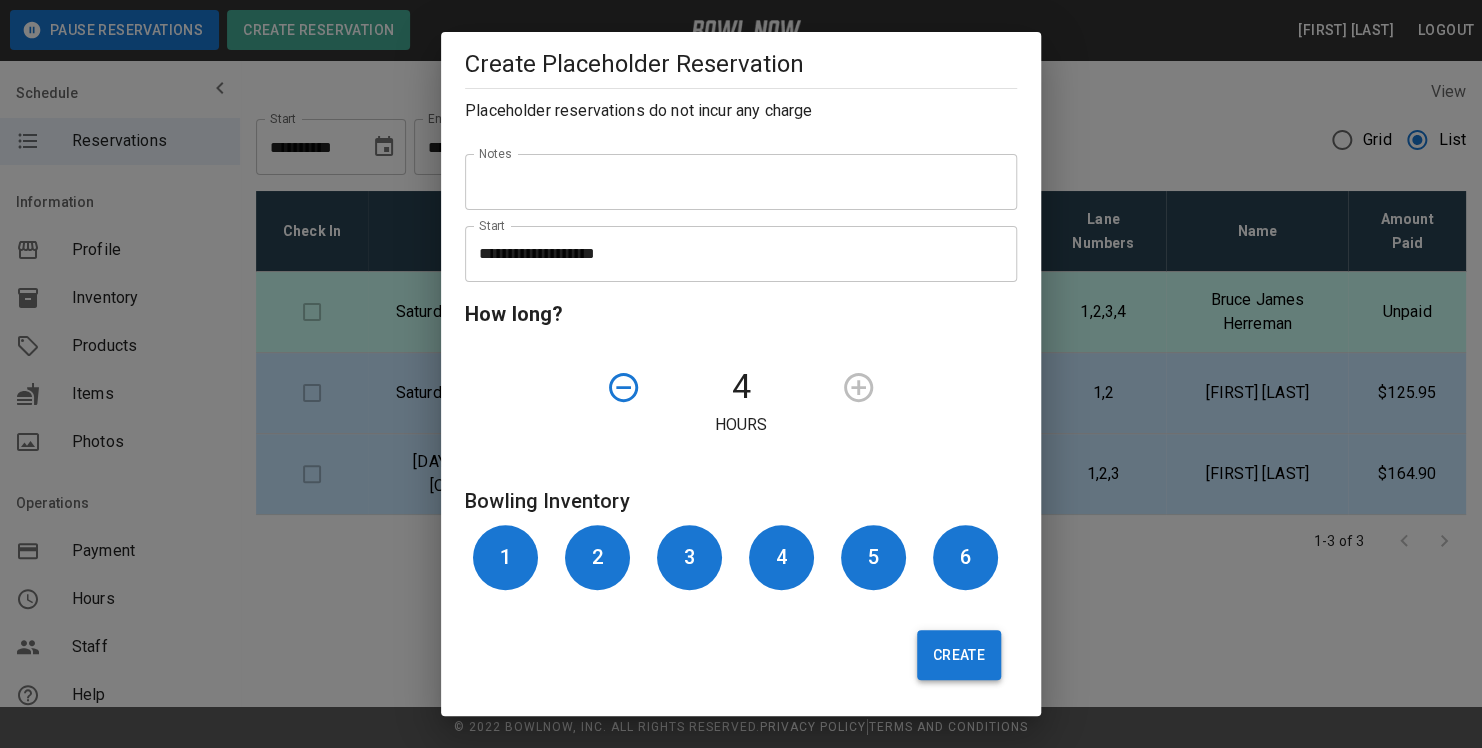 click on "Create" at bounding box center (959, 655) 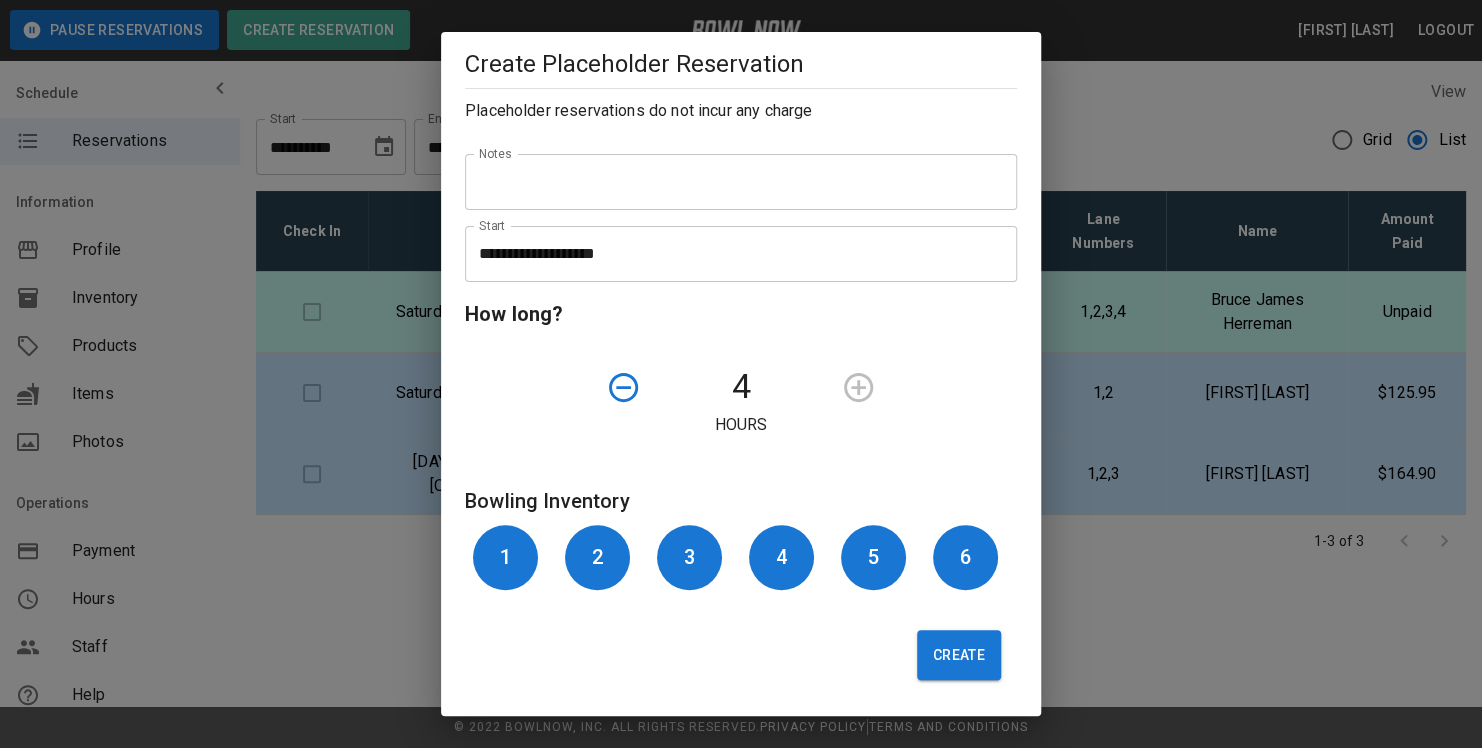 click on "**********" at bounding box center [741, 374] 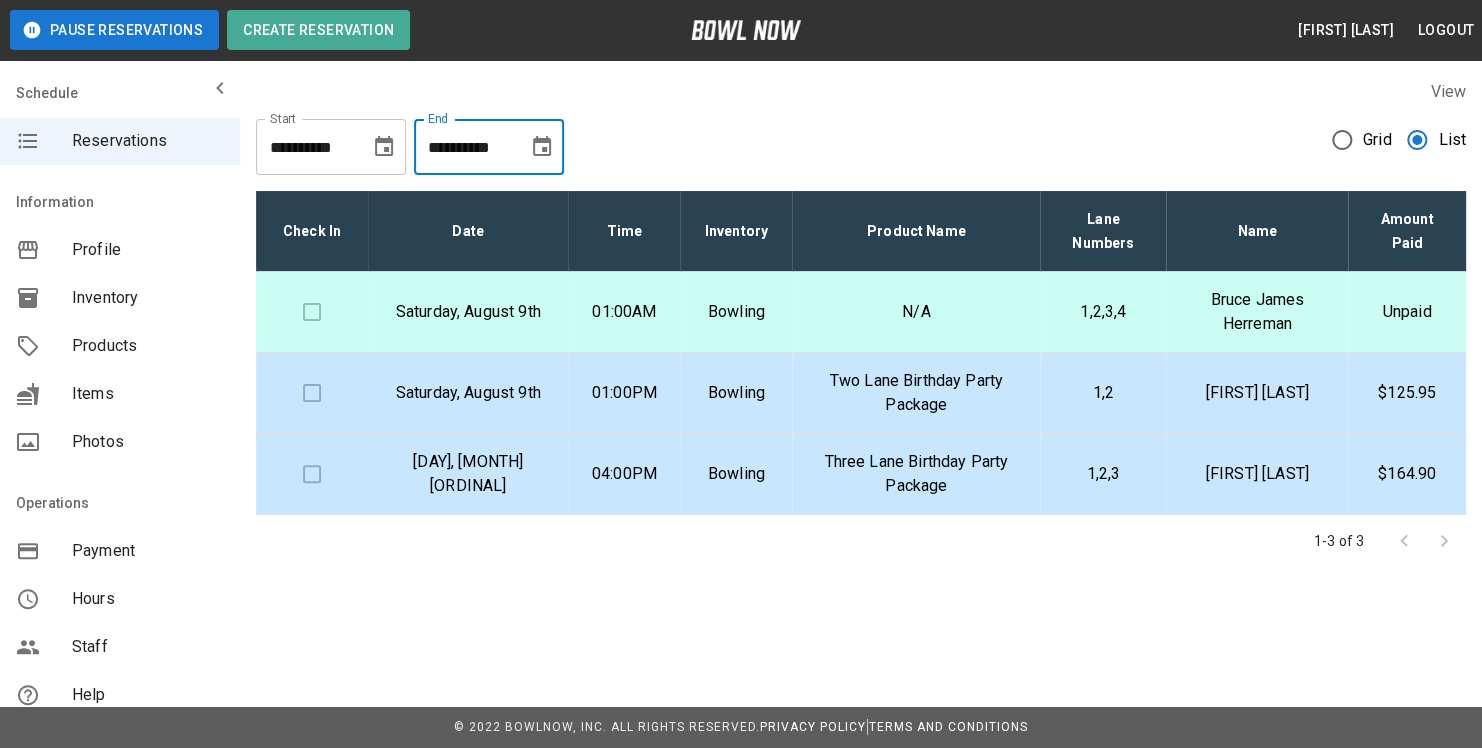 click on "**********" at bounding box center [464, 147] 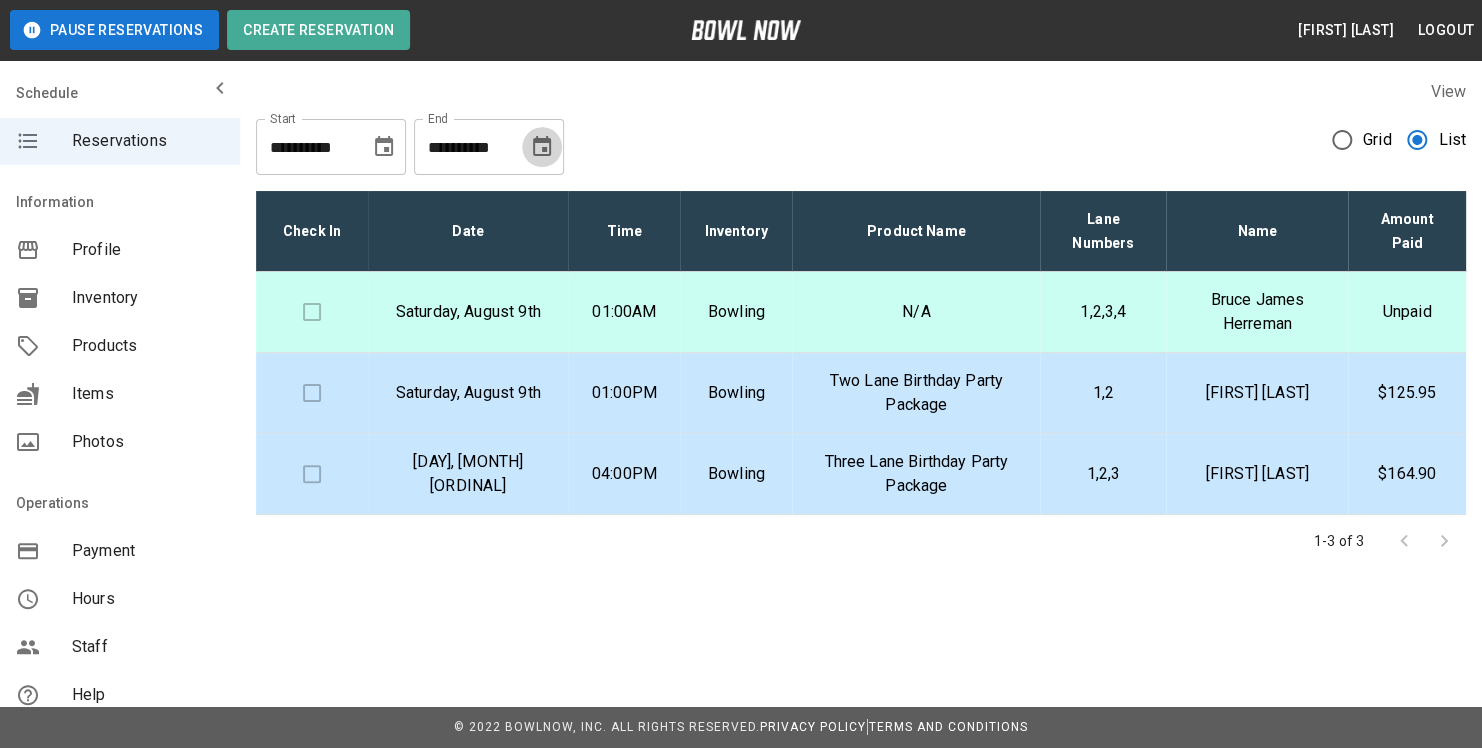 click 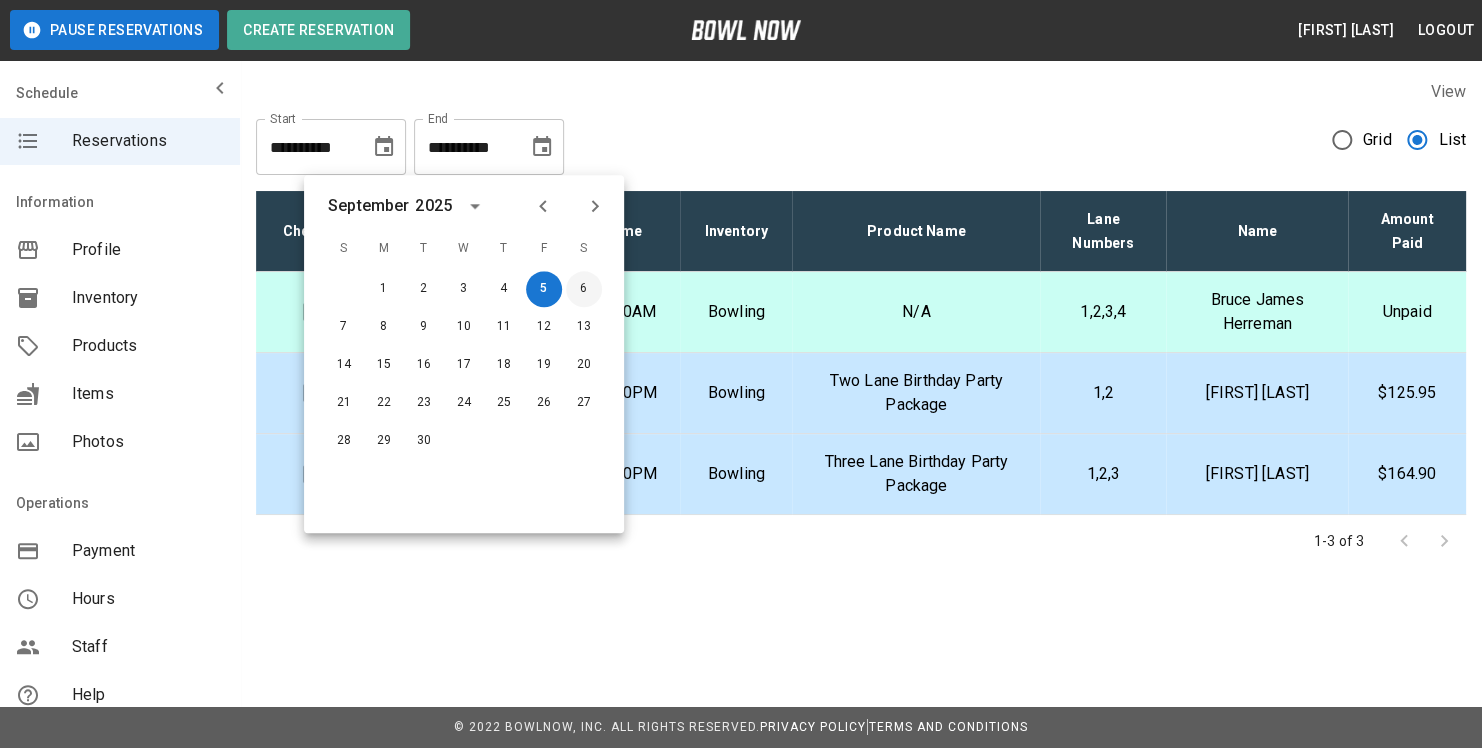click on "6" at bounding box center [584, 289] 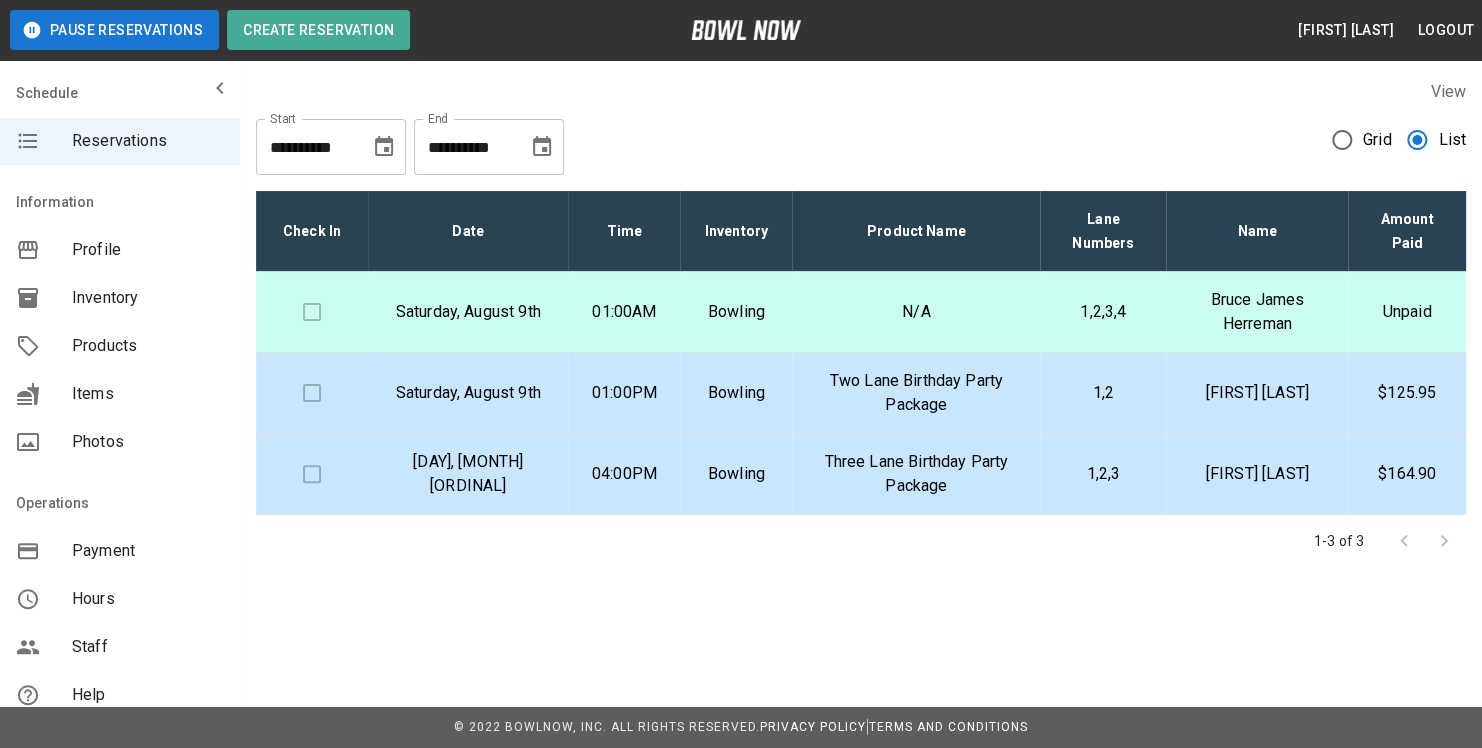 click on "**********" at bounding box center [464, 147] 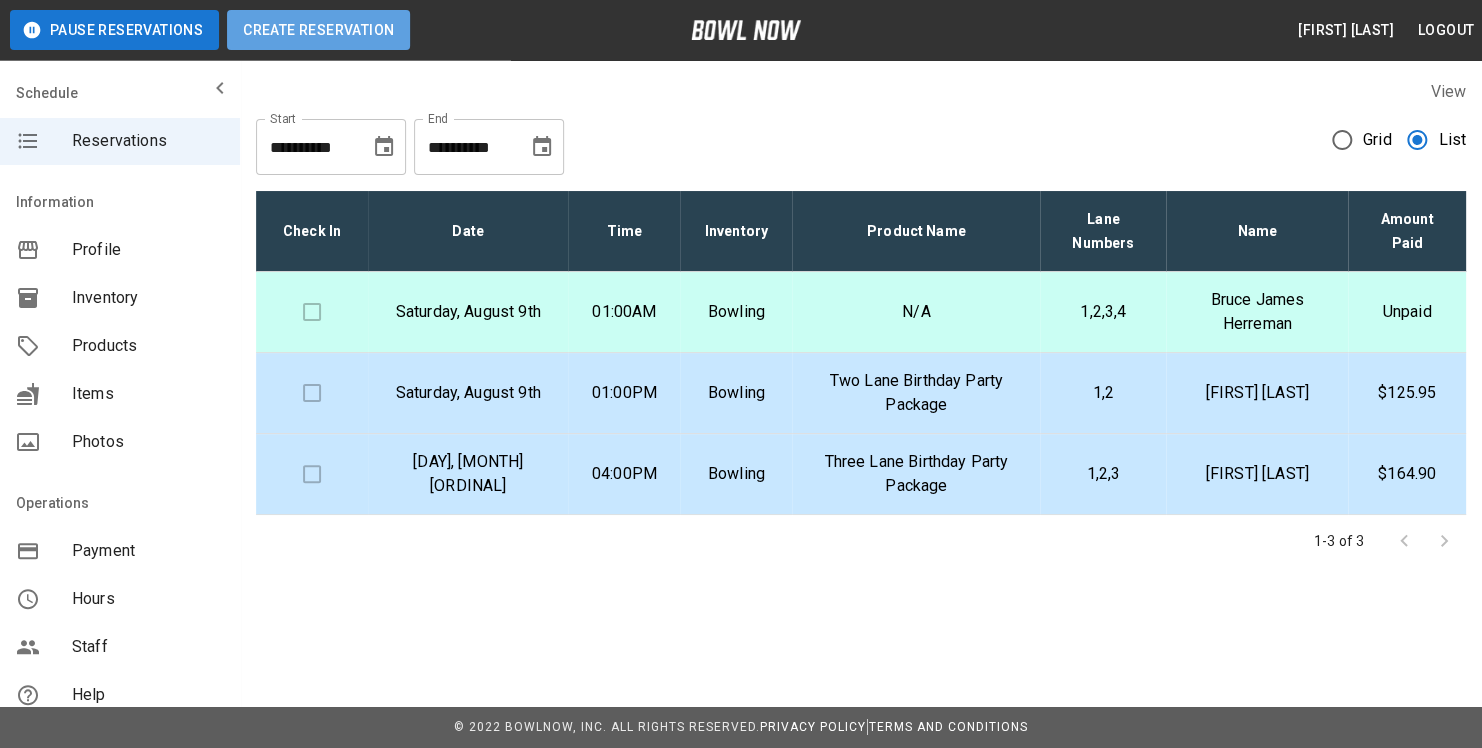 click on "Create Reservation" at bounding box center [318, 30] 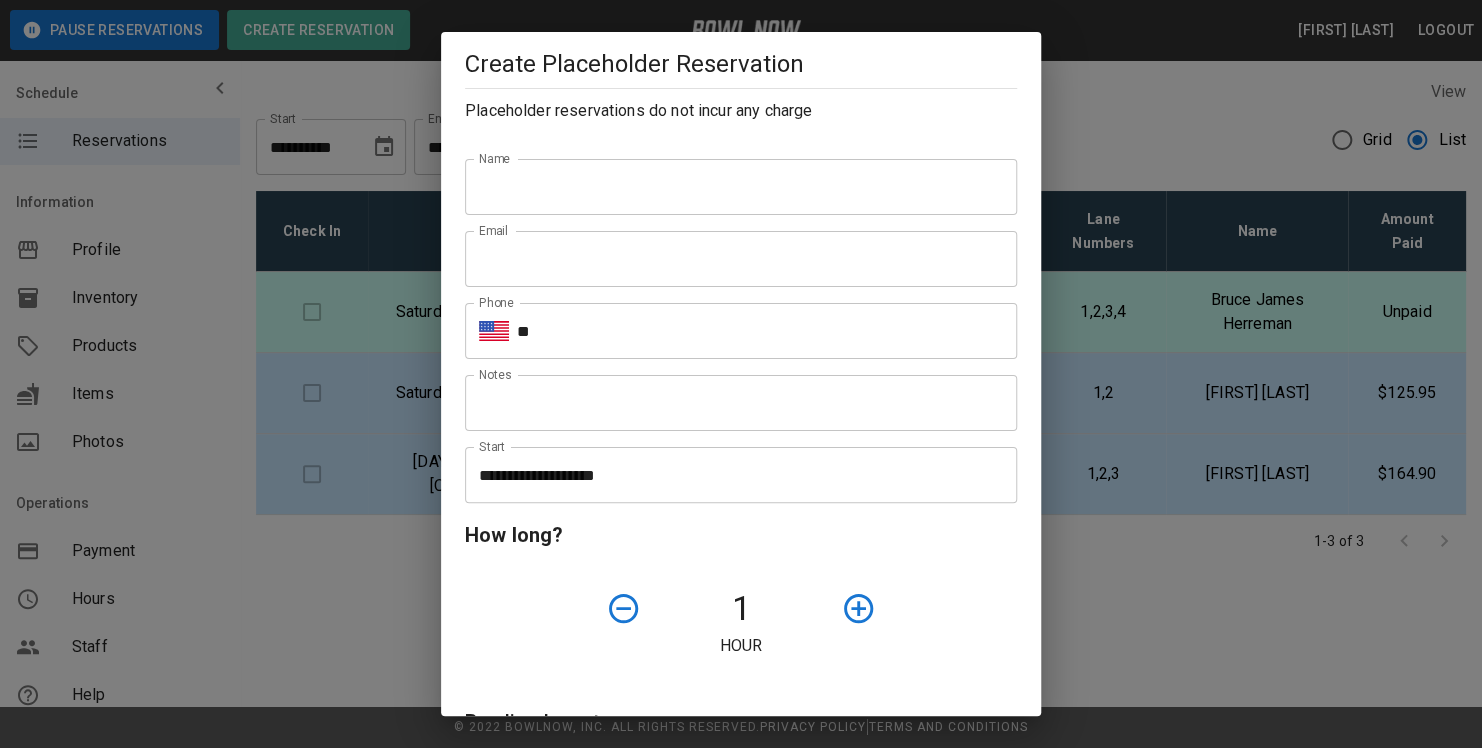 click on "Name" at bounding box center [741, 187] 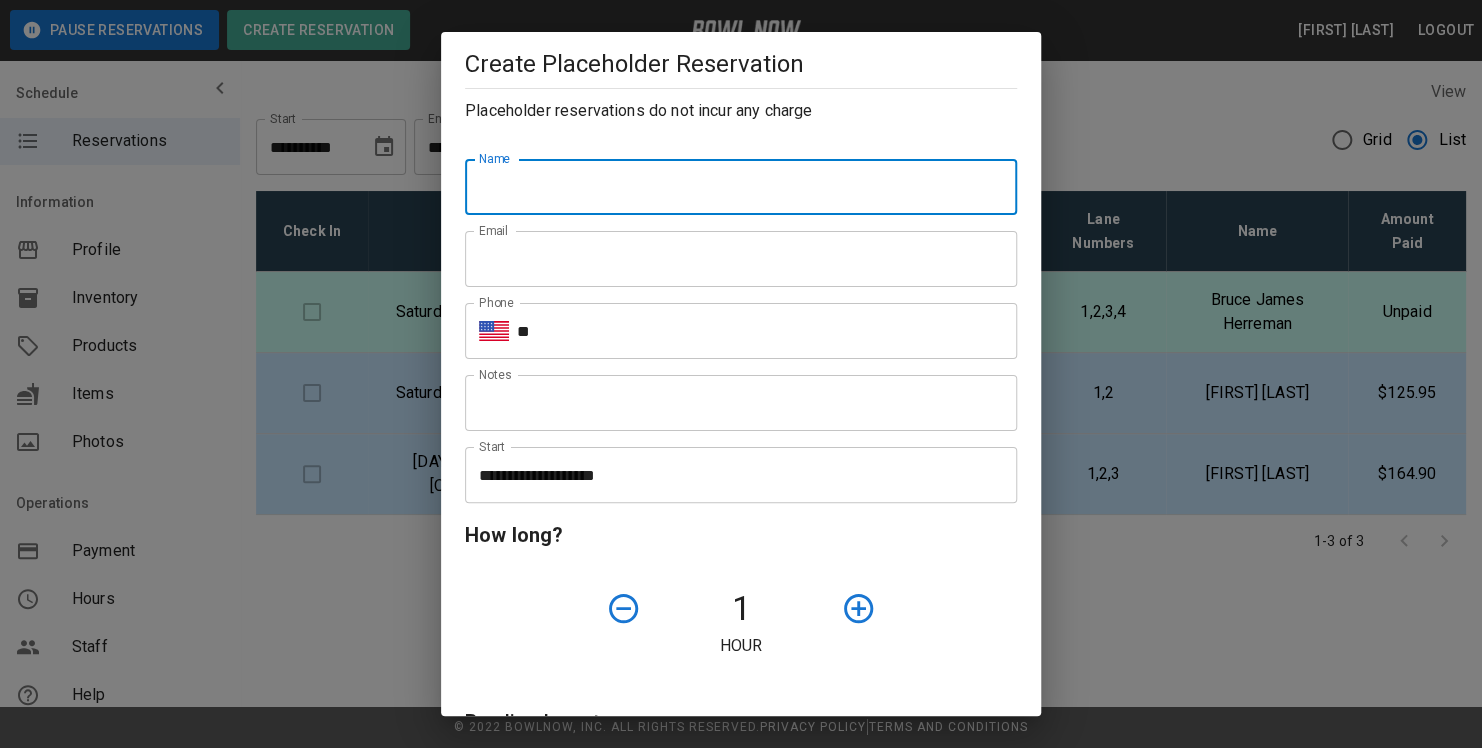 type on "**********" 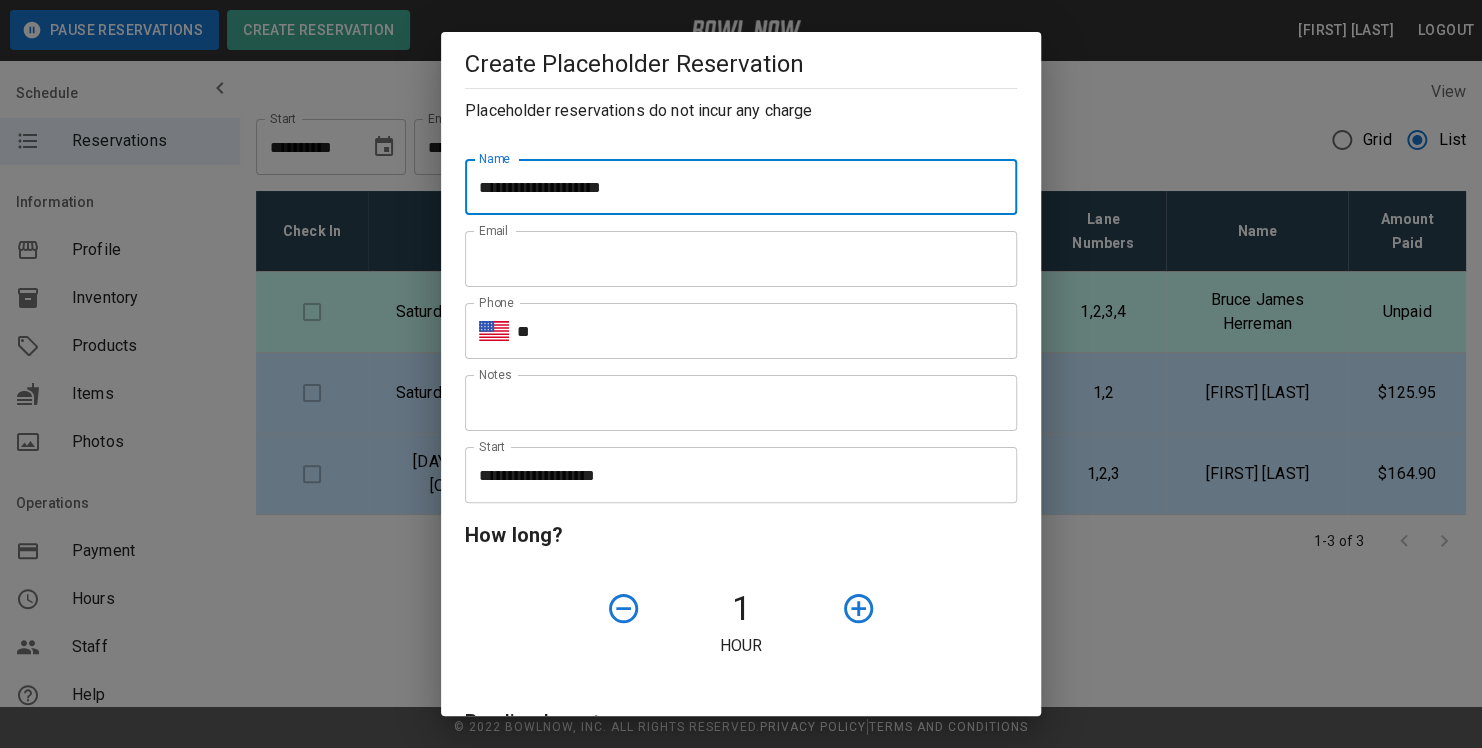 type on "**********" 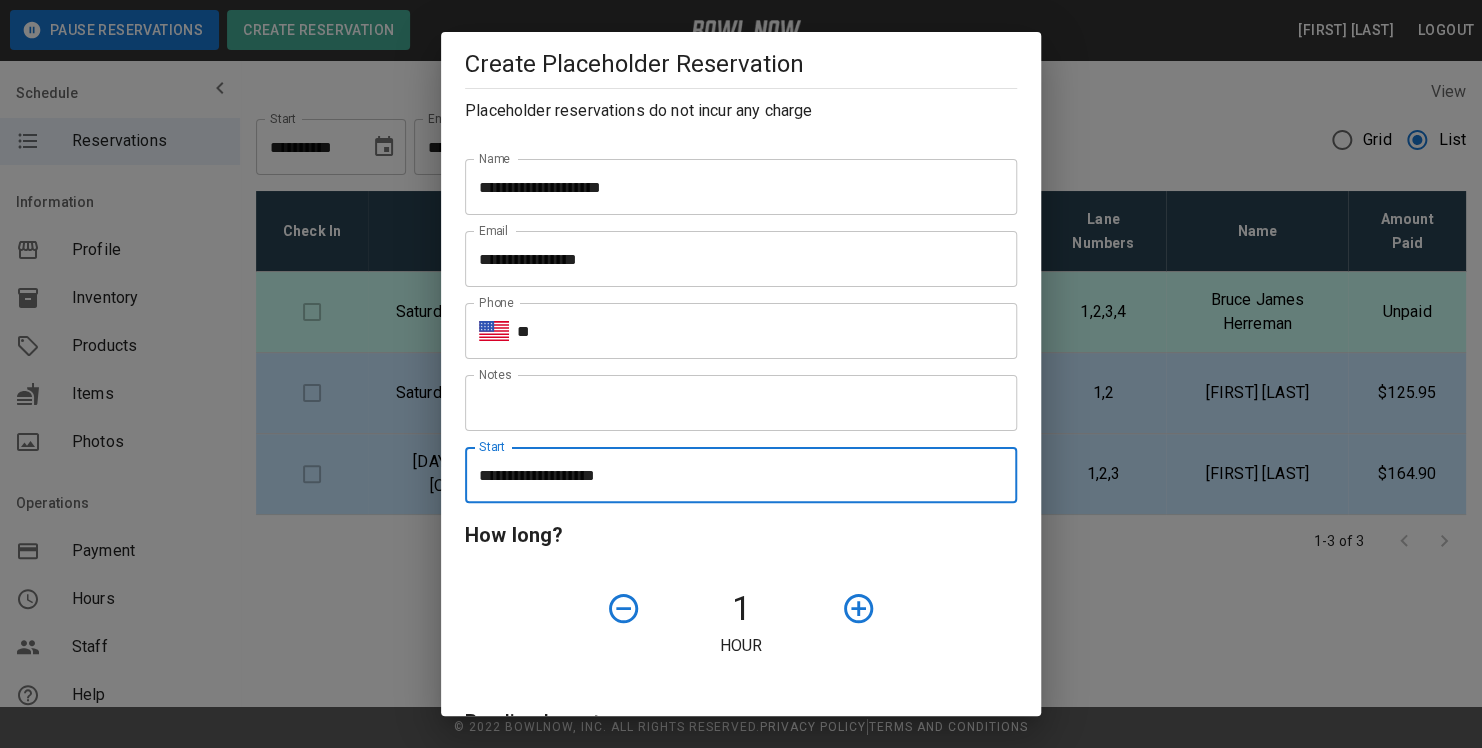 click on "**********" at bounding box center (734, 475) 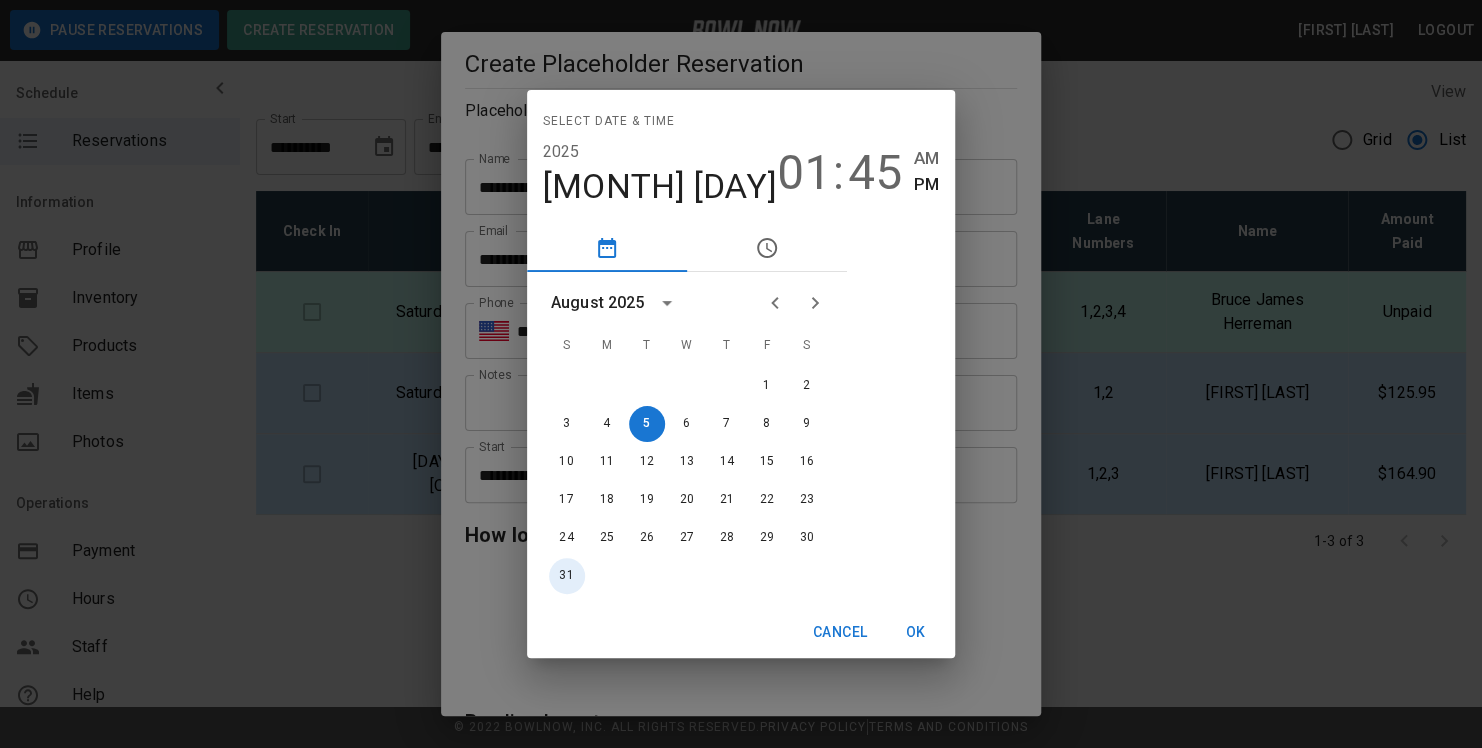 drag, startPoint x: 619, startPoint y: 576, endPoint x: 638, endPoint y: 574, distance: 19.104973 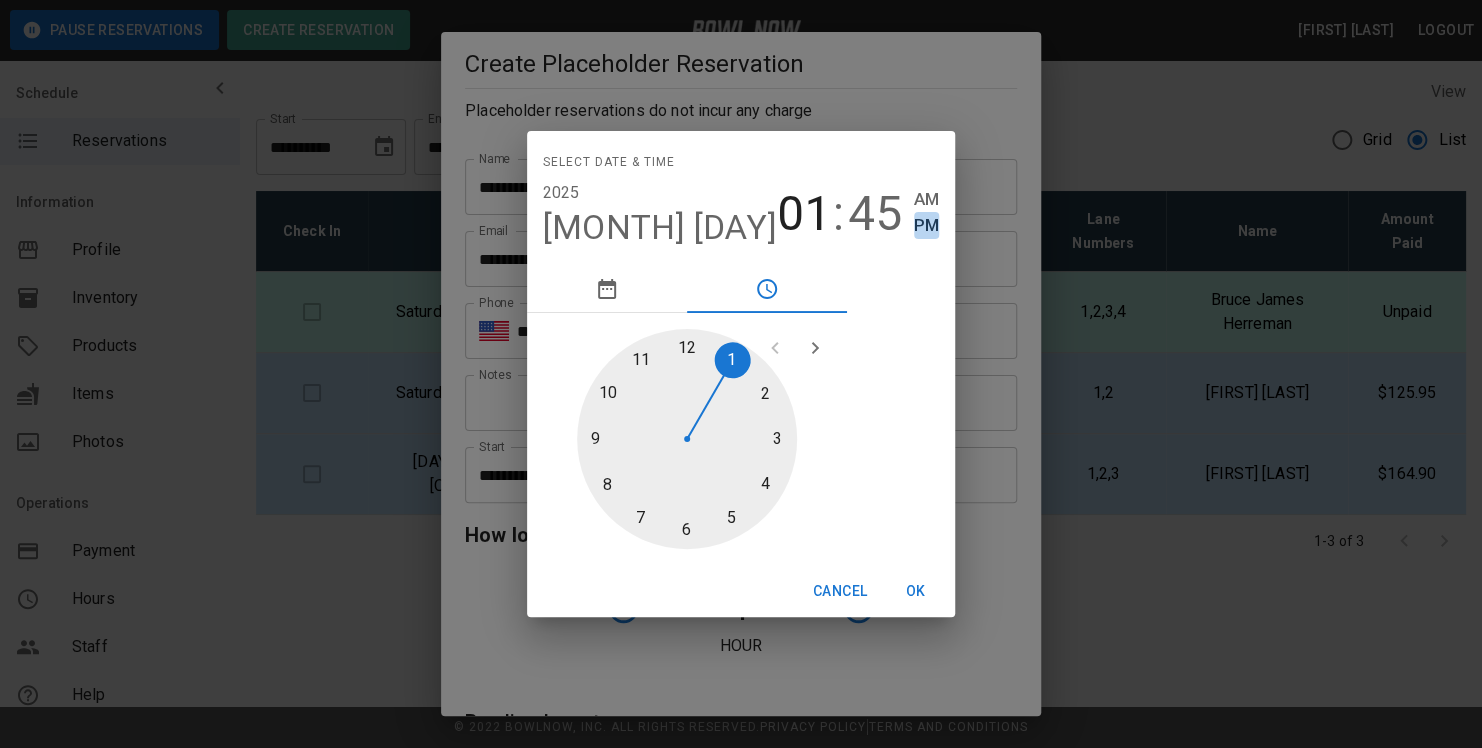 click on "PM" at bounding box center (926, 225) 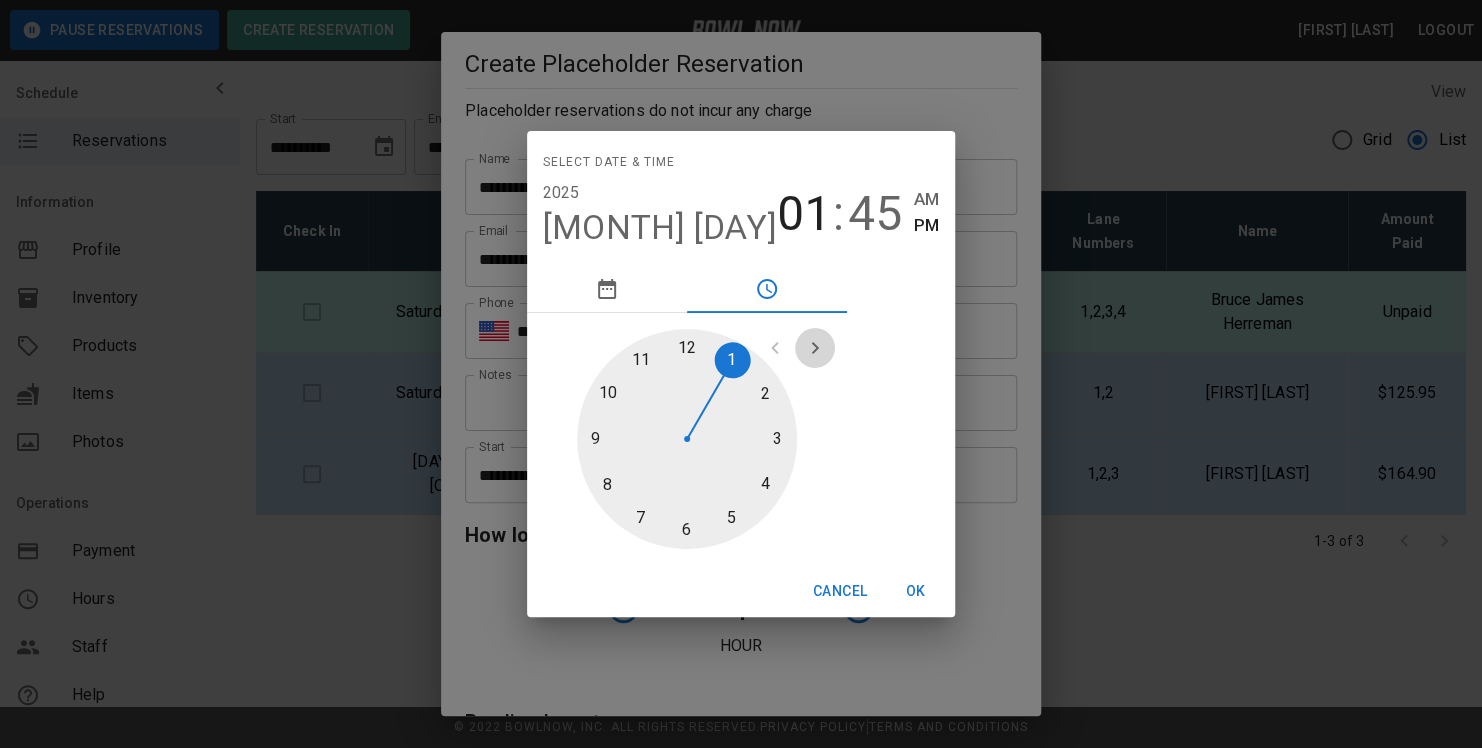 click 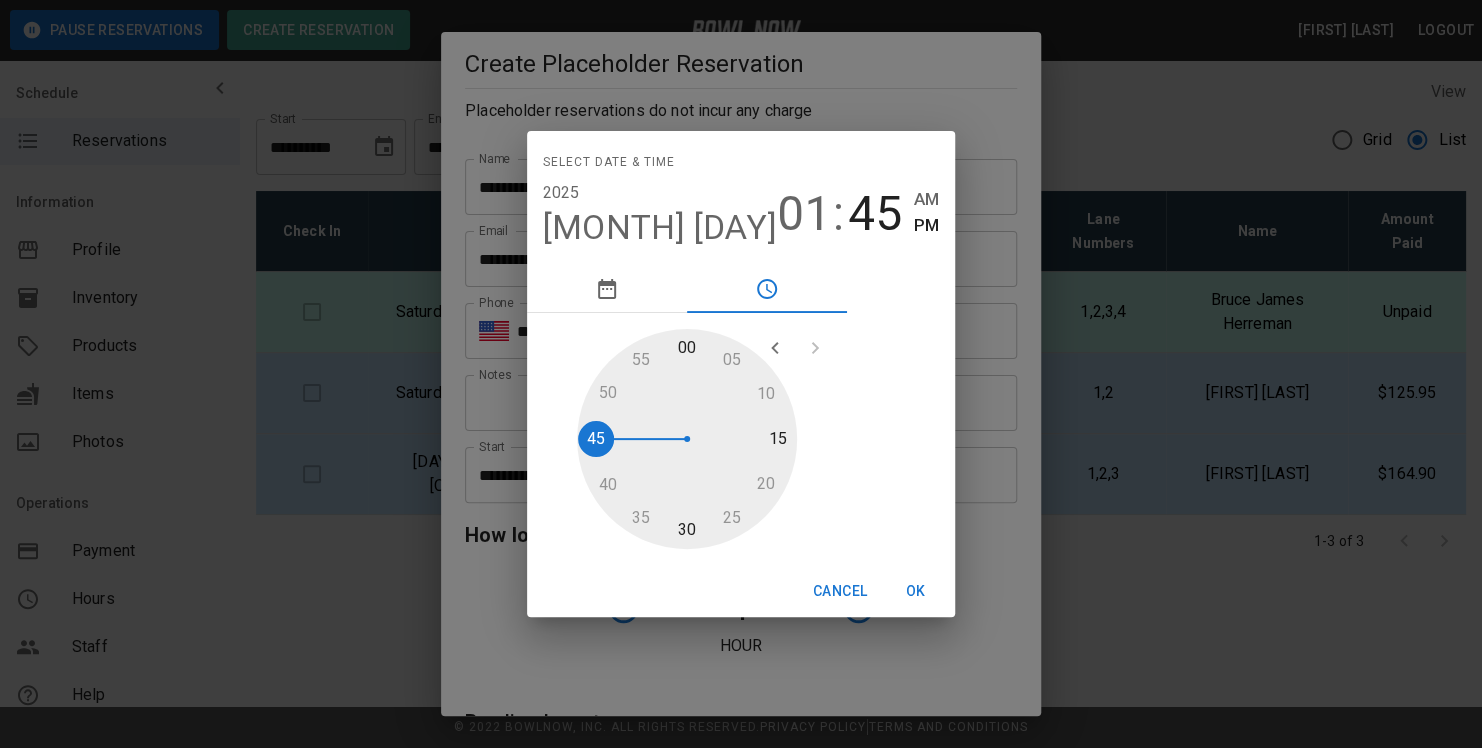 click at bounding box center (687, 439) 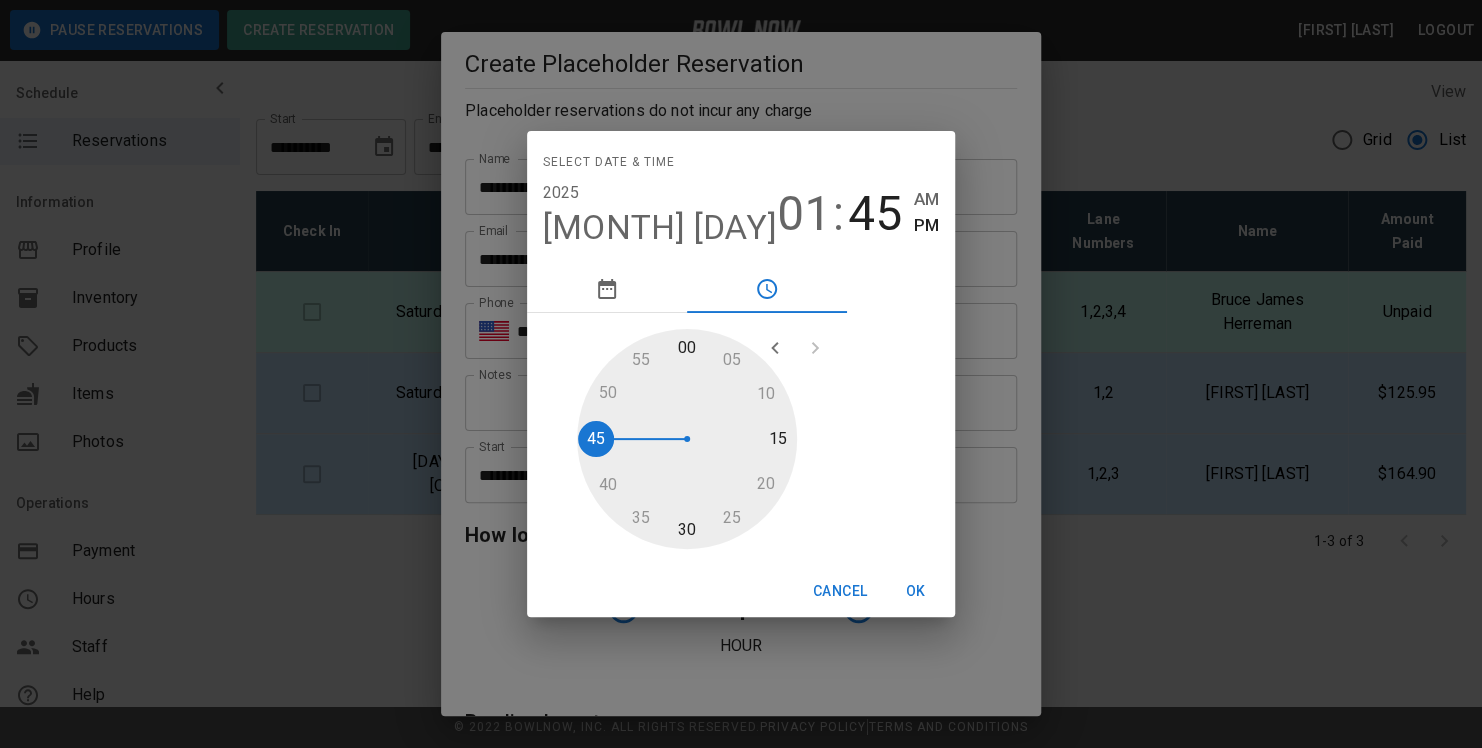 type on "**********" 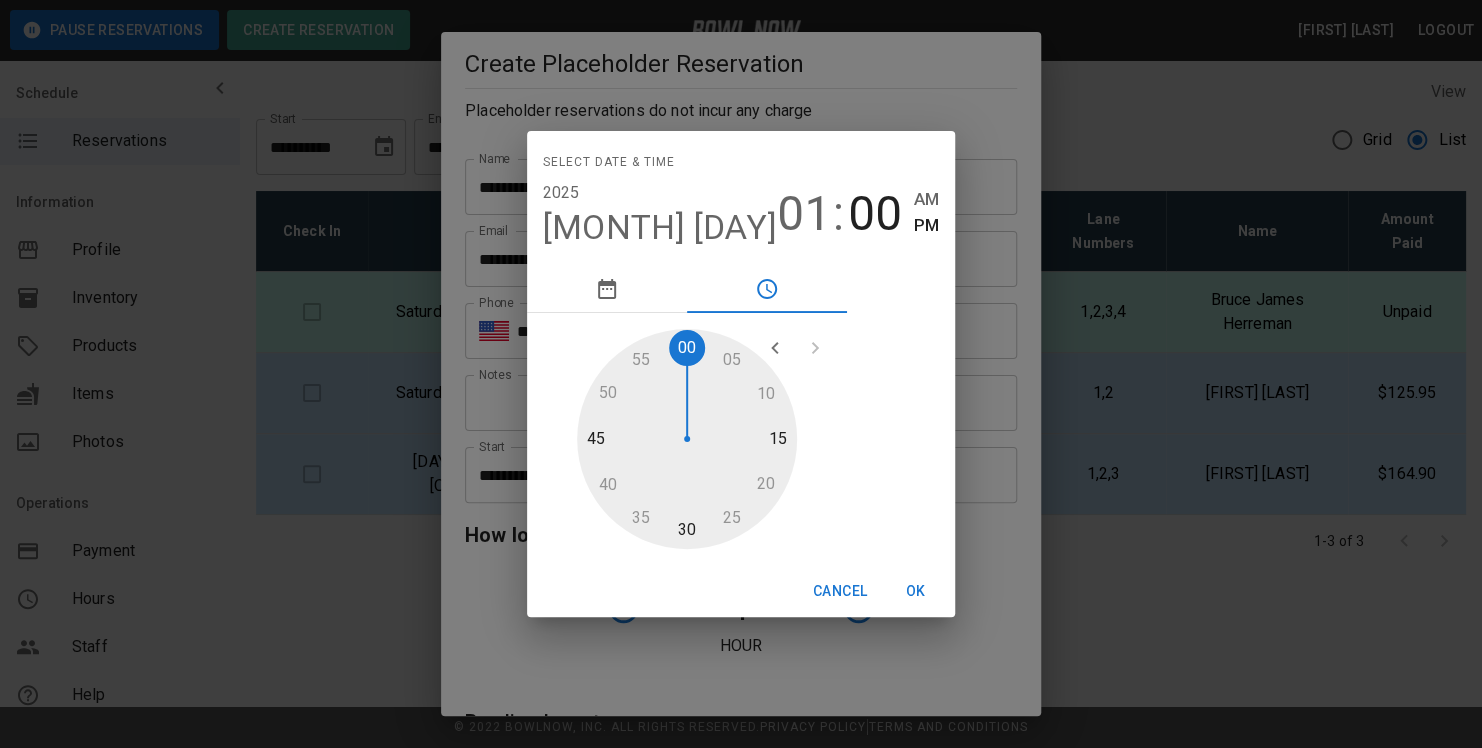 click on "OK" at bounding box center [915, 591] 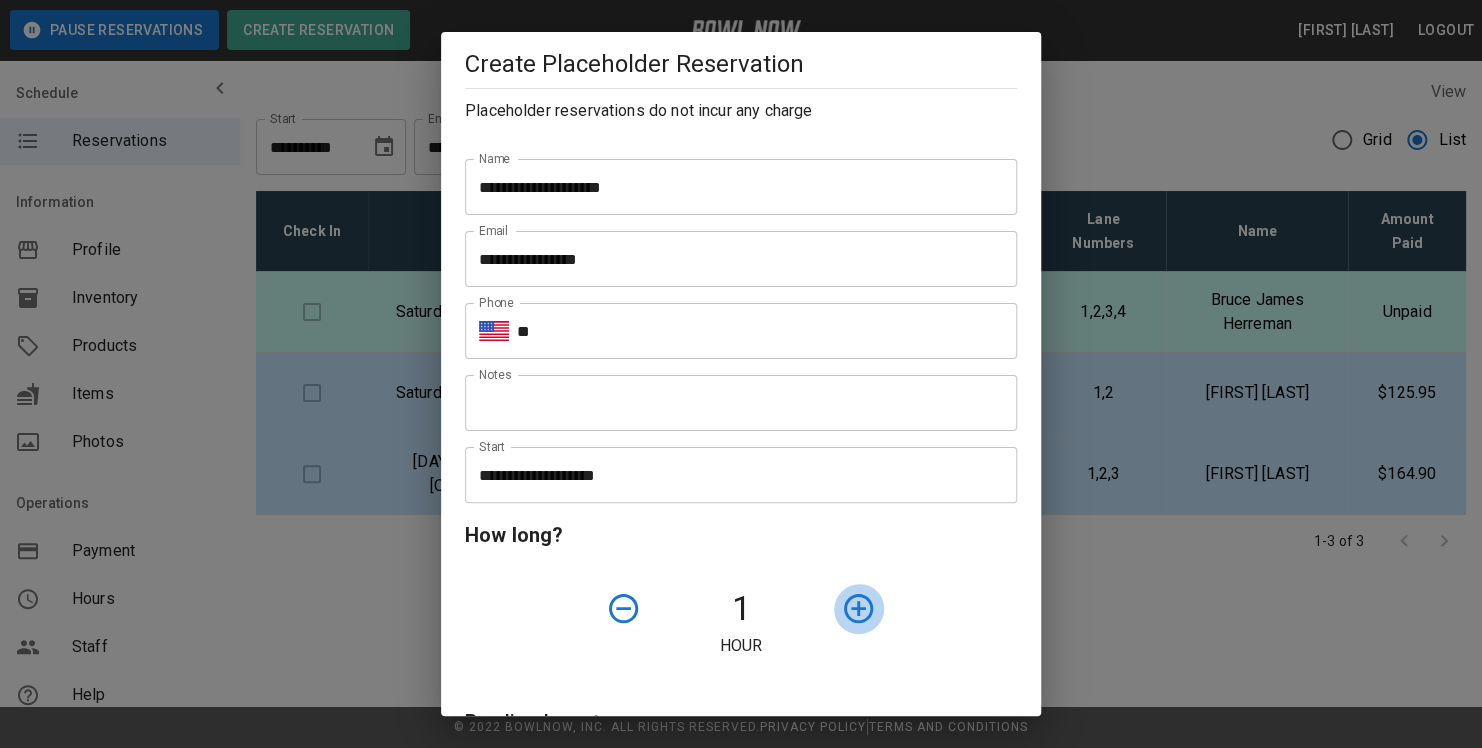 click 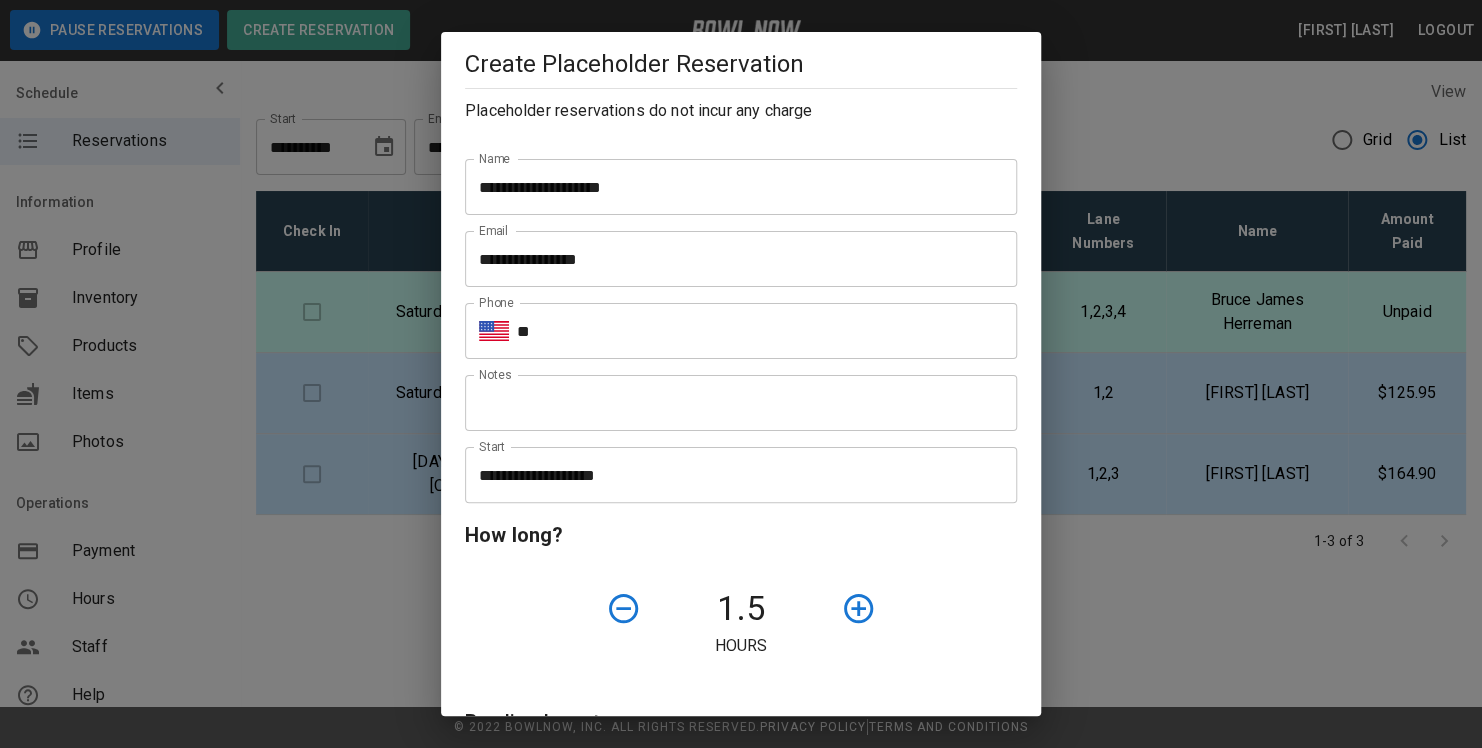 click 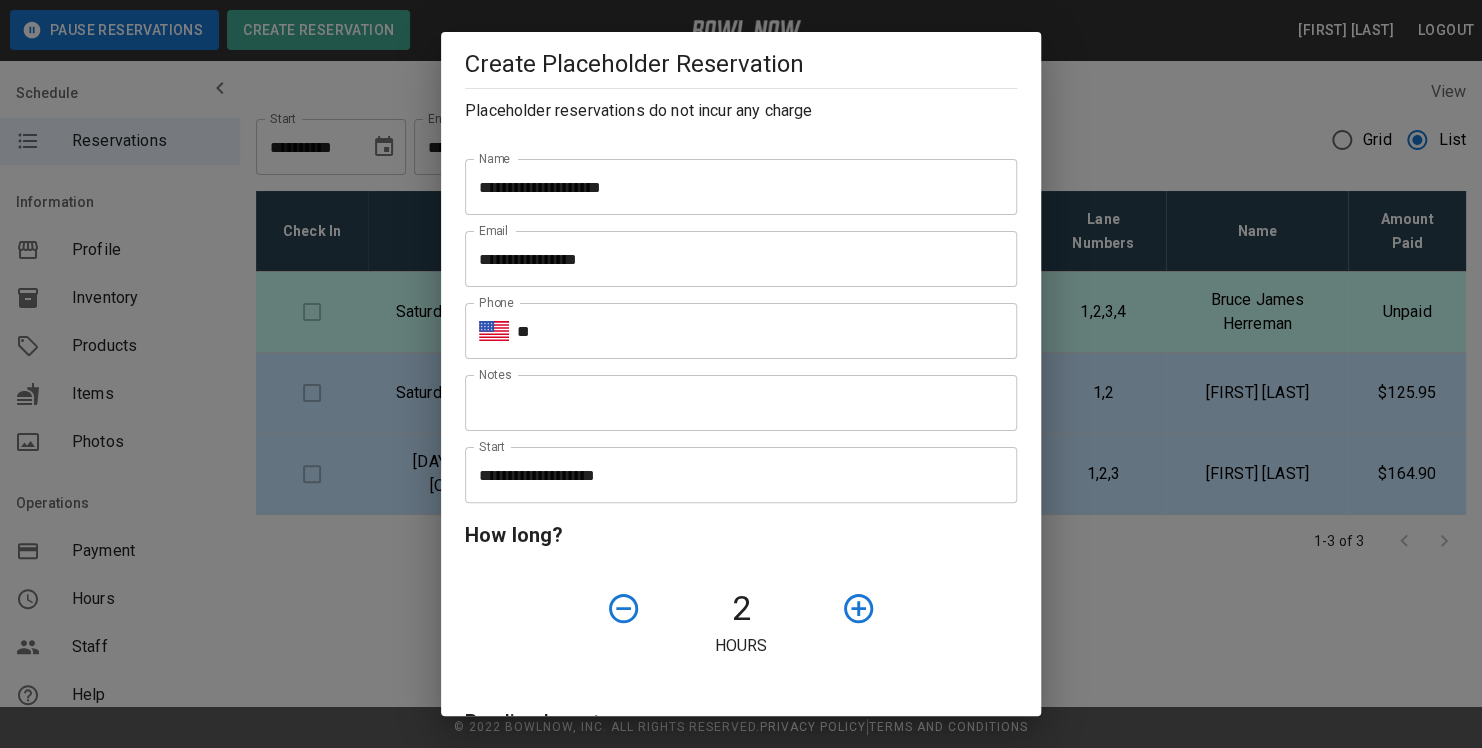 click 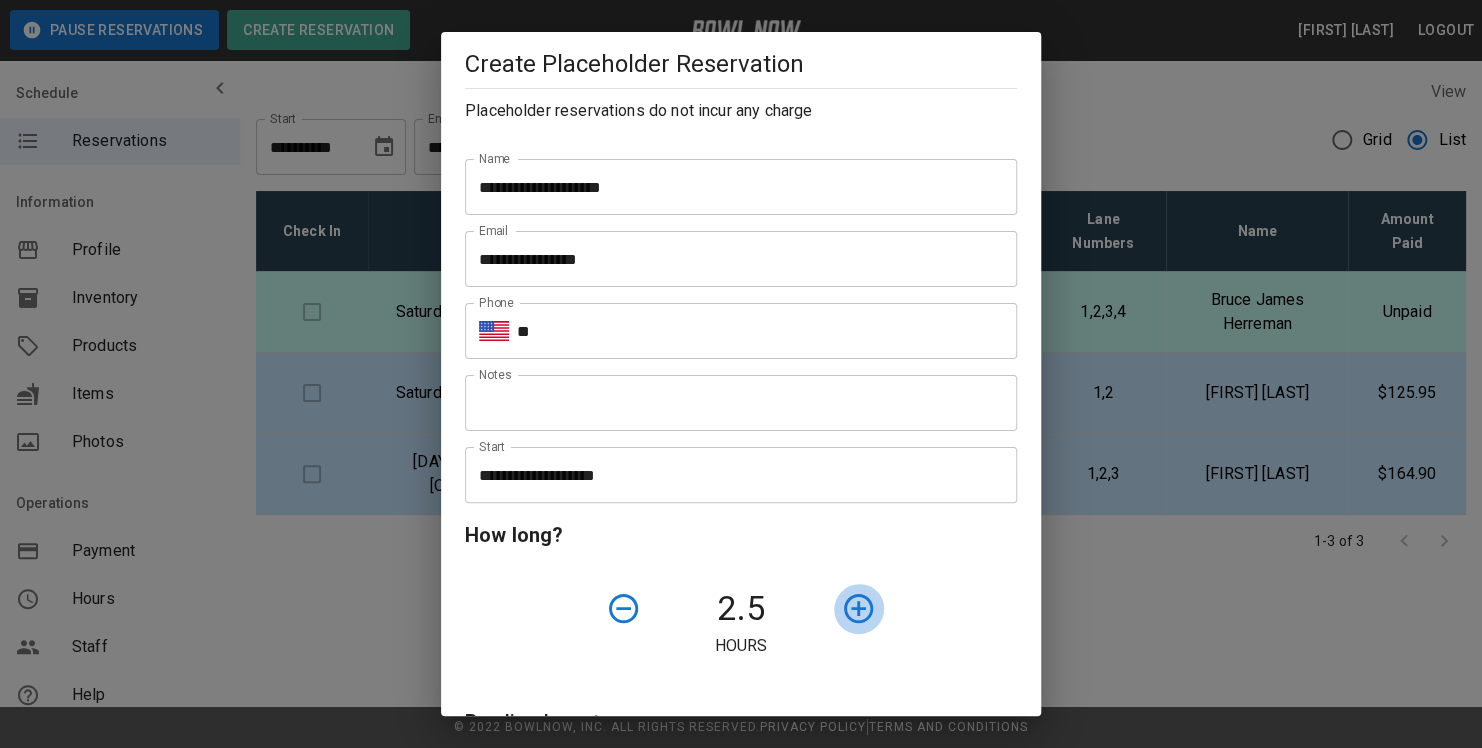 click 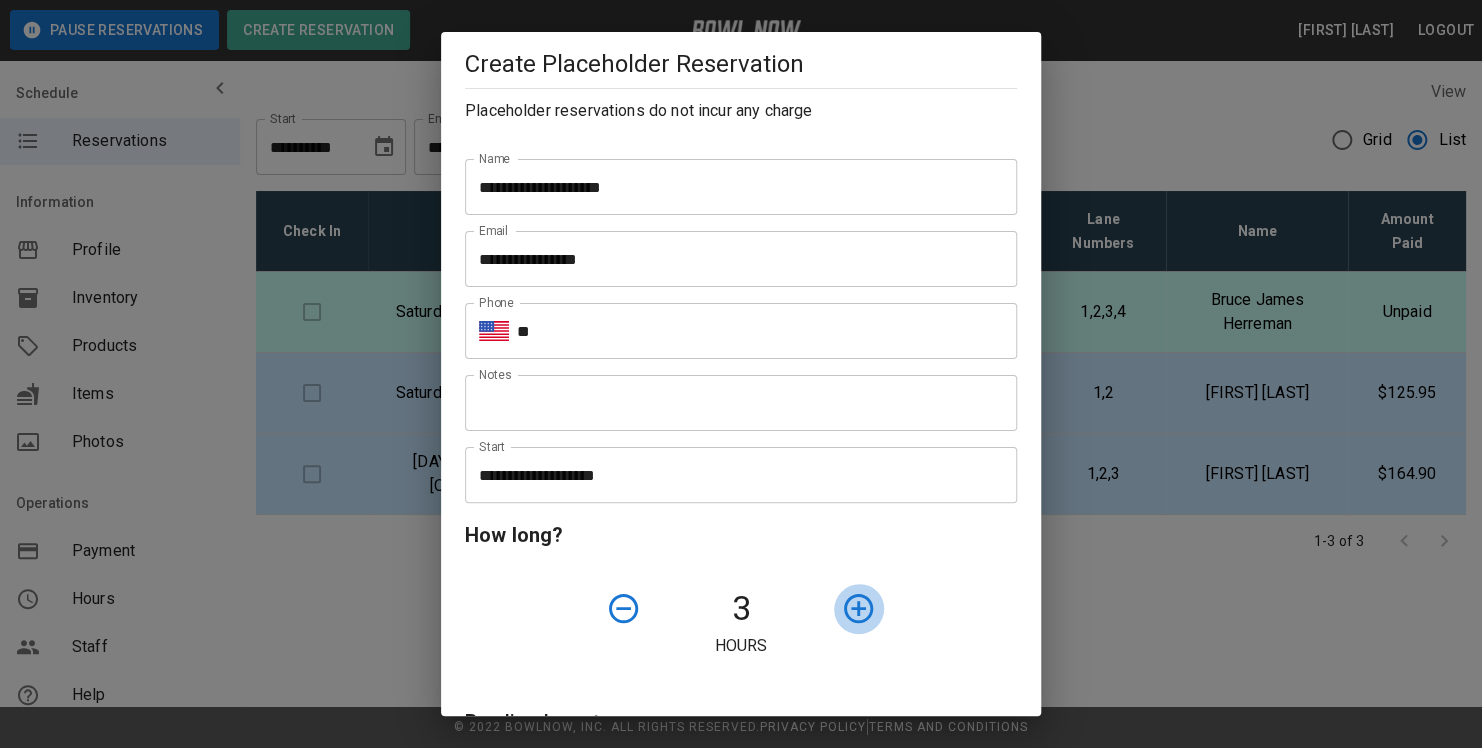 click 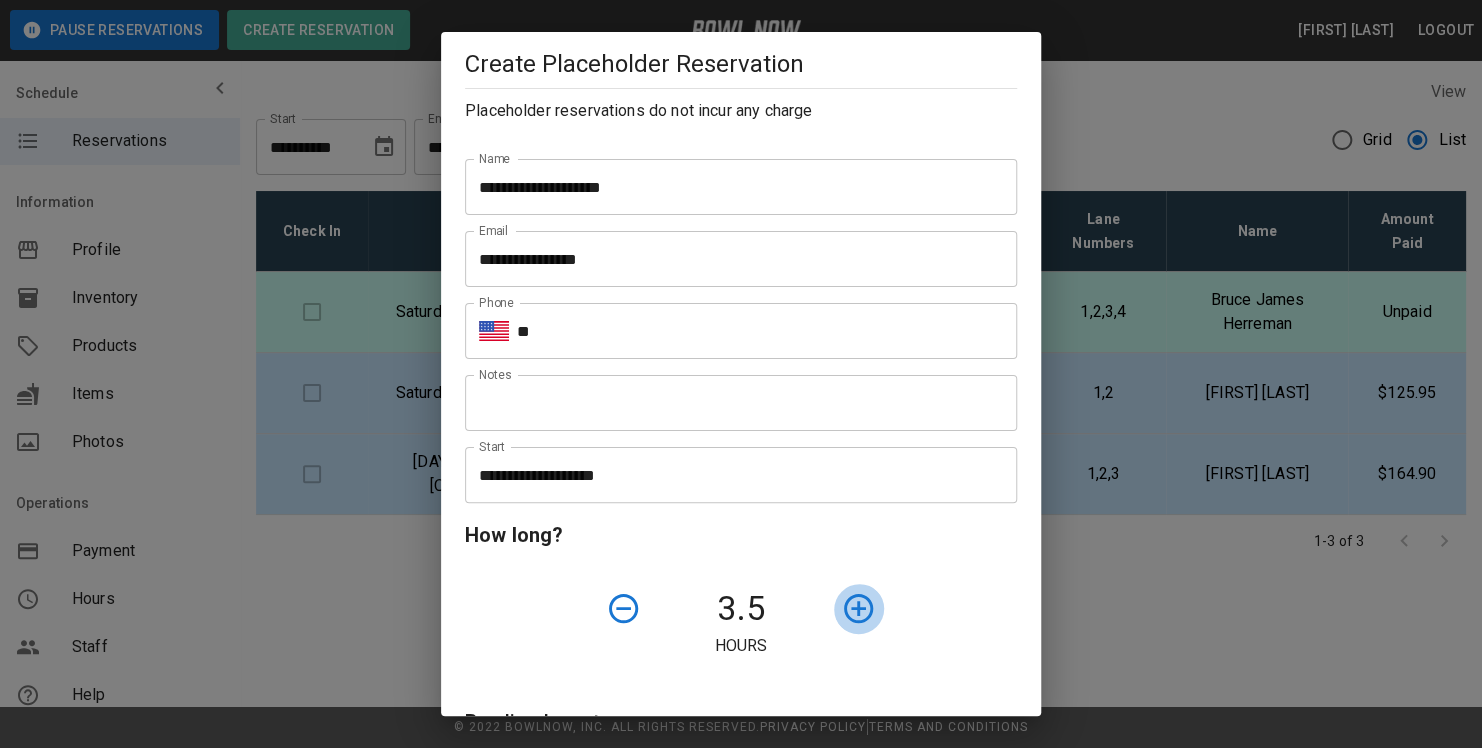 click 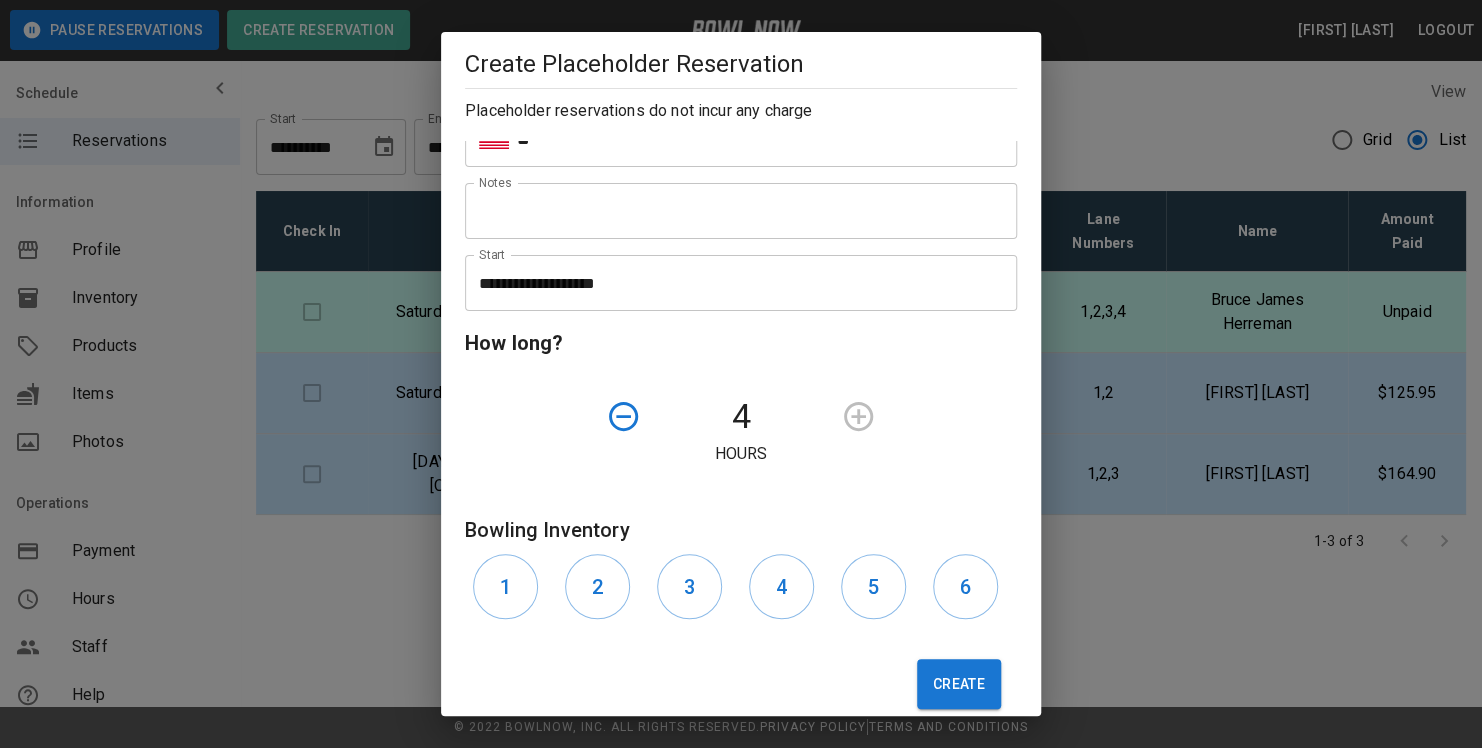scroll, scrollTop: 221, scrollLeft: 0, axis: vertical 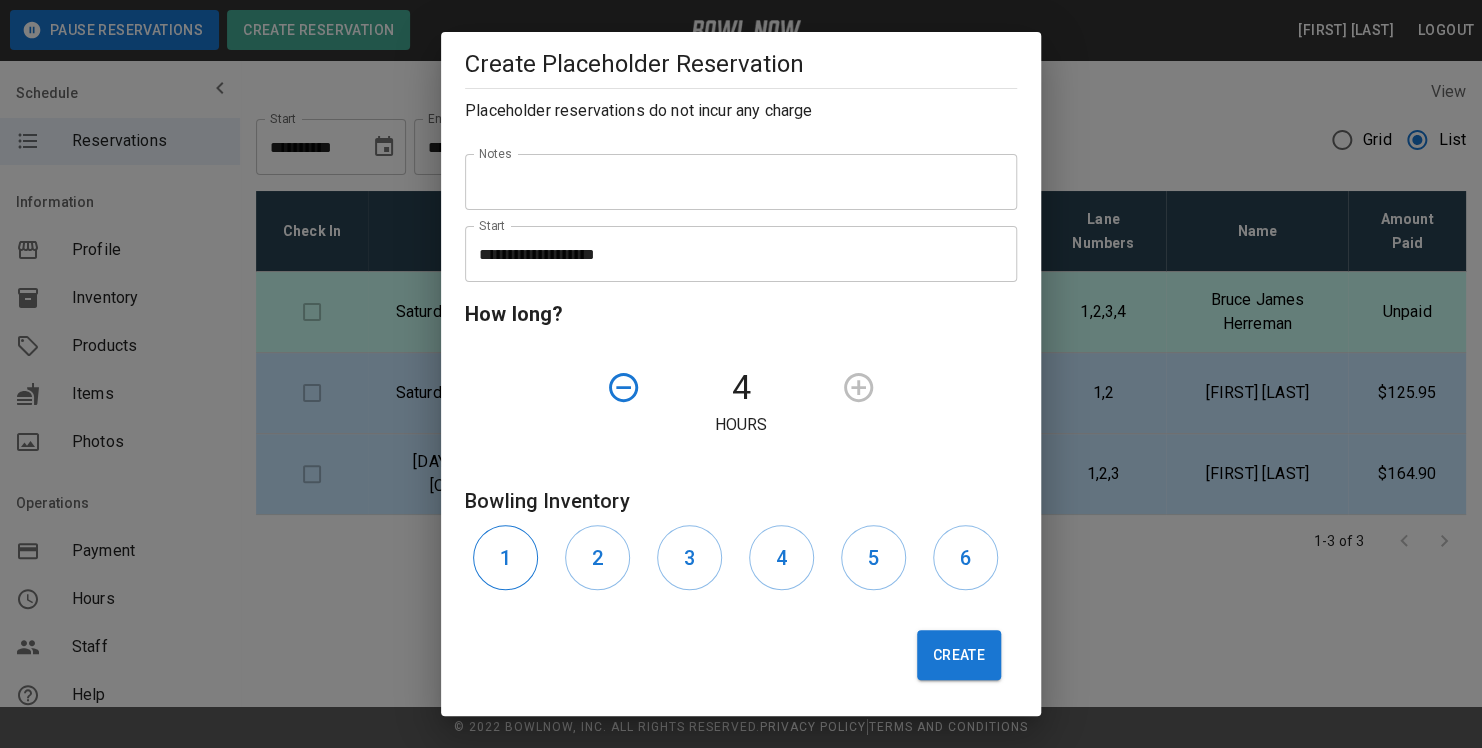 click on "1" at bounding box center [505, 558] 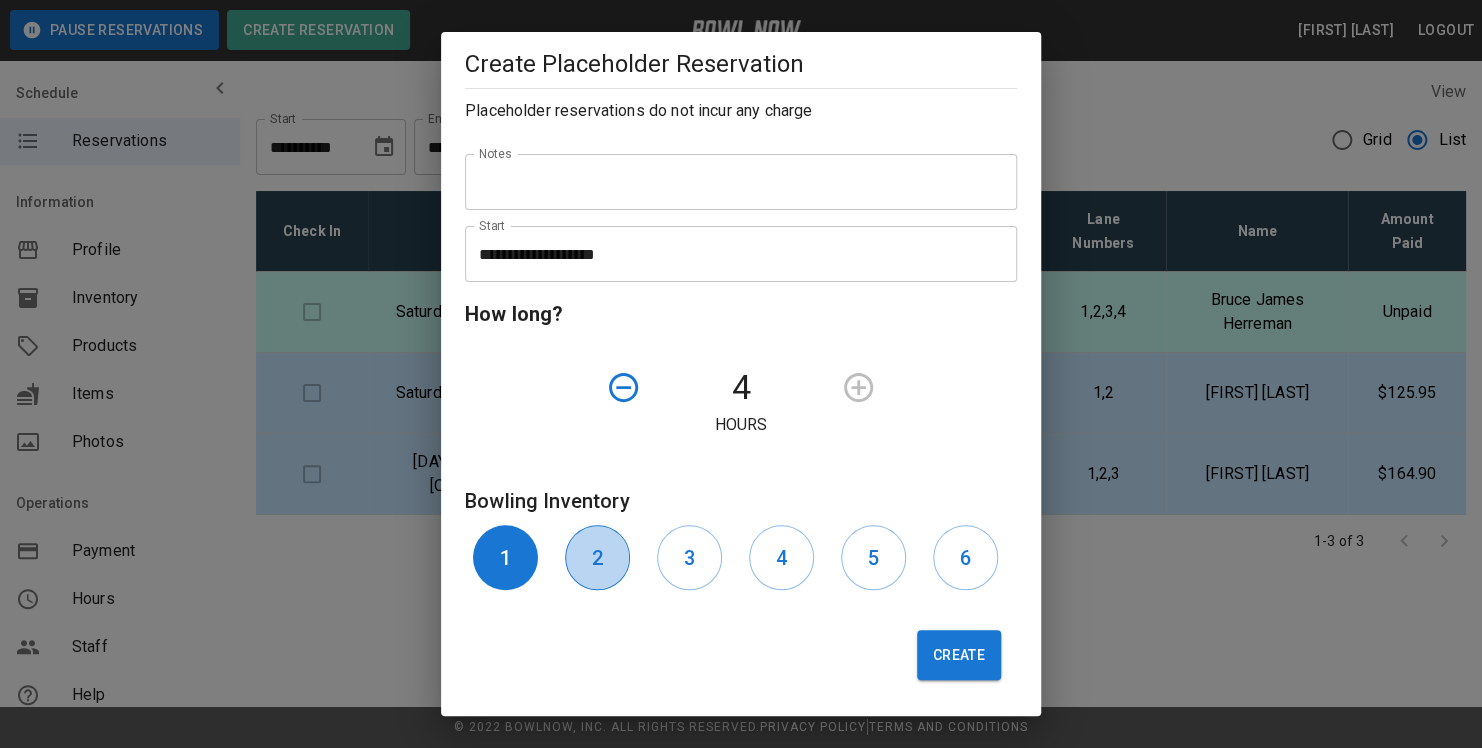 click on "2" at bounding box center [597, 557] 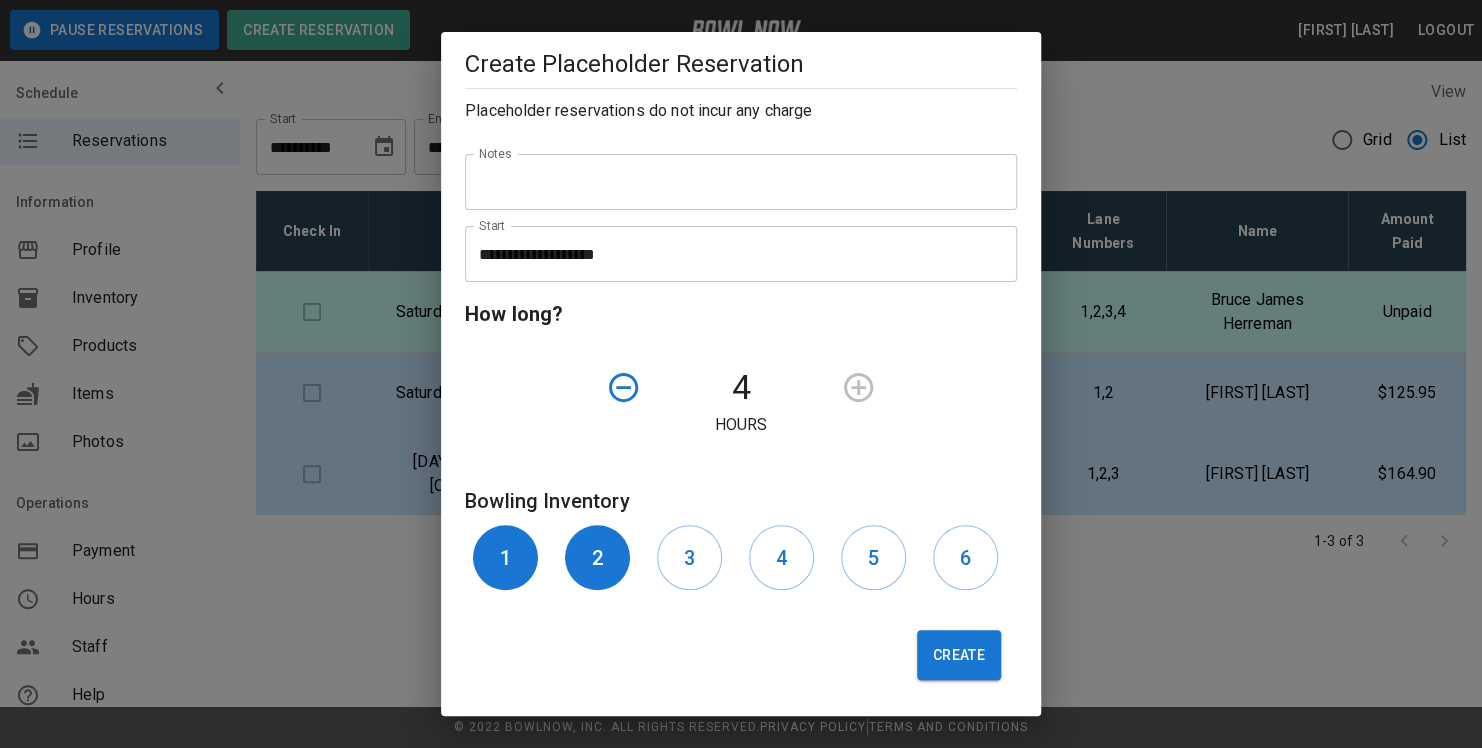 drag, startPoint x: 677, startPoint y: 551, endPoint x: 719, endPoint y: 551, distance: 42 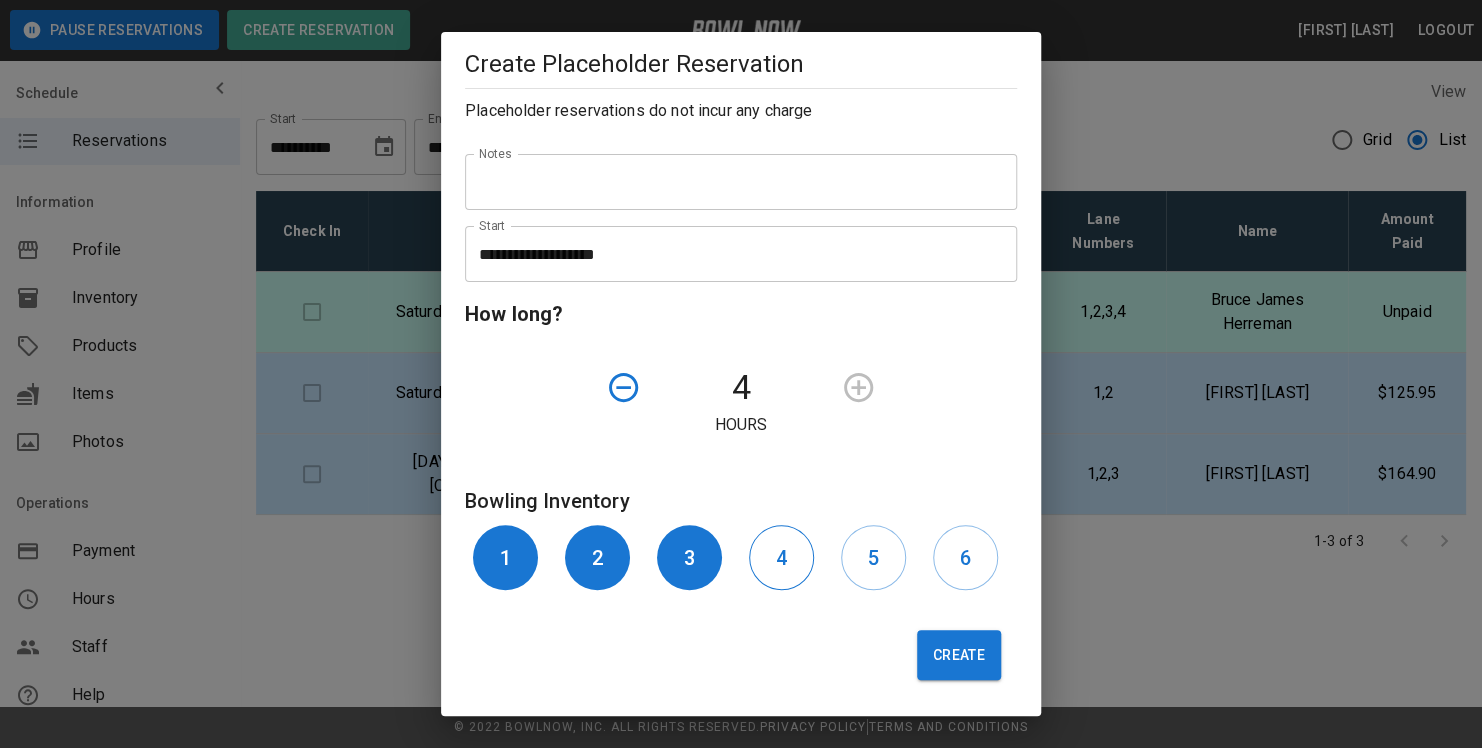 click on "4" at bounding box center (781, 558) 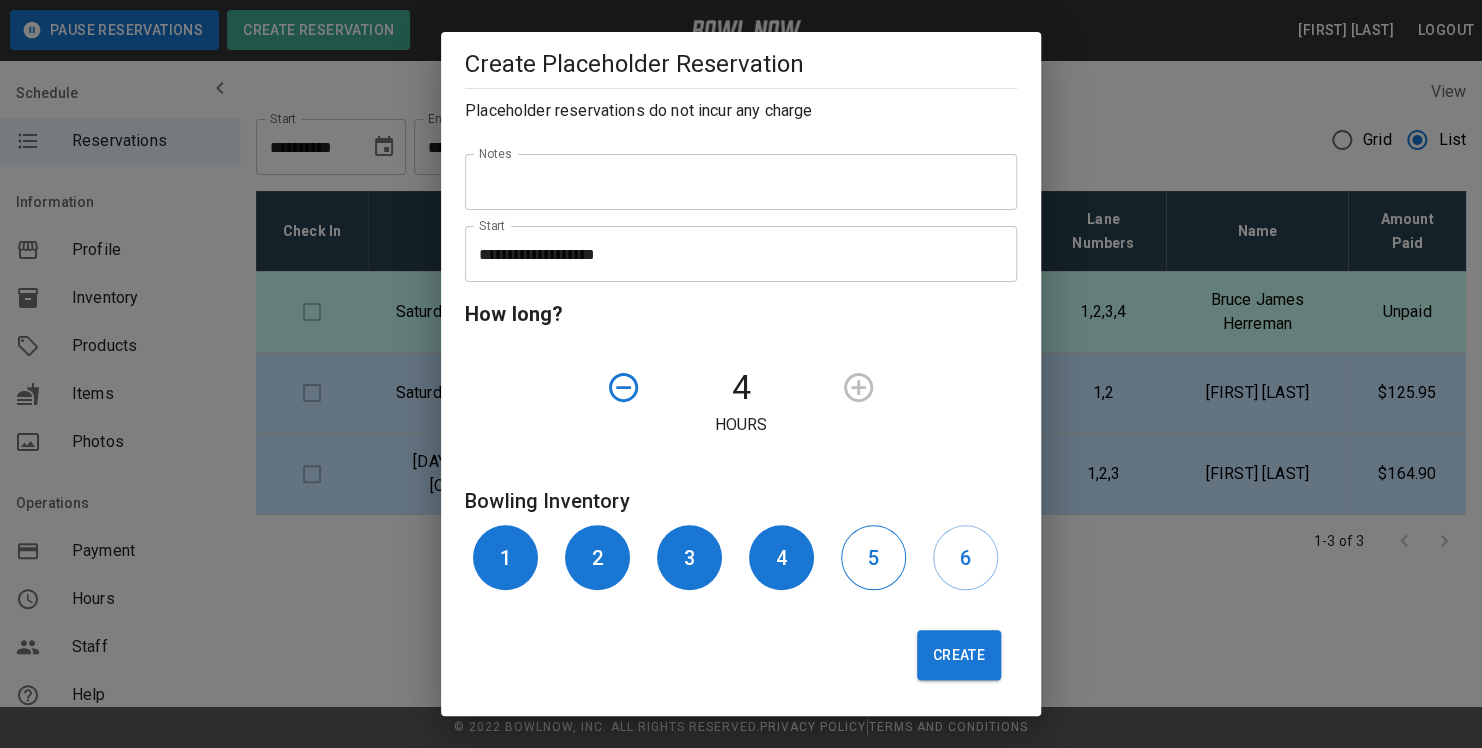 click on "5" at bounding box center (873, 557) 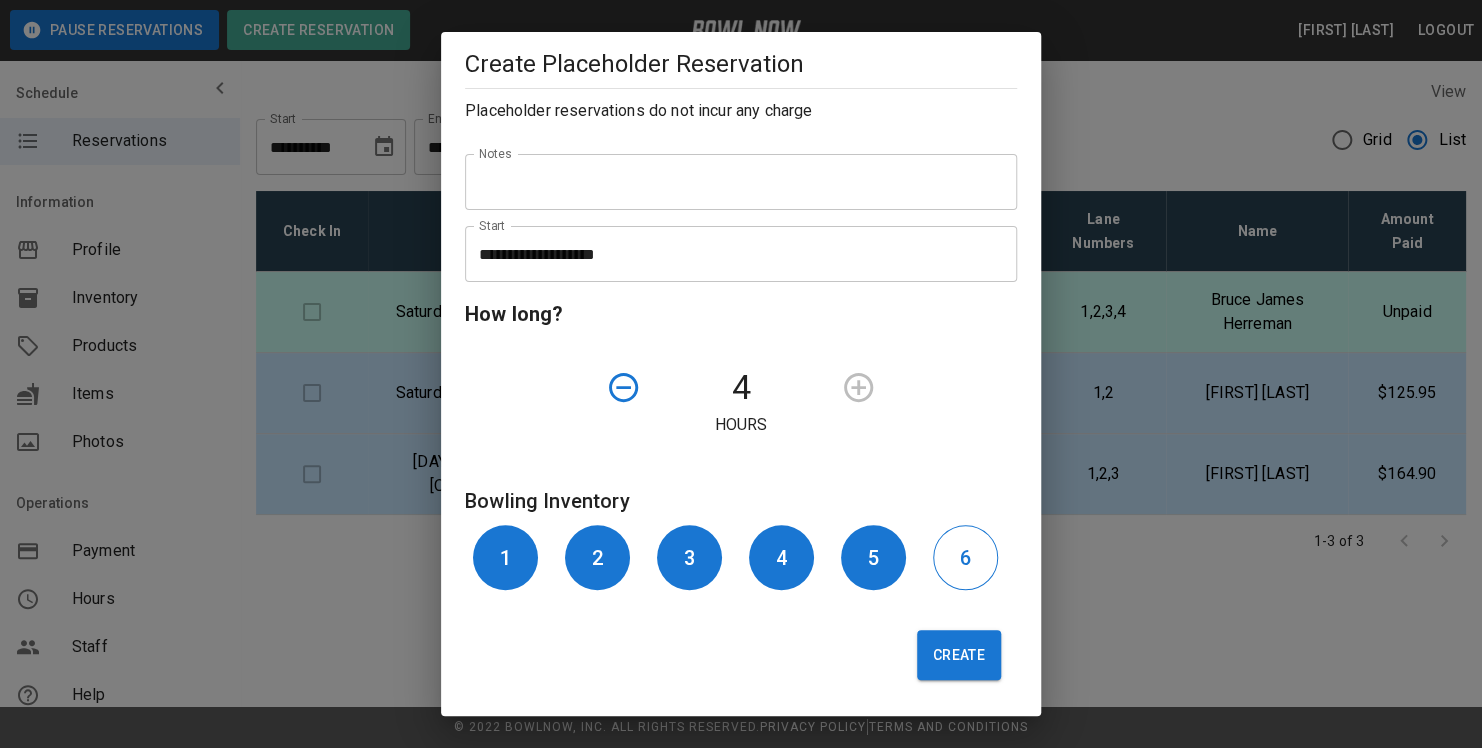 click on "6" at bounding box center [965, 558] 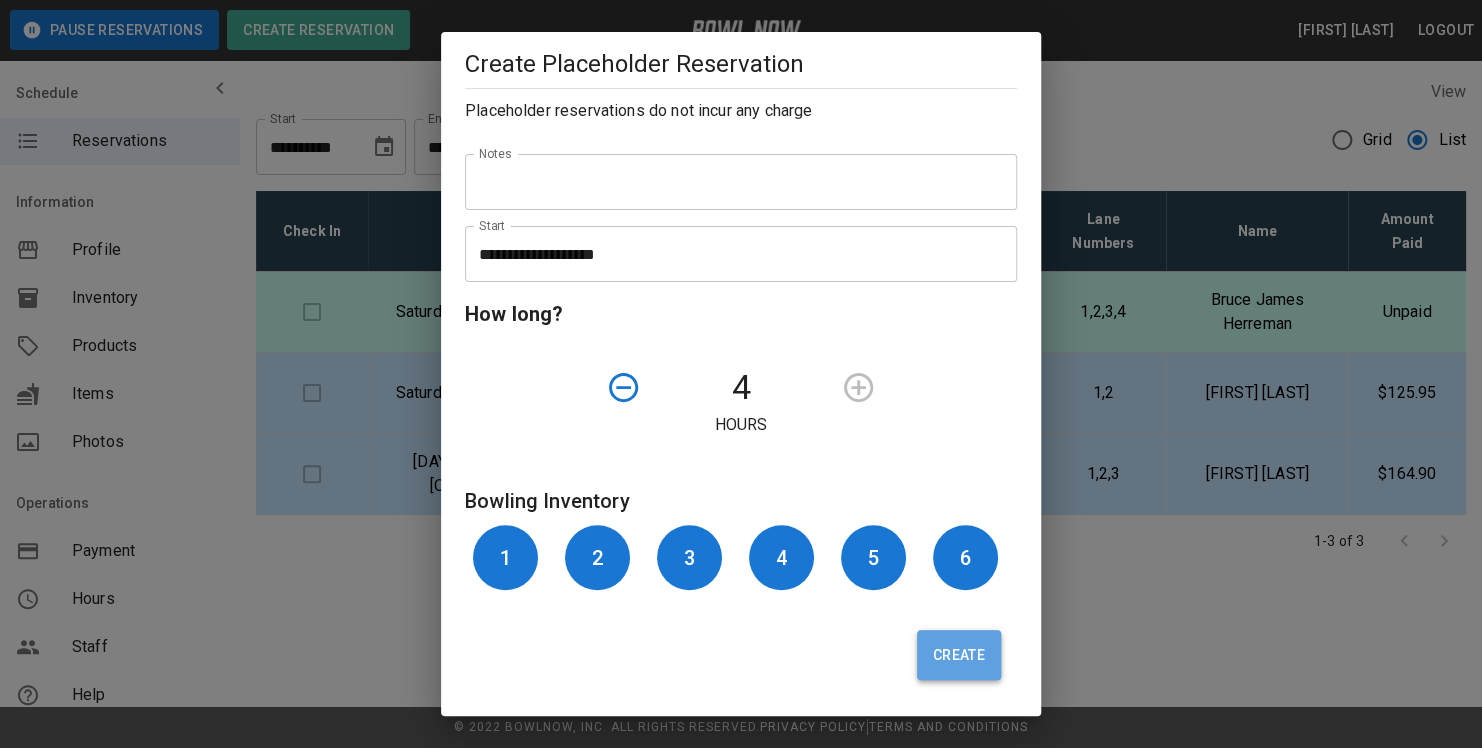 click on "Create" at bounding box center [959, 655] 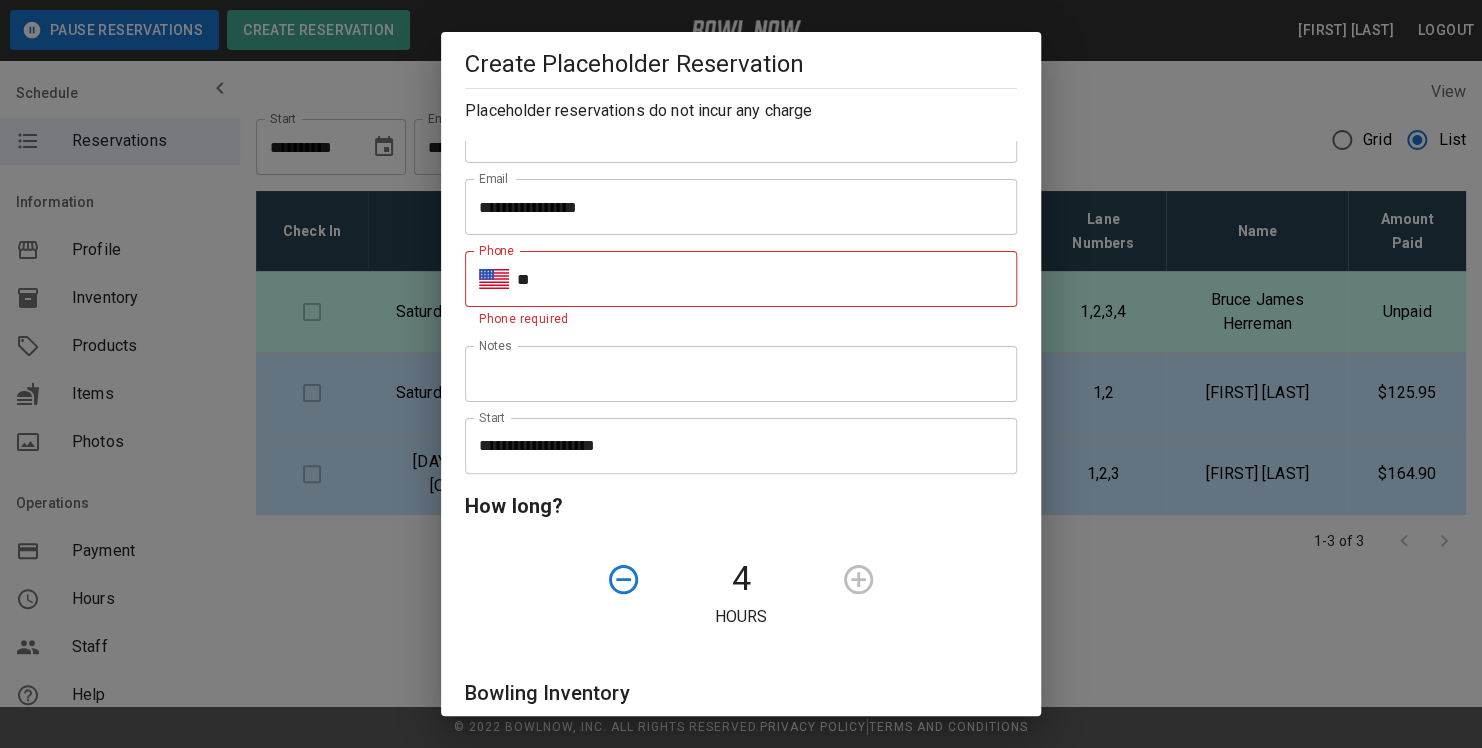 scroll, scrollTop: 0, scrollLeft: 0, axis: both 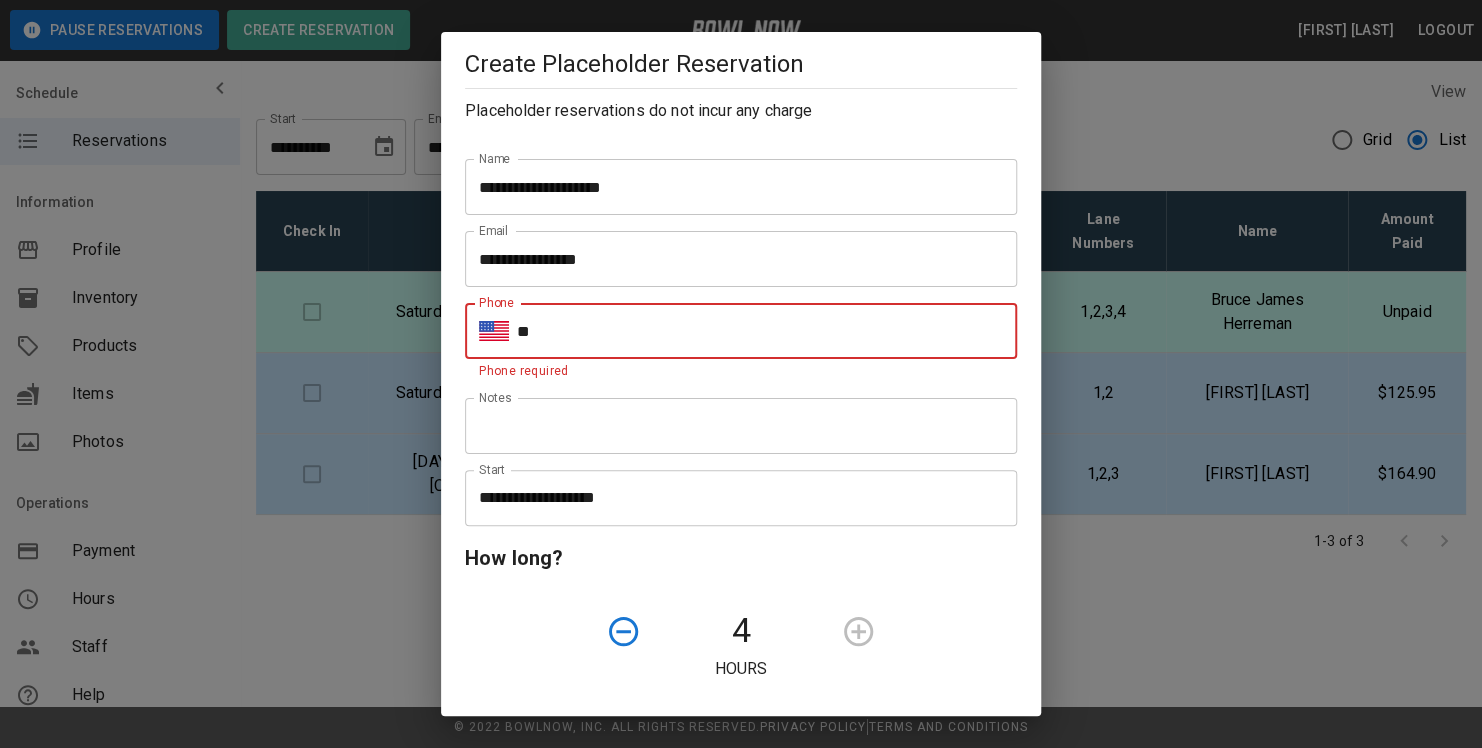click on "**" at bounding box center (767, 331) 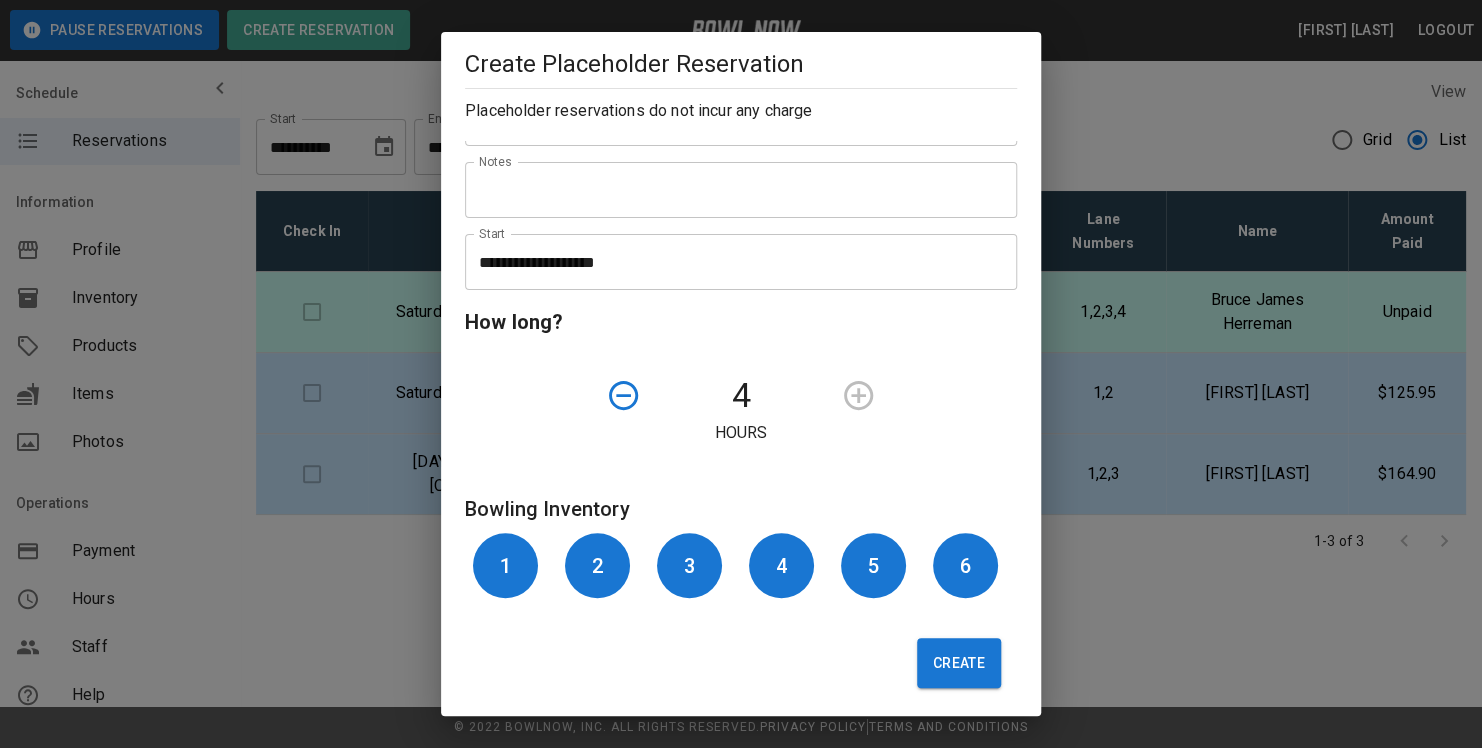 scroll, scrollTop: 221, scrollLeft: 0, axis: vertical 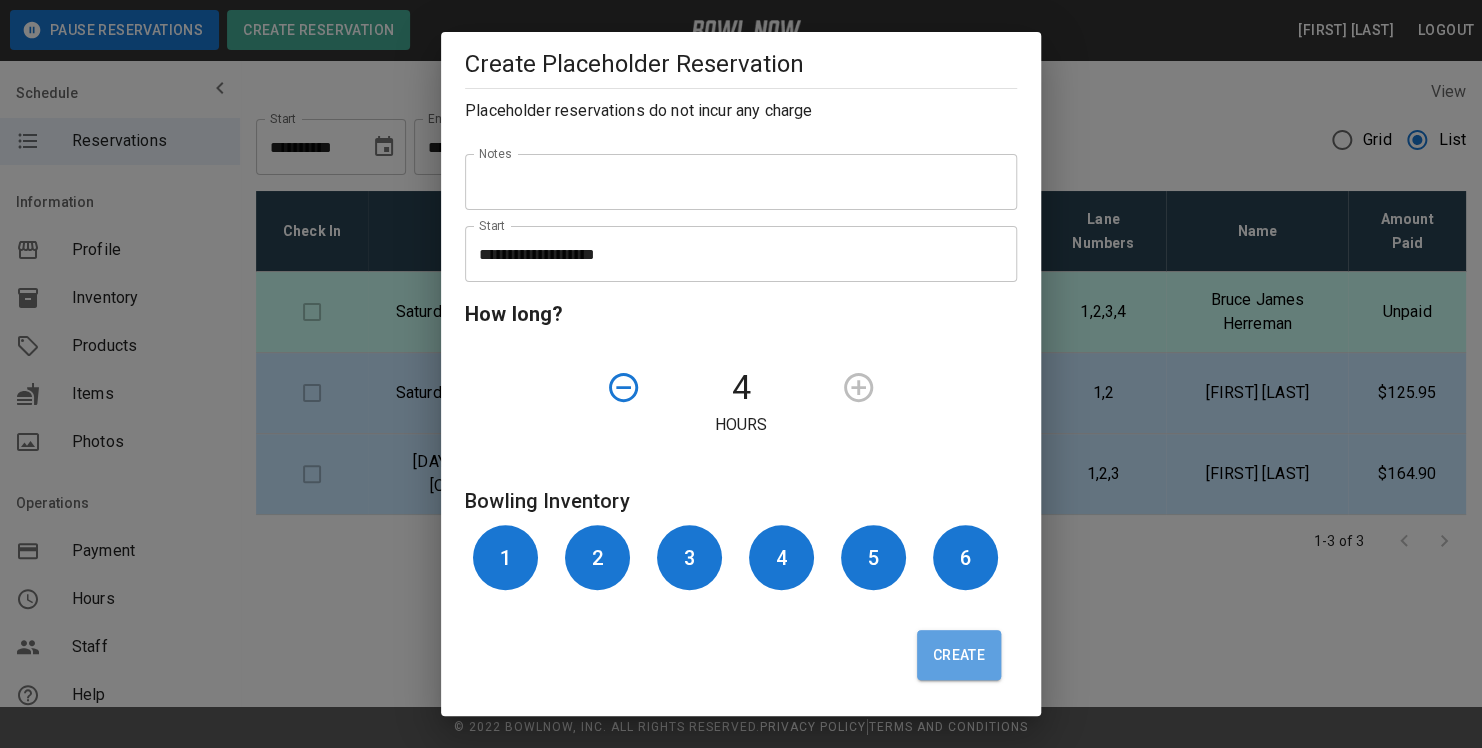 click on "Create" at bounding box center (959, 655) 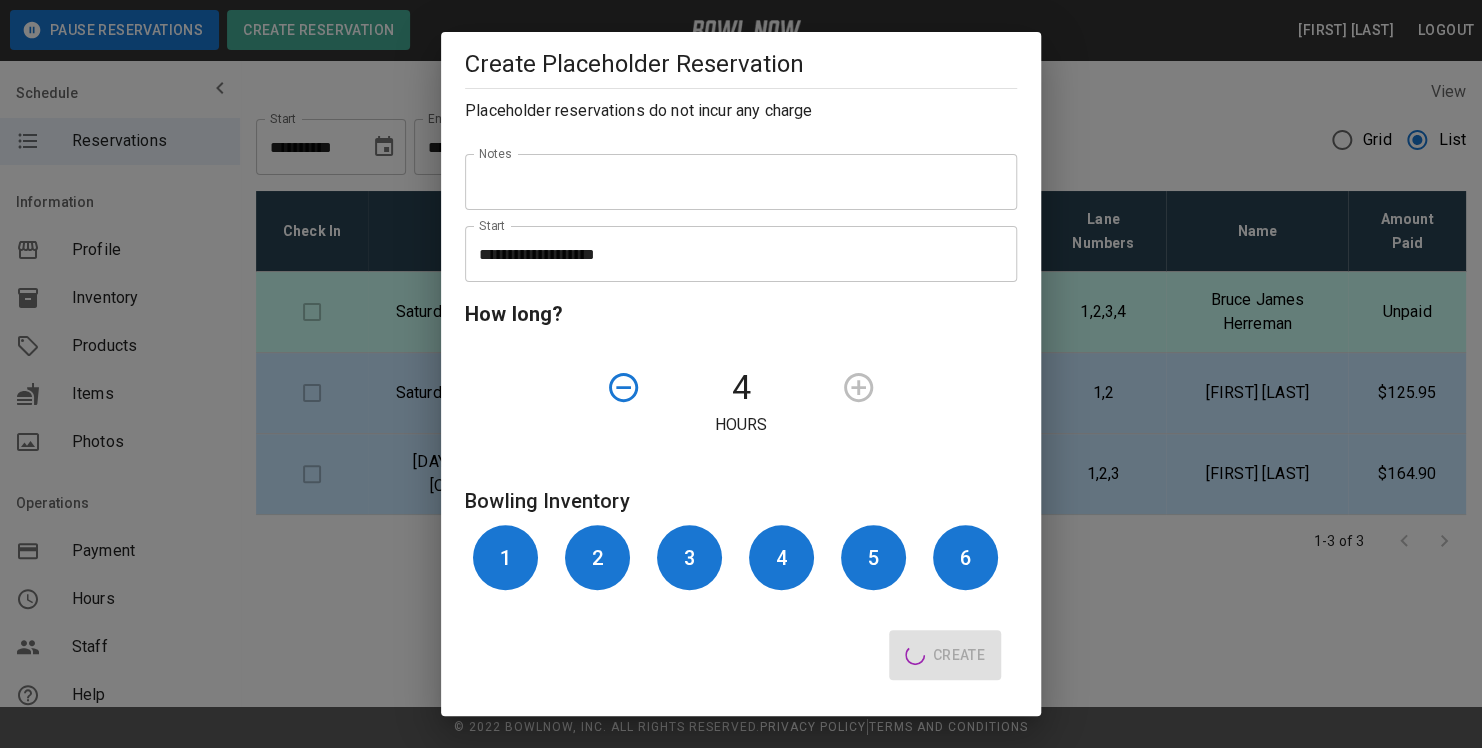 type 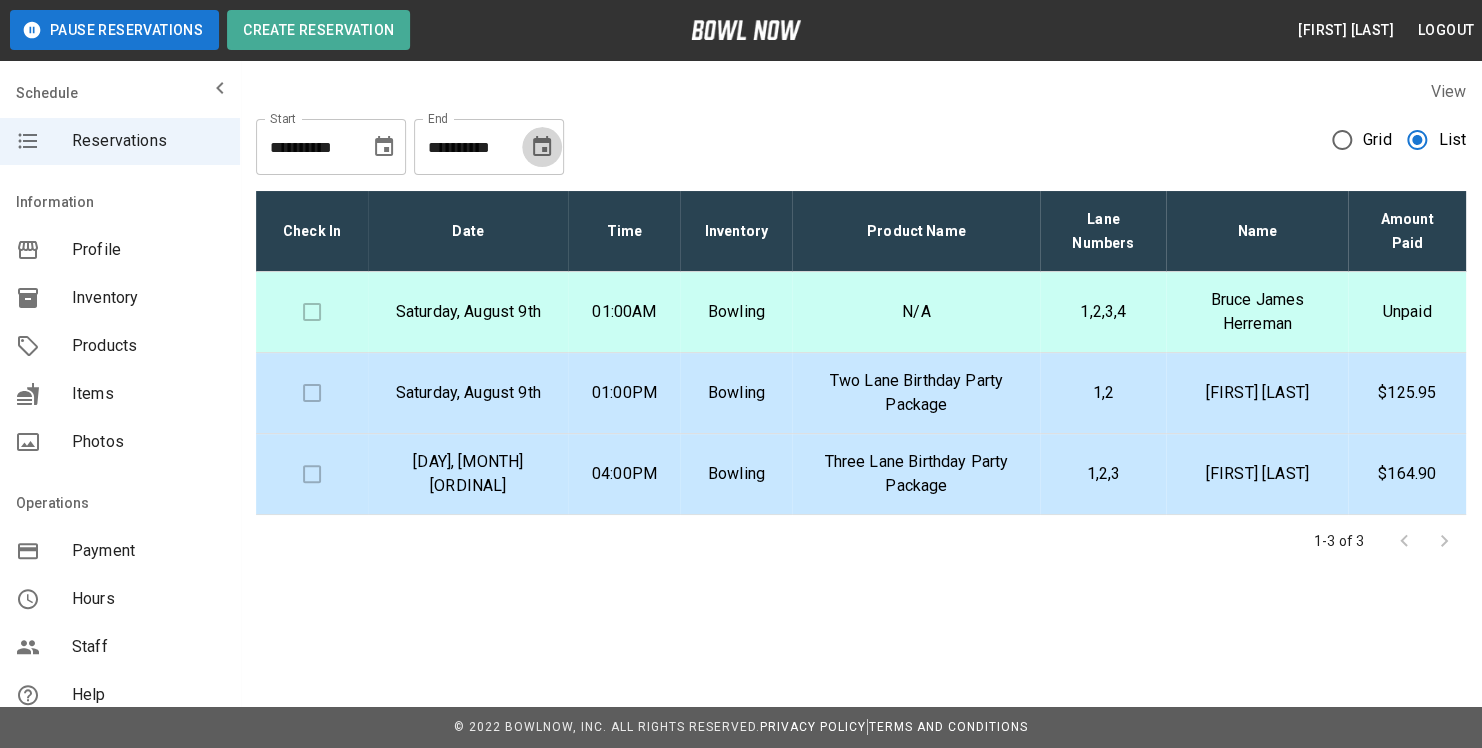 click 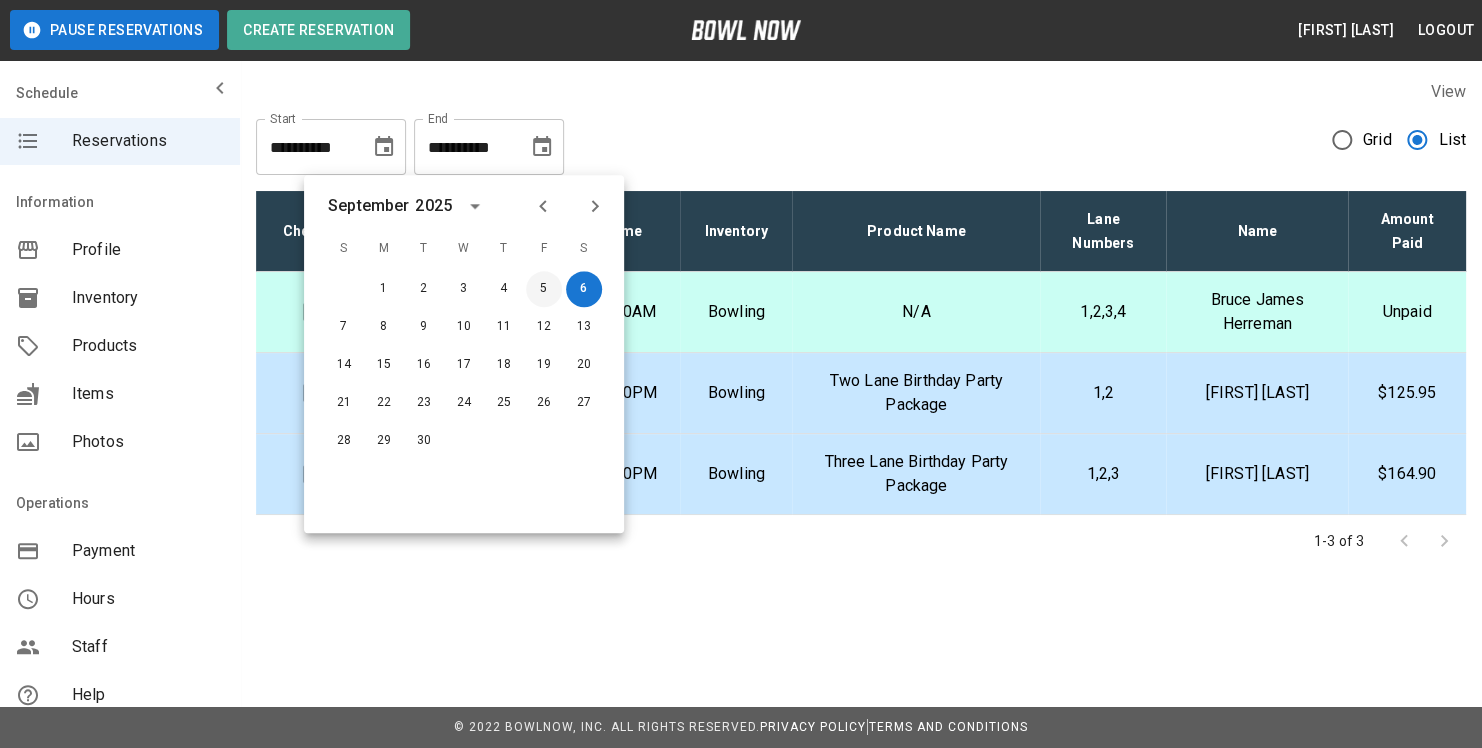 click on "5" at bounding box center (544, 289) 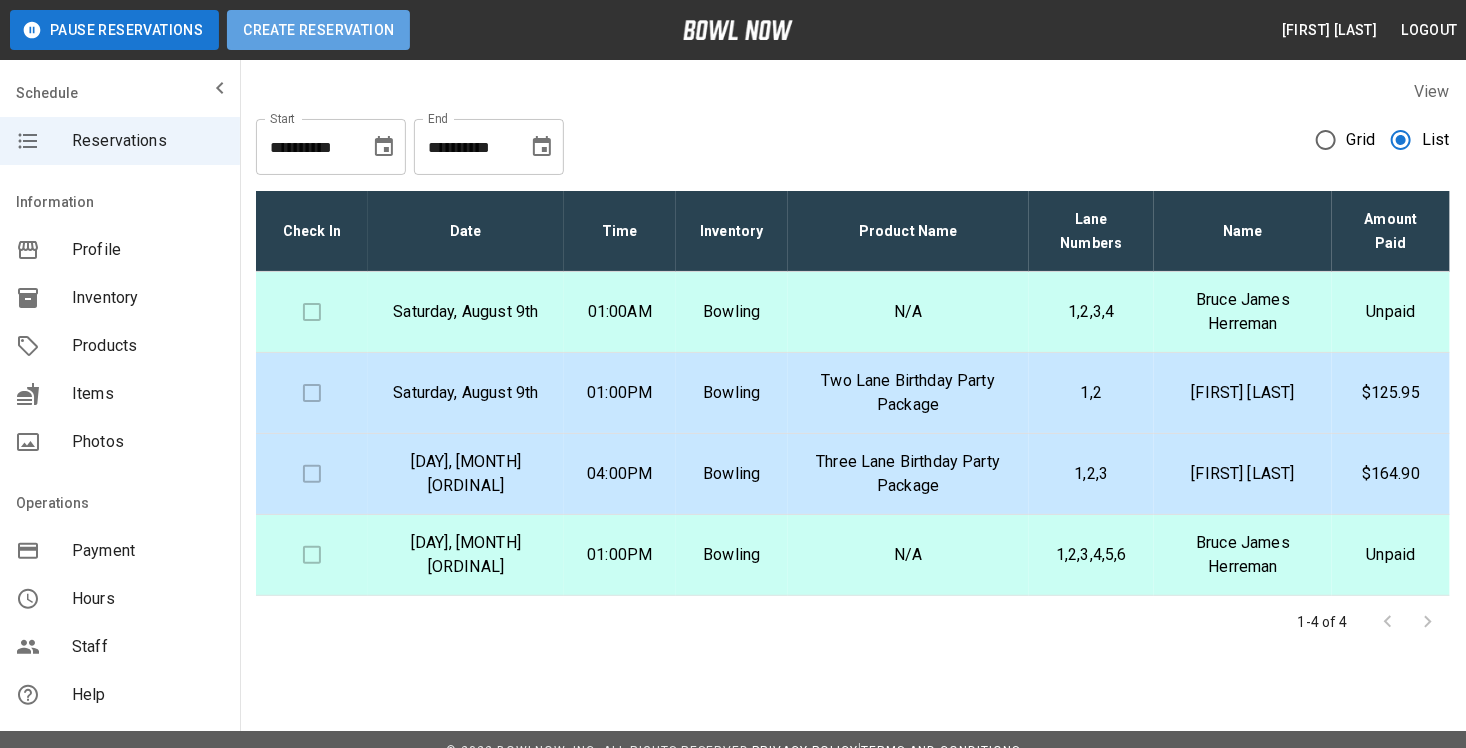 click on "Create Reservation" at bounding box center (318, 30) 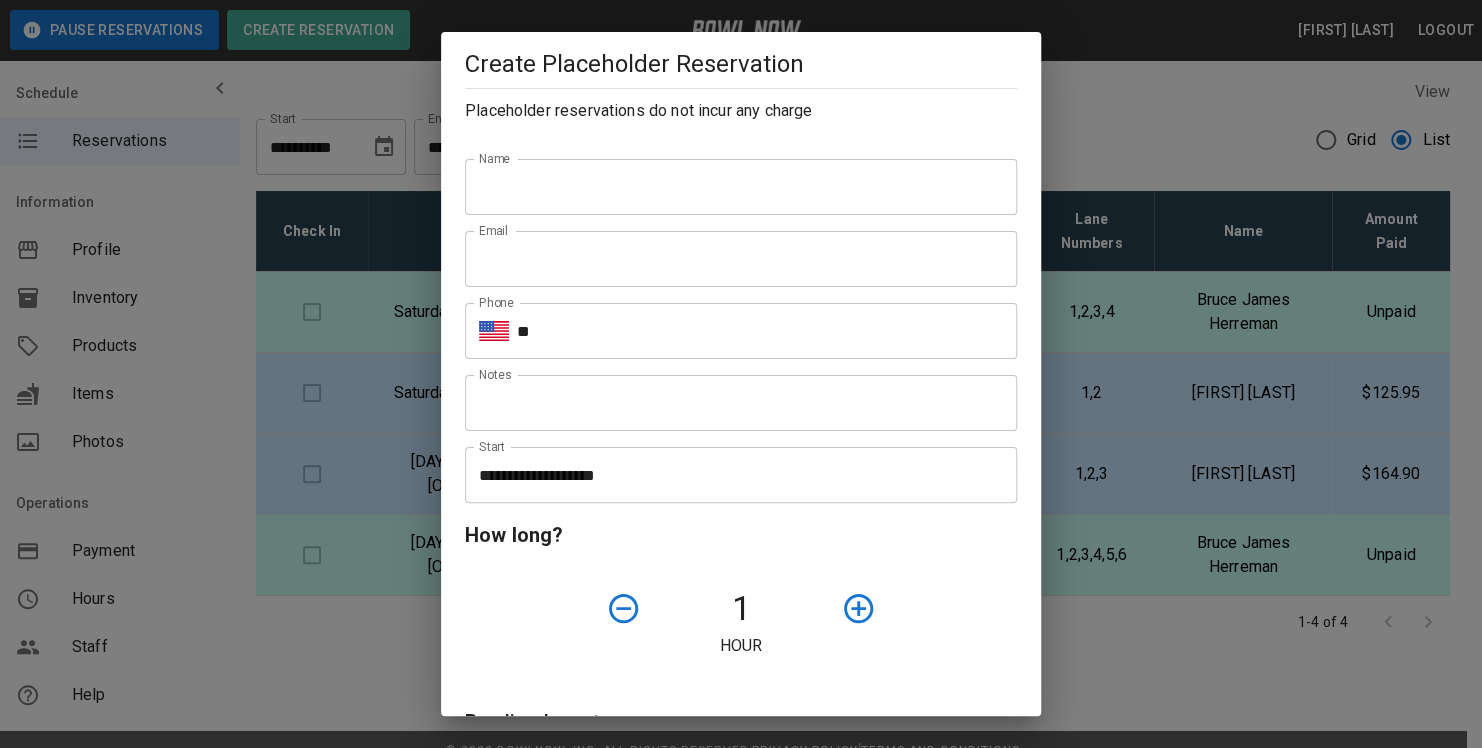 click on "Name" at bounding box center [741, 187] 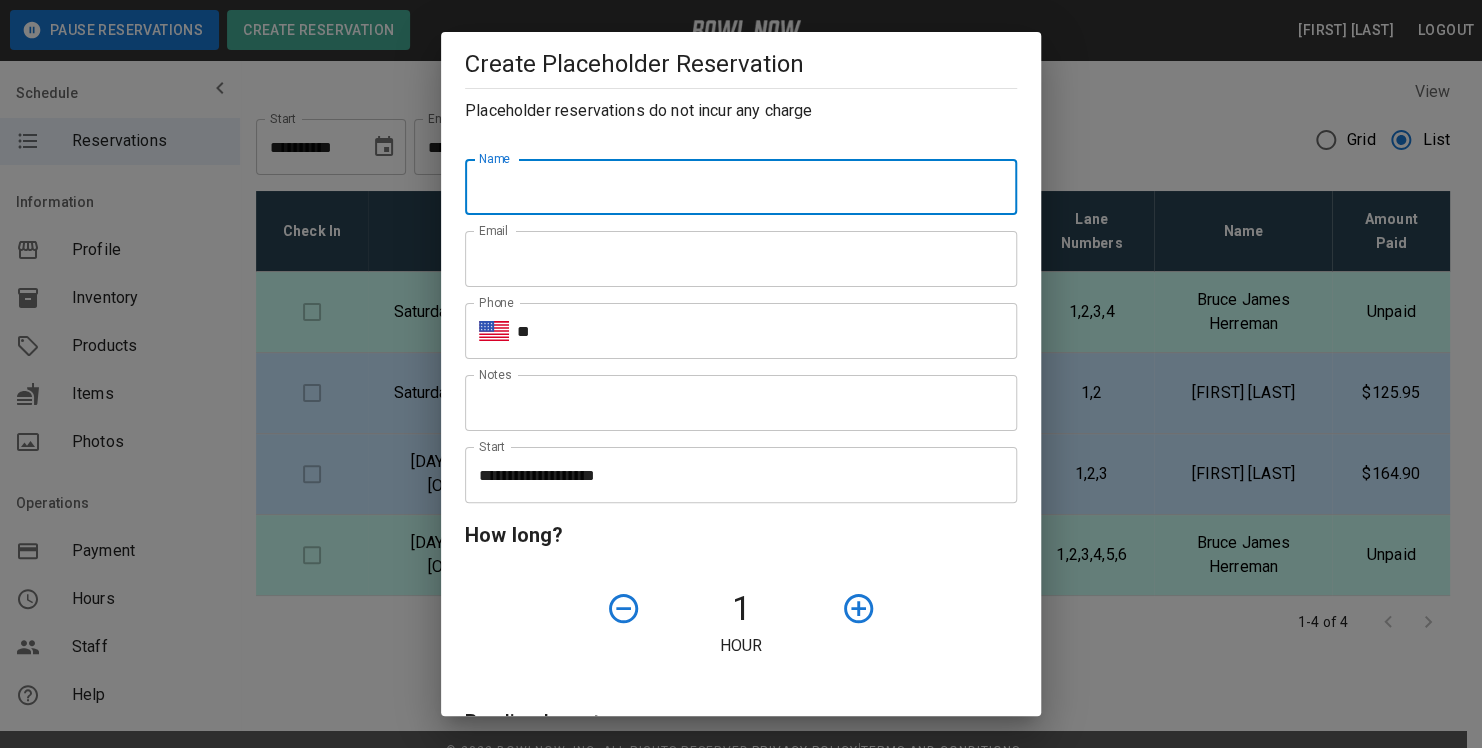 type on "**********" 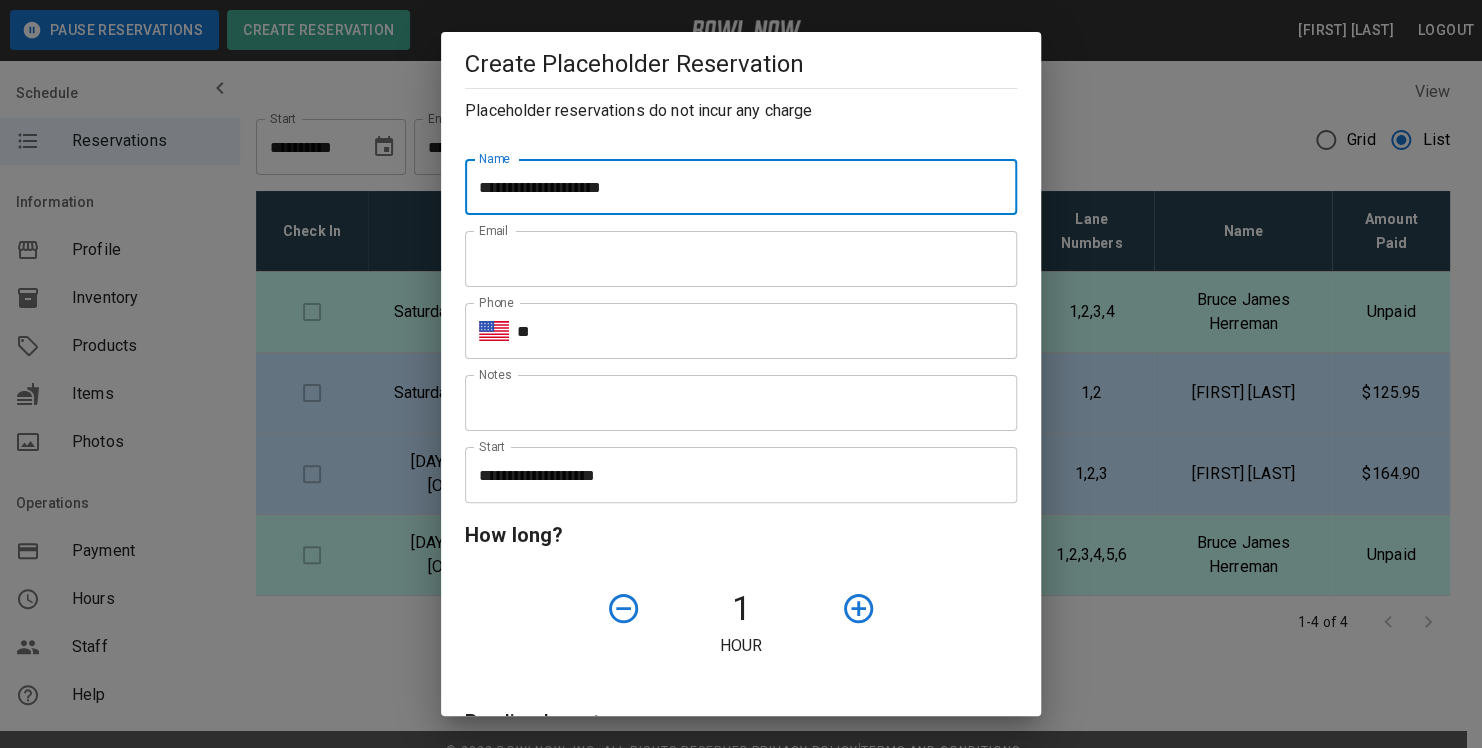type on "**********" 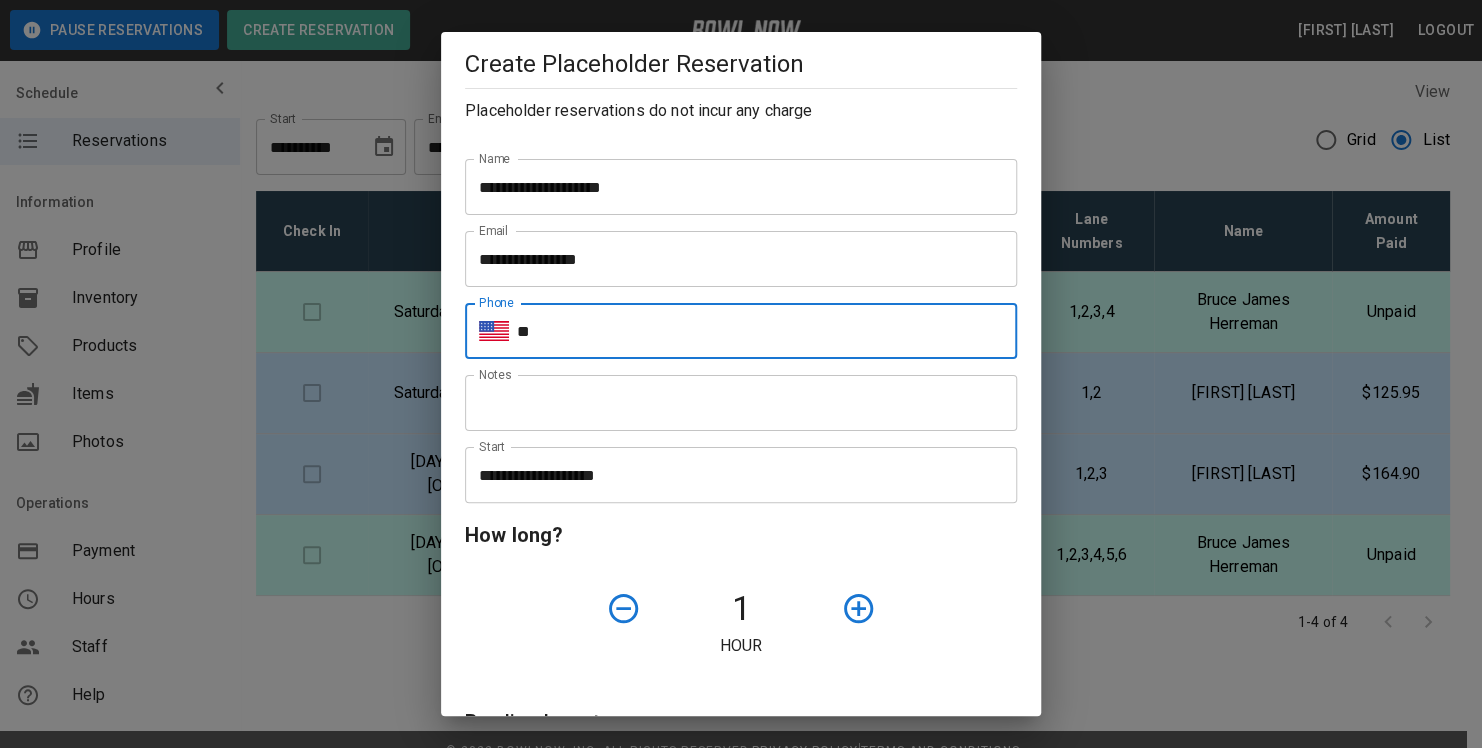 click on "**" at bounding box center (767, 331) 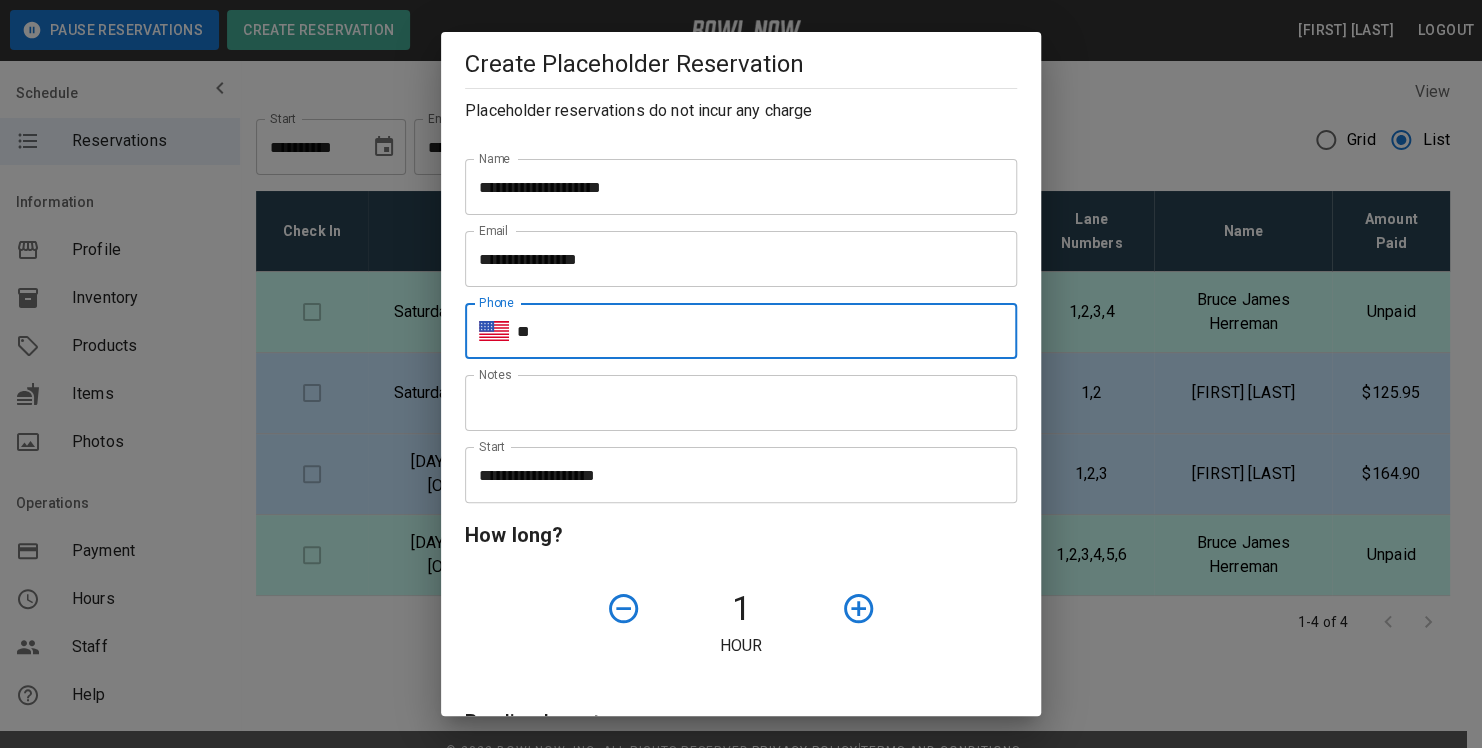 type on "**********" 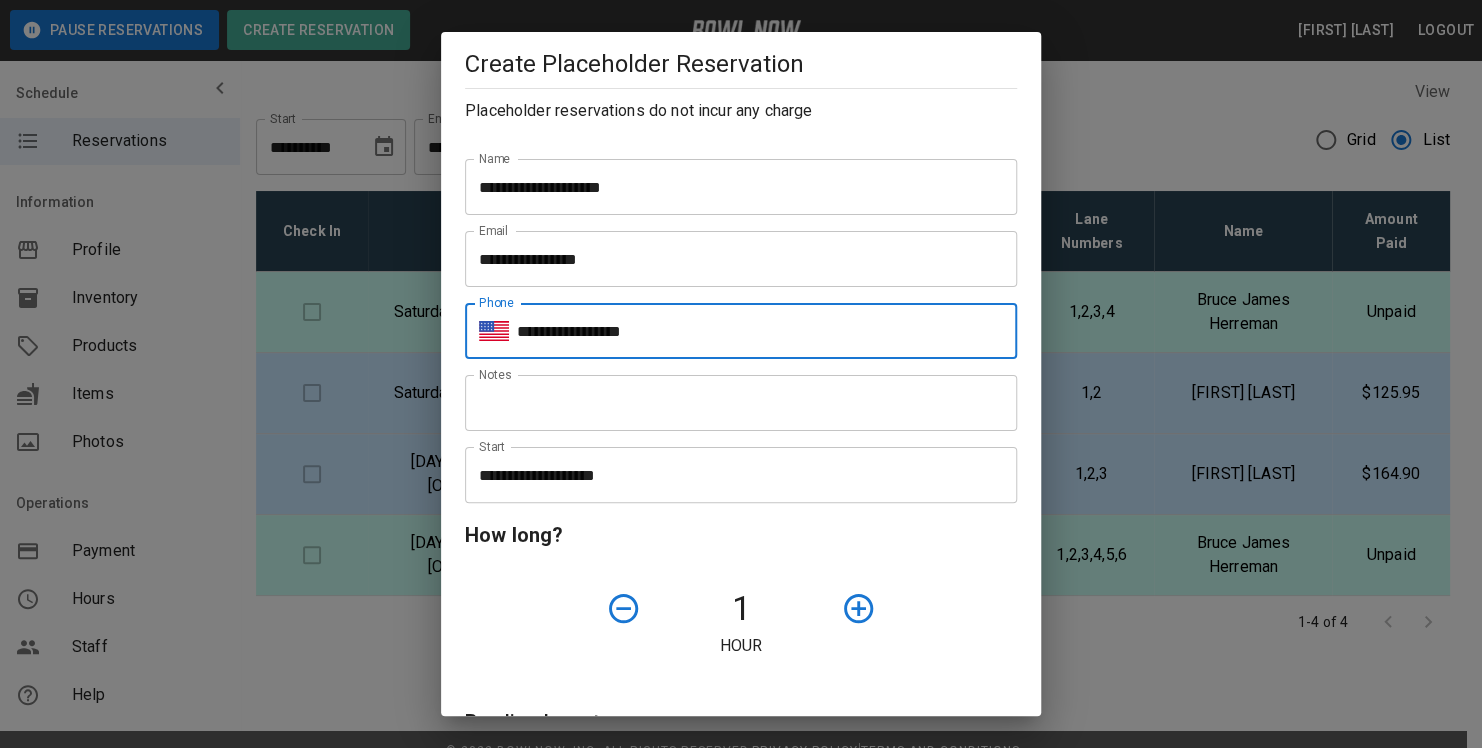 click on "**********" at bounding box center [734, 475] 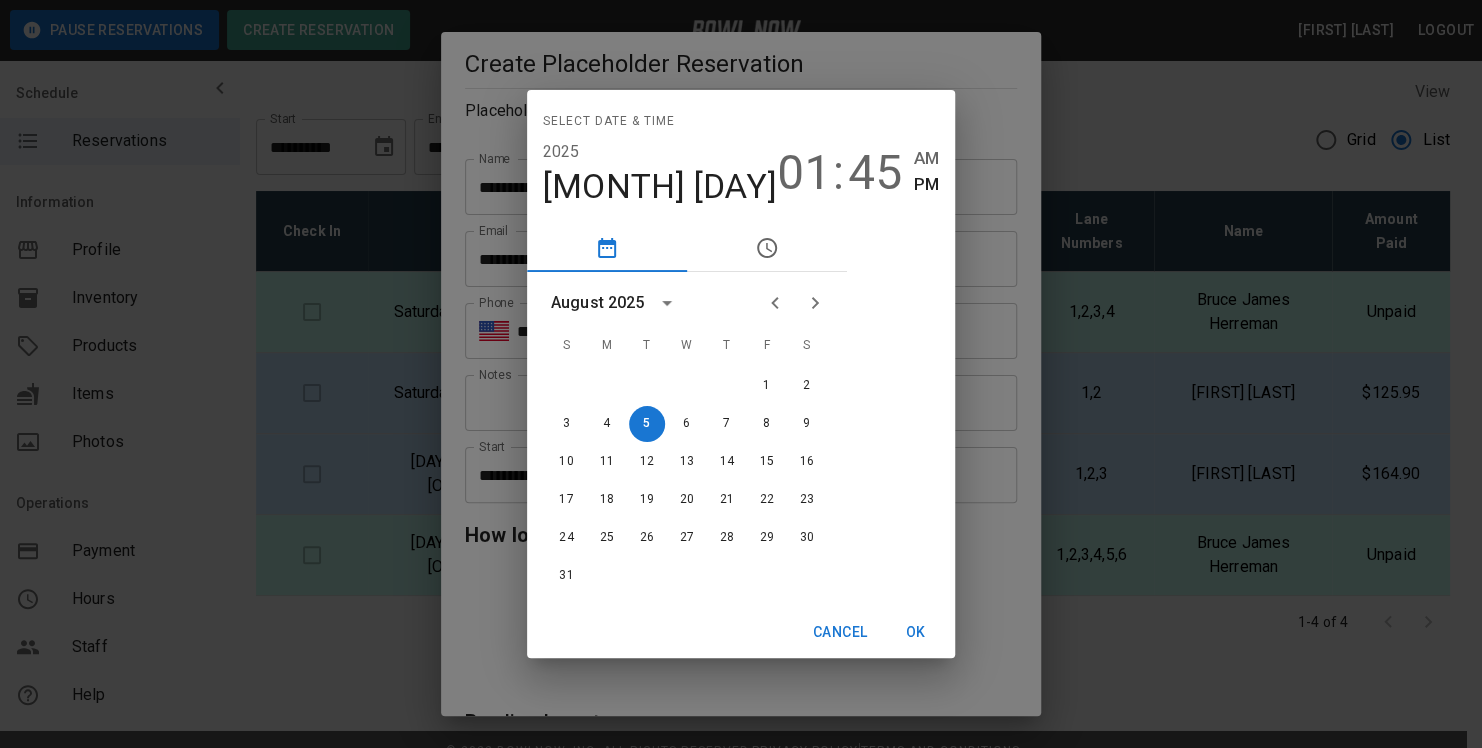 click 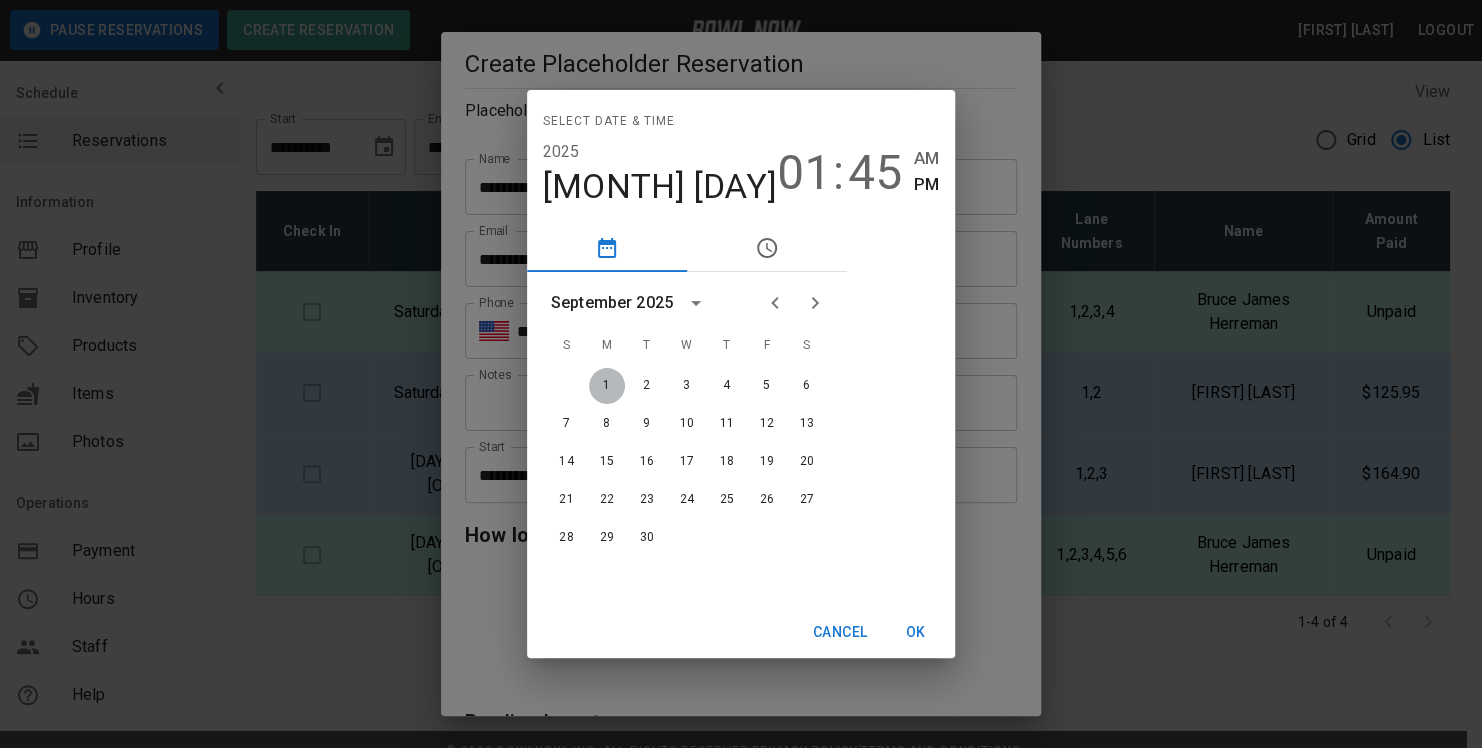 click on "1" at bounding box center [607, 386] 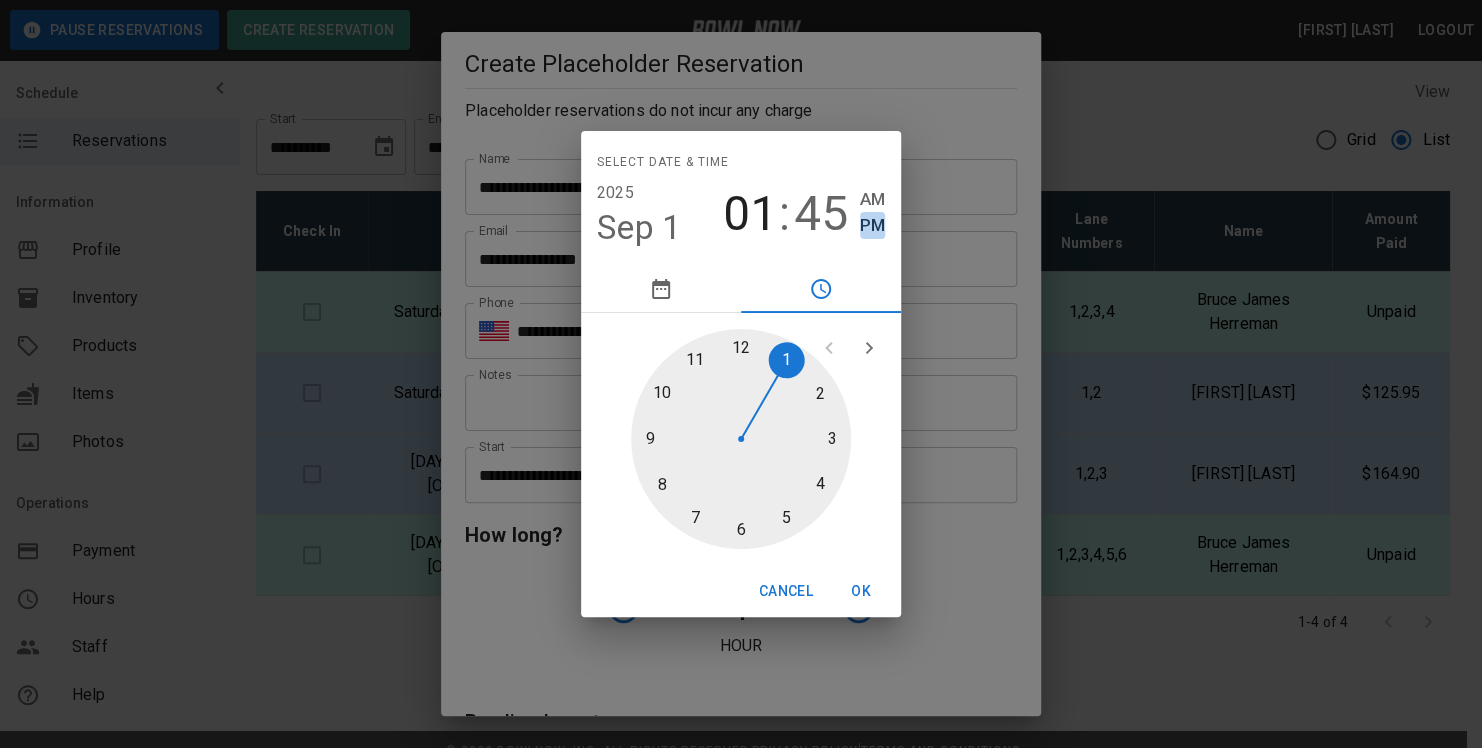 click on "PM" at bounding box center [872, 225] 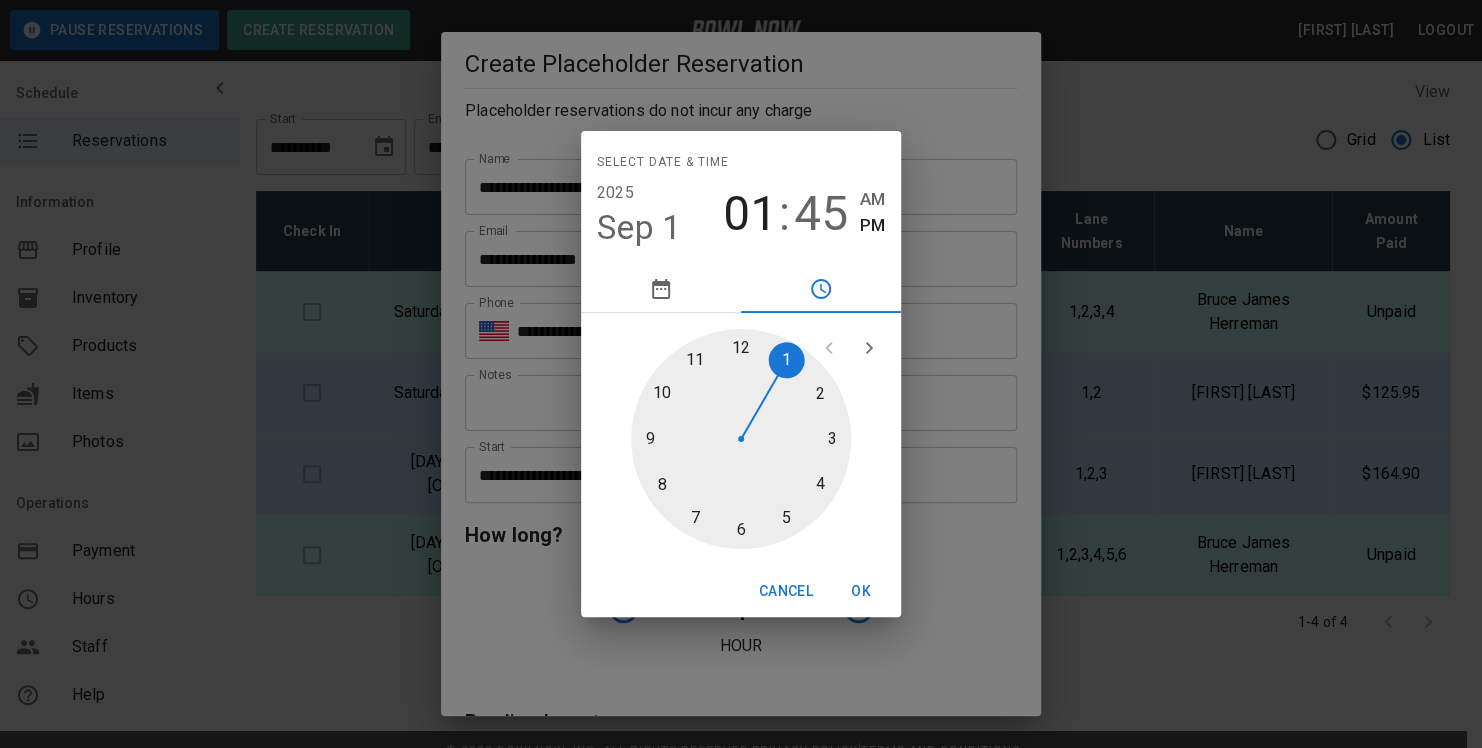 click 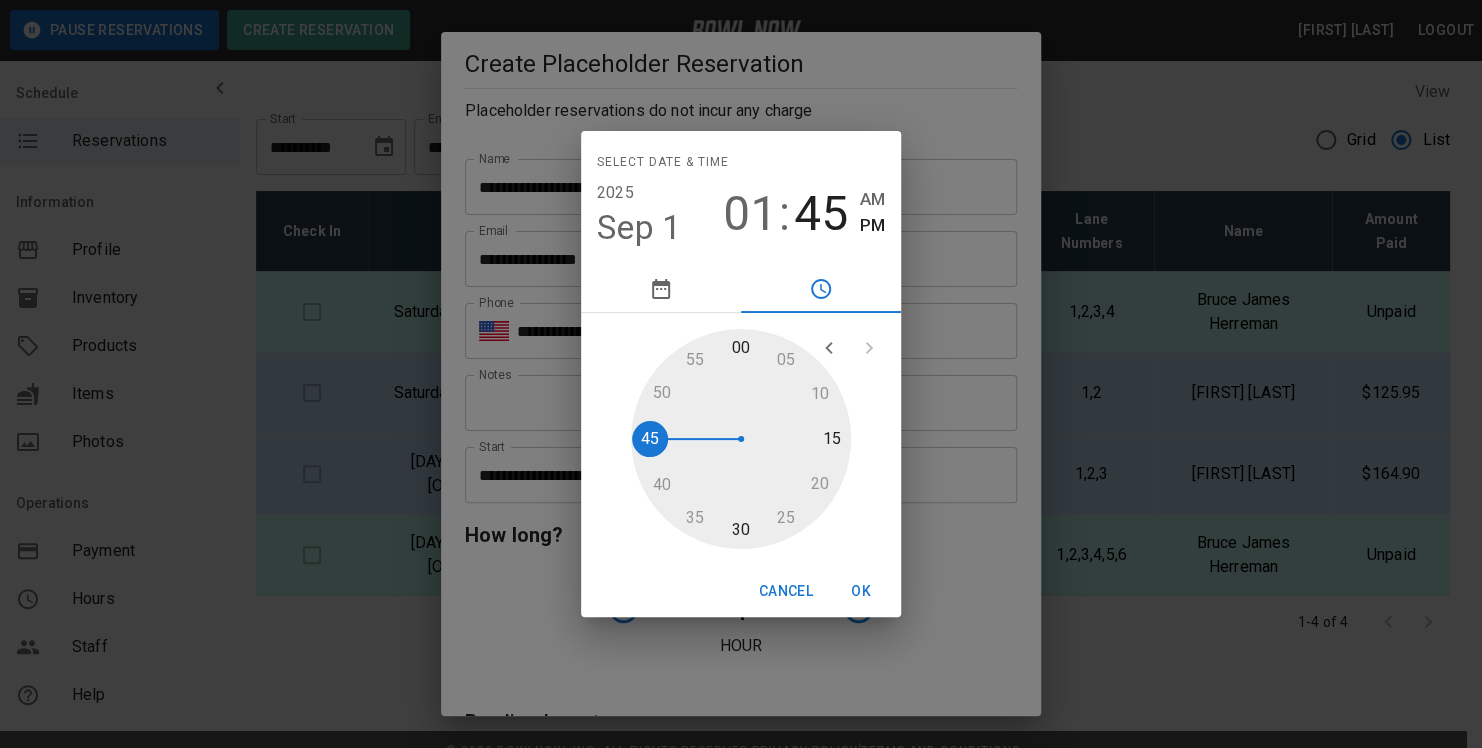 type on "**********" 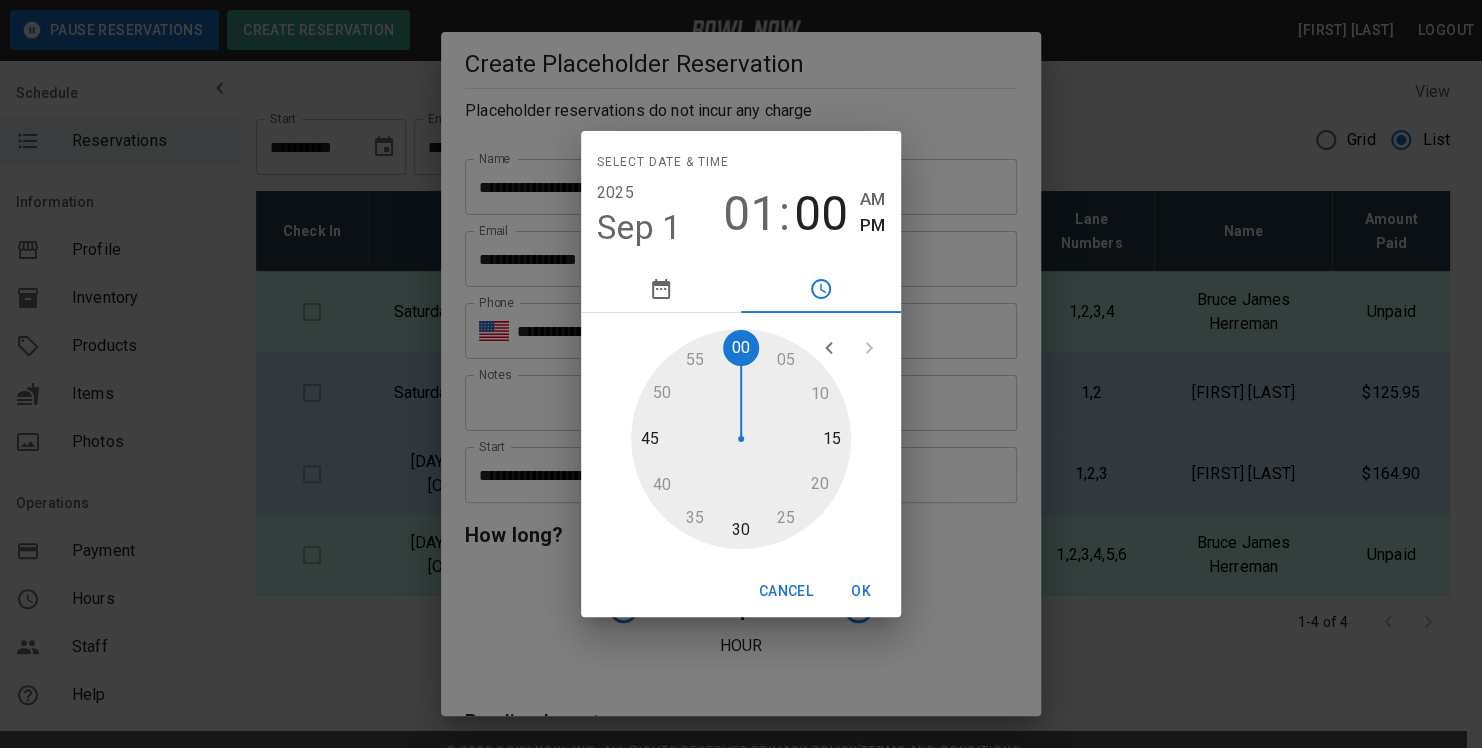 drag, startPoint x: 652, startPoint y: 439, endPoint x: 720, endPoint y: 360, distance: 104.23531 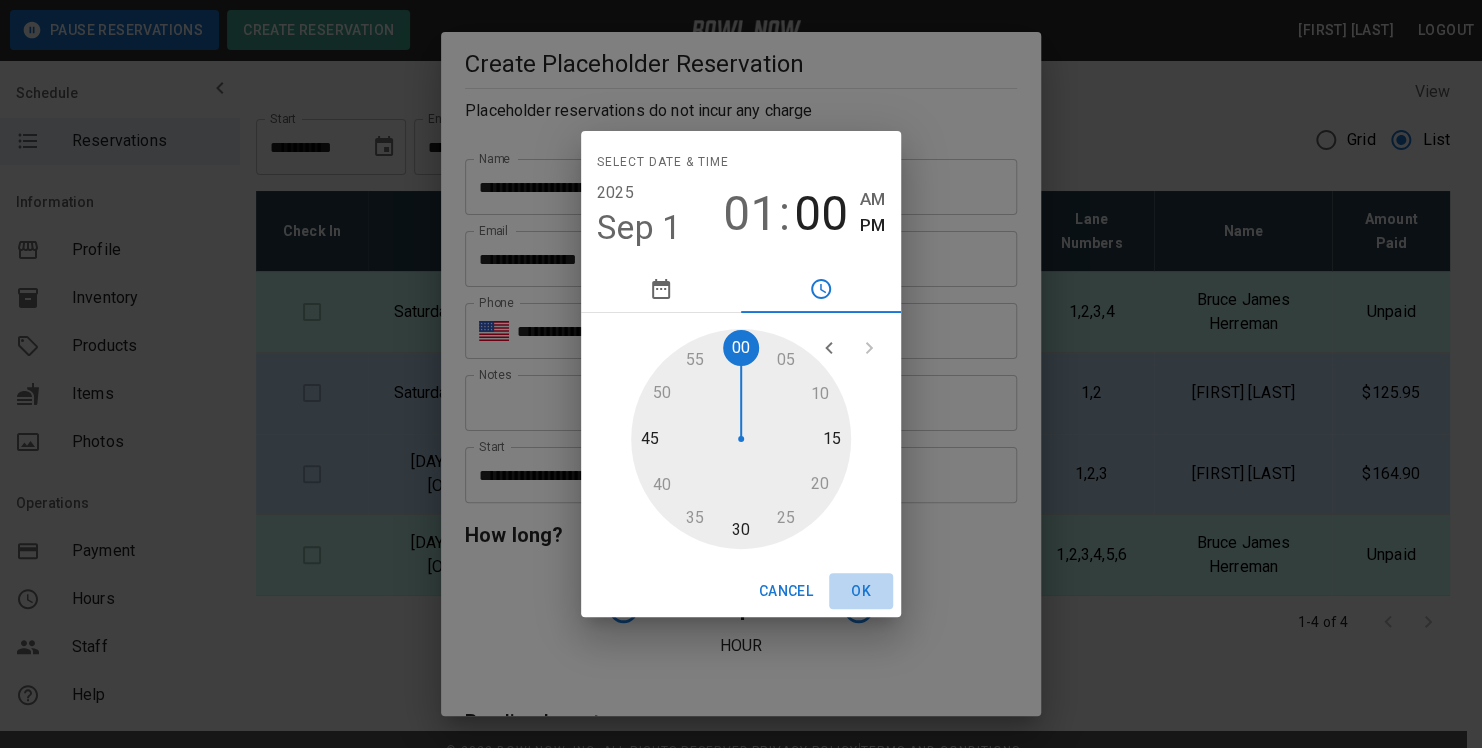 click on "OK" at bounding box center (861, 591) 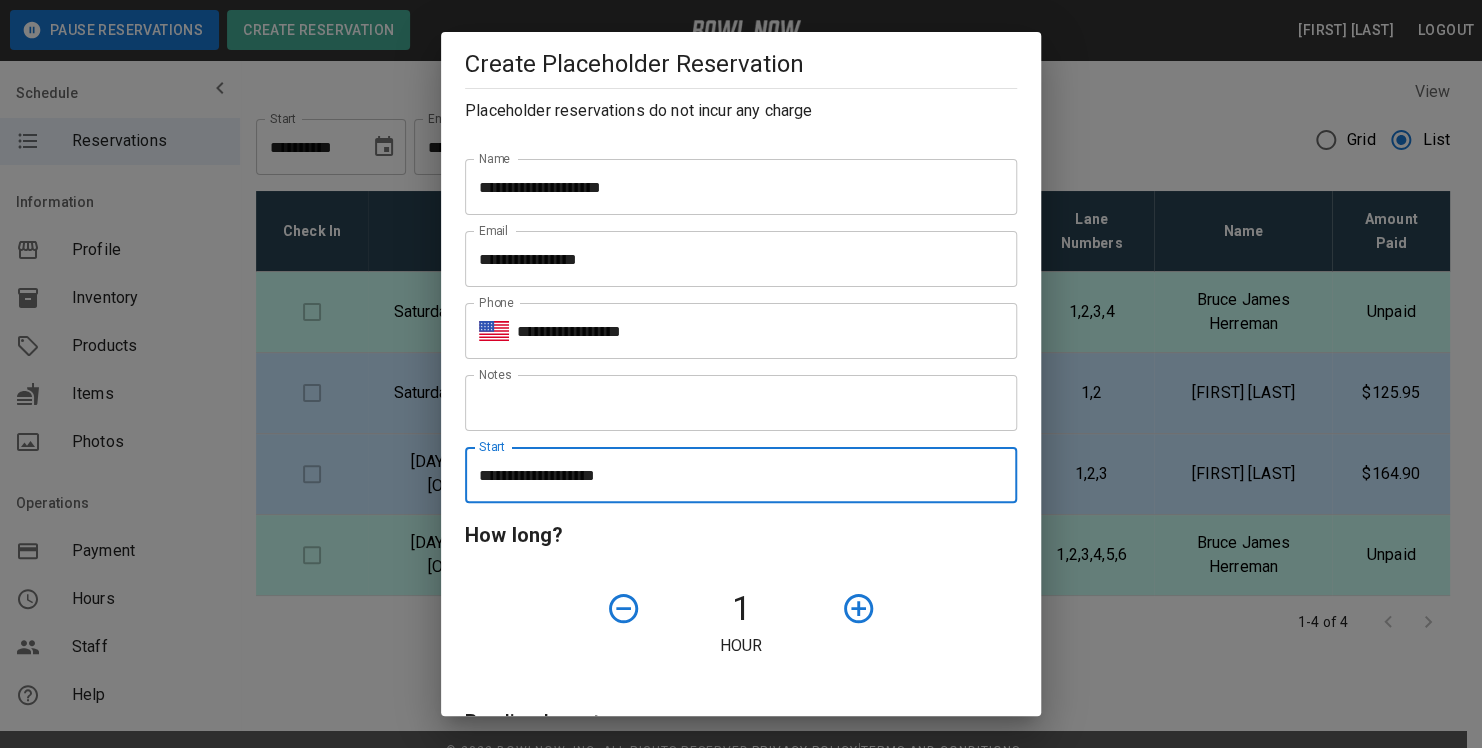 click 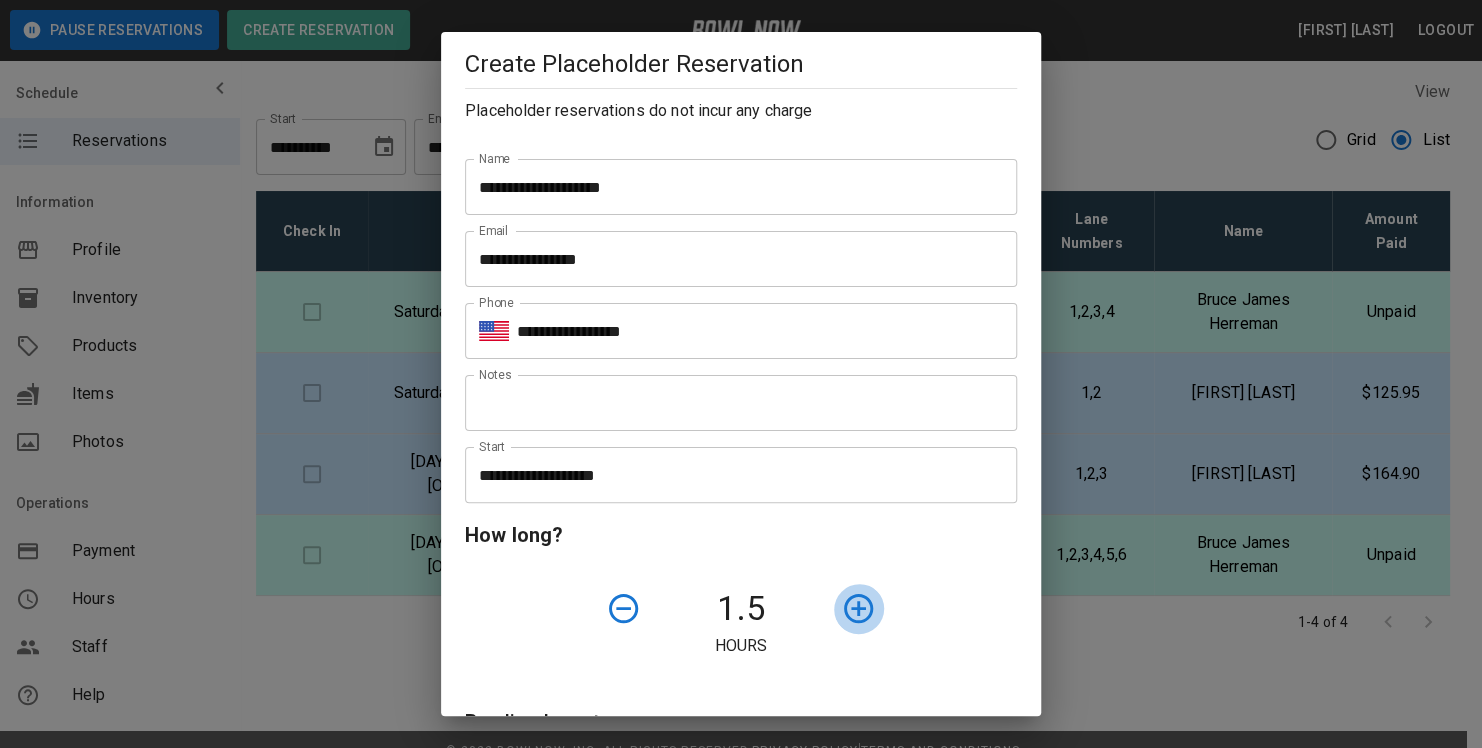 click 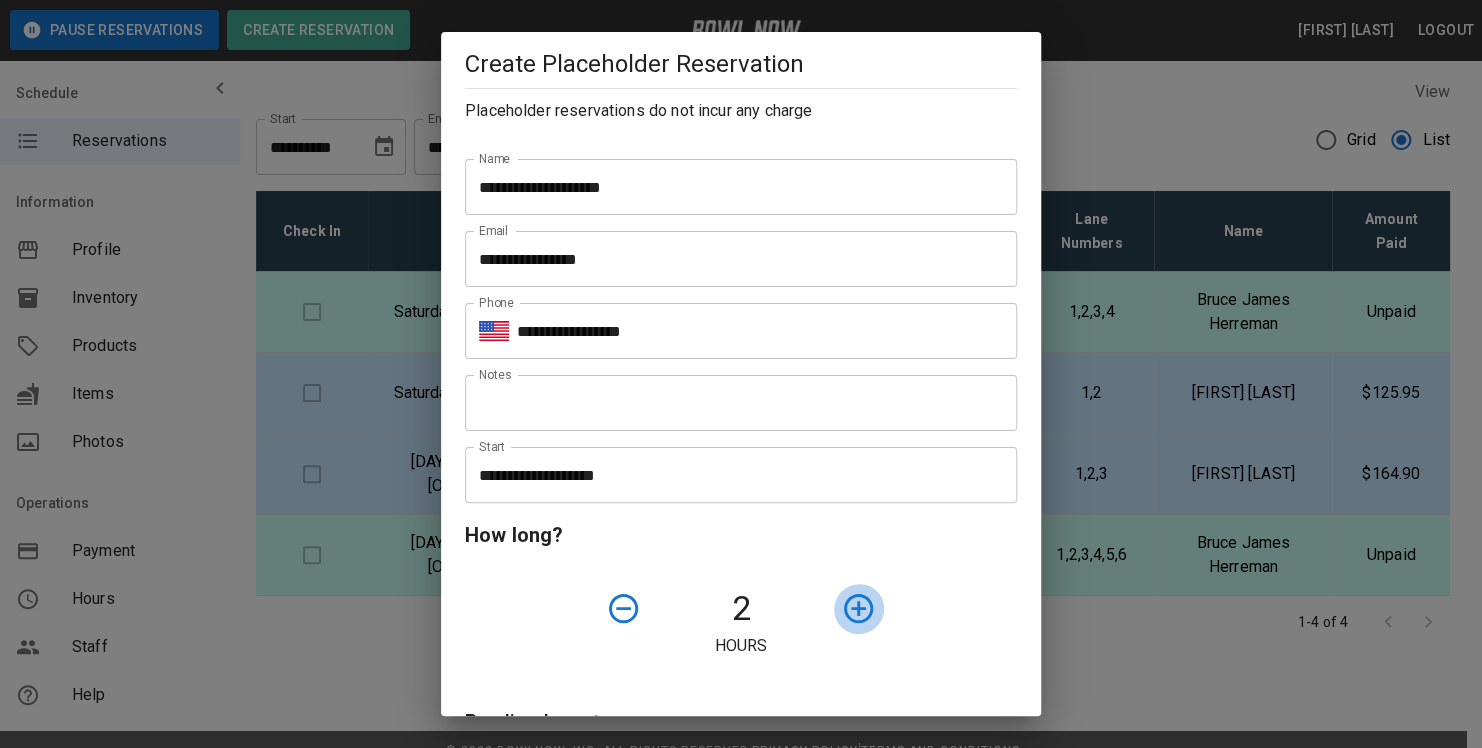 click 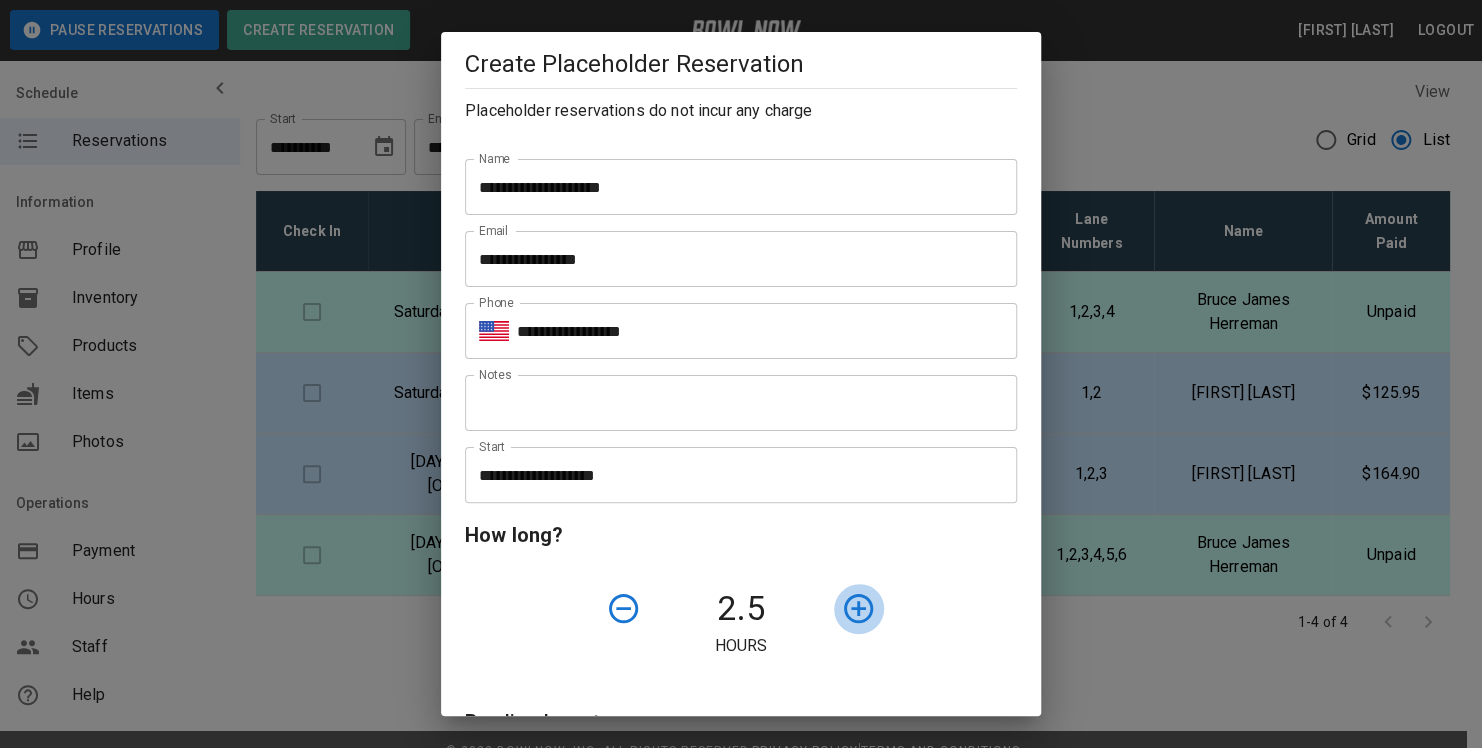 click 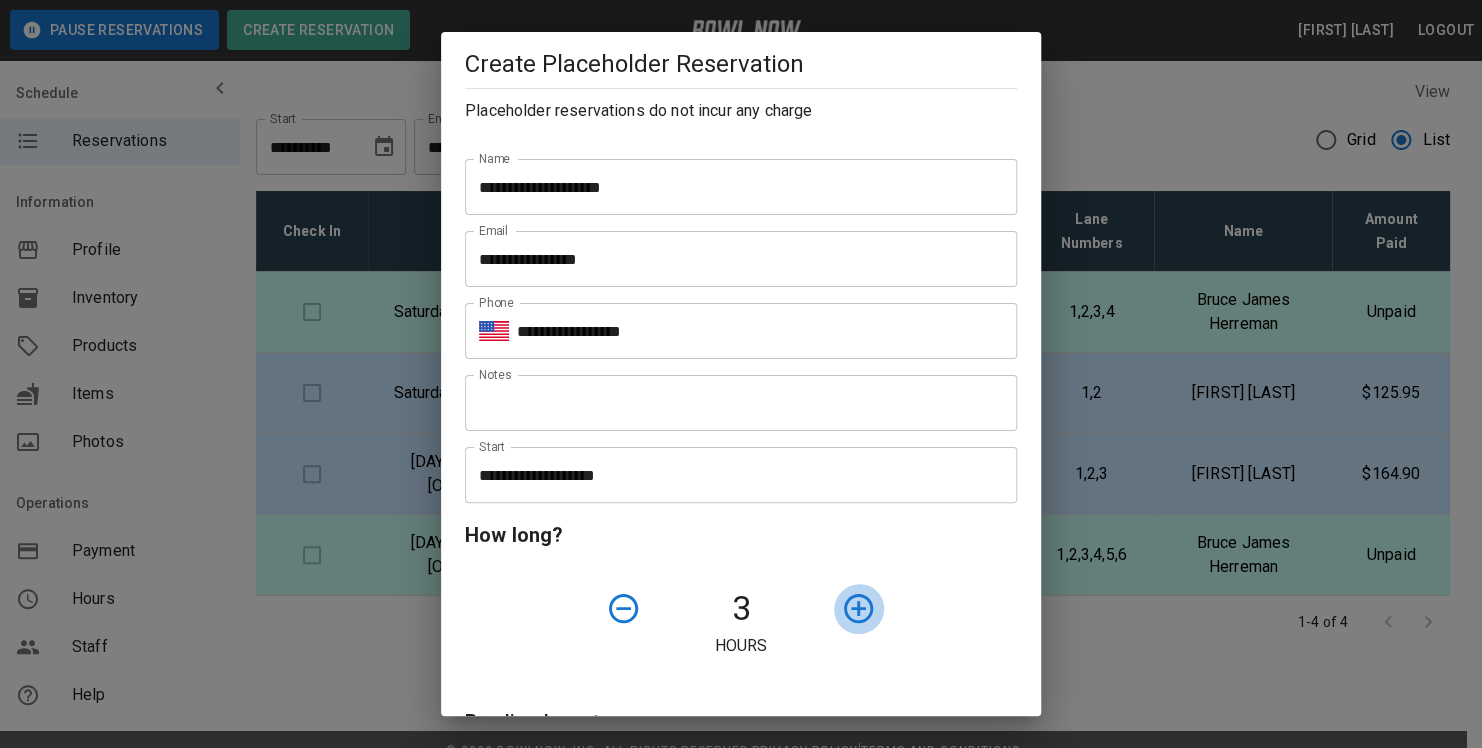 click 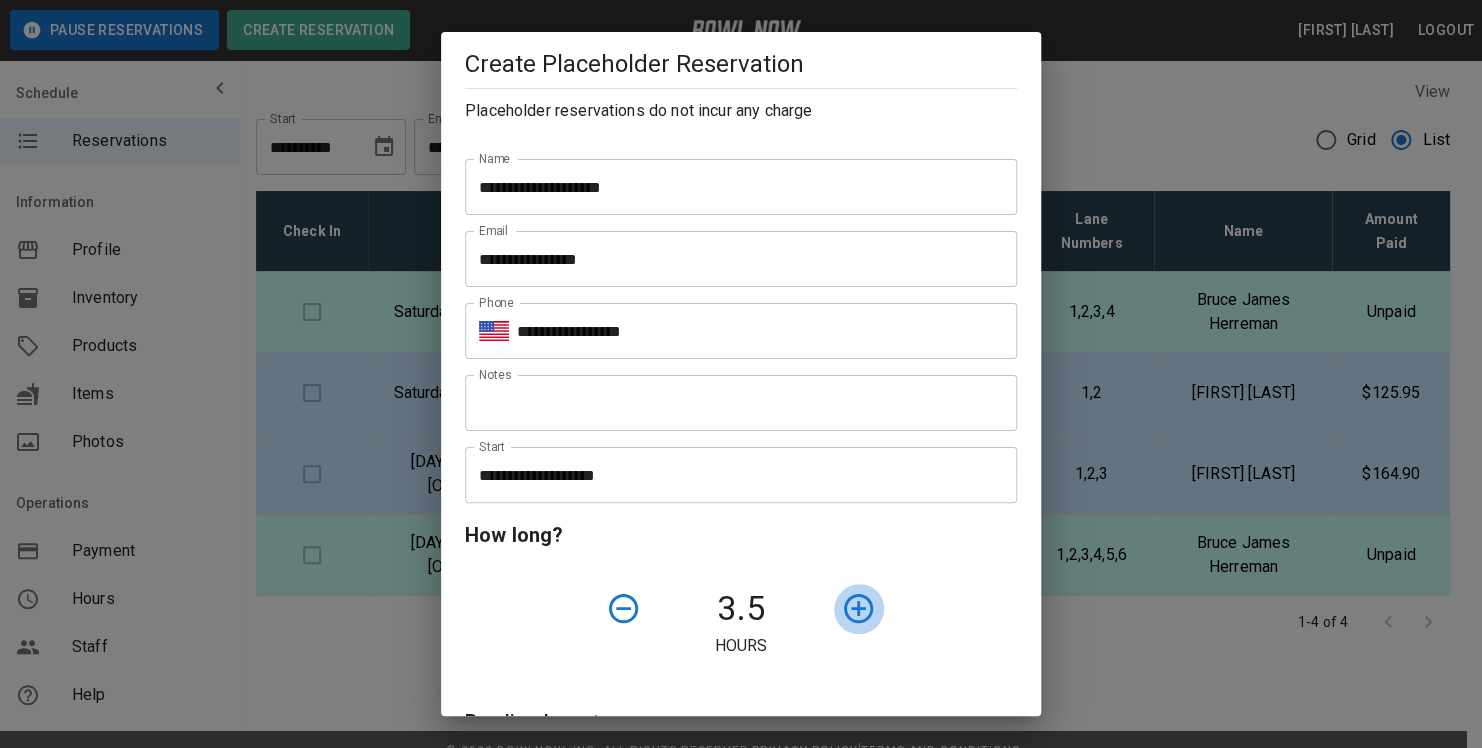 click 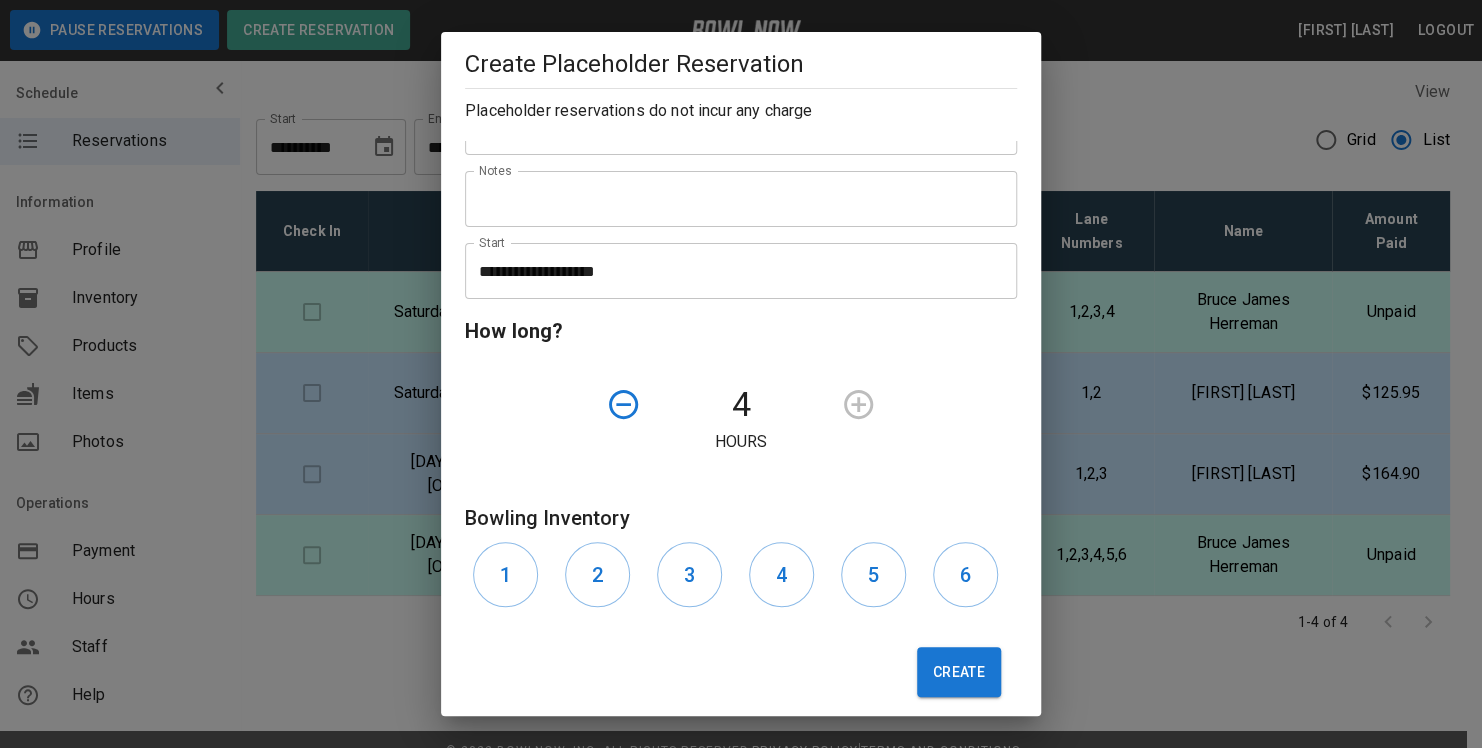 scroll, scrollTop: 211, scrollLeft: 0, axis: vertical 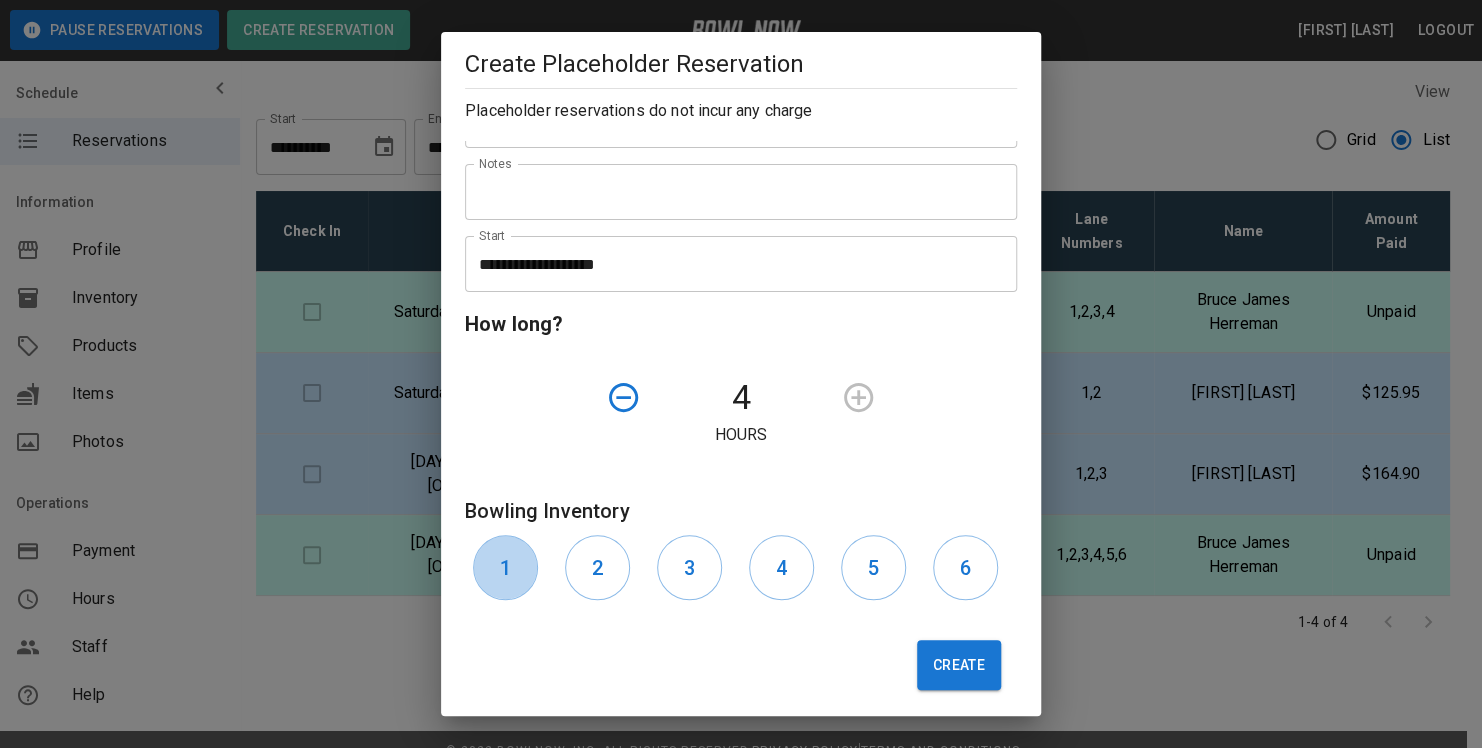 drag, startPoint x: 527, startPoint y: 569, endPoint x: 555, endPoint y: 568, distance: 28.01785 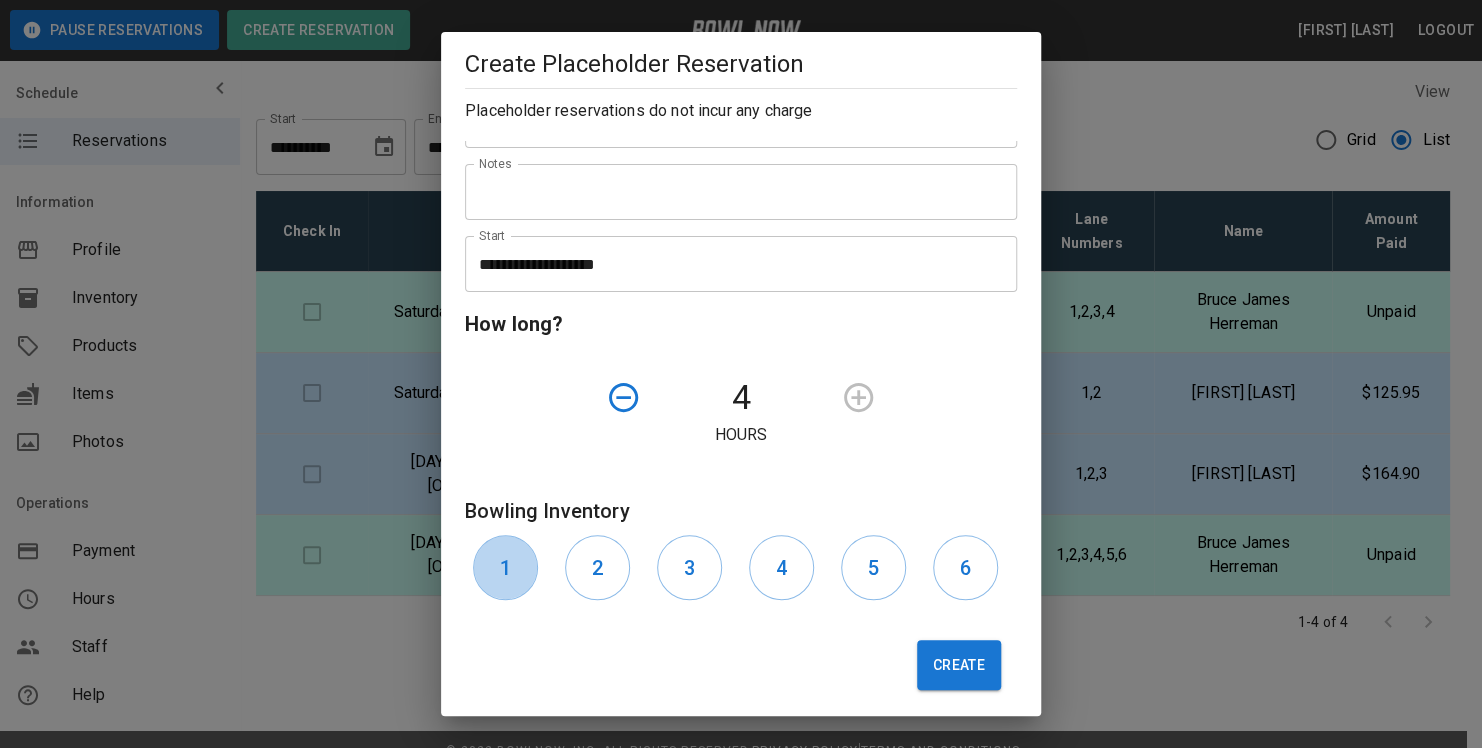 click on "1" at bounding box center [505, 567] 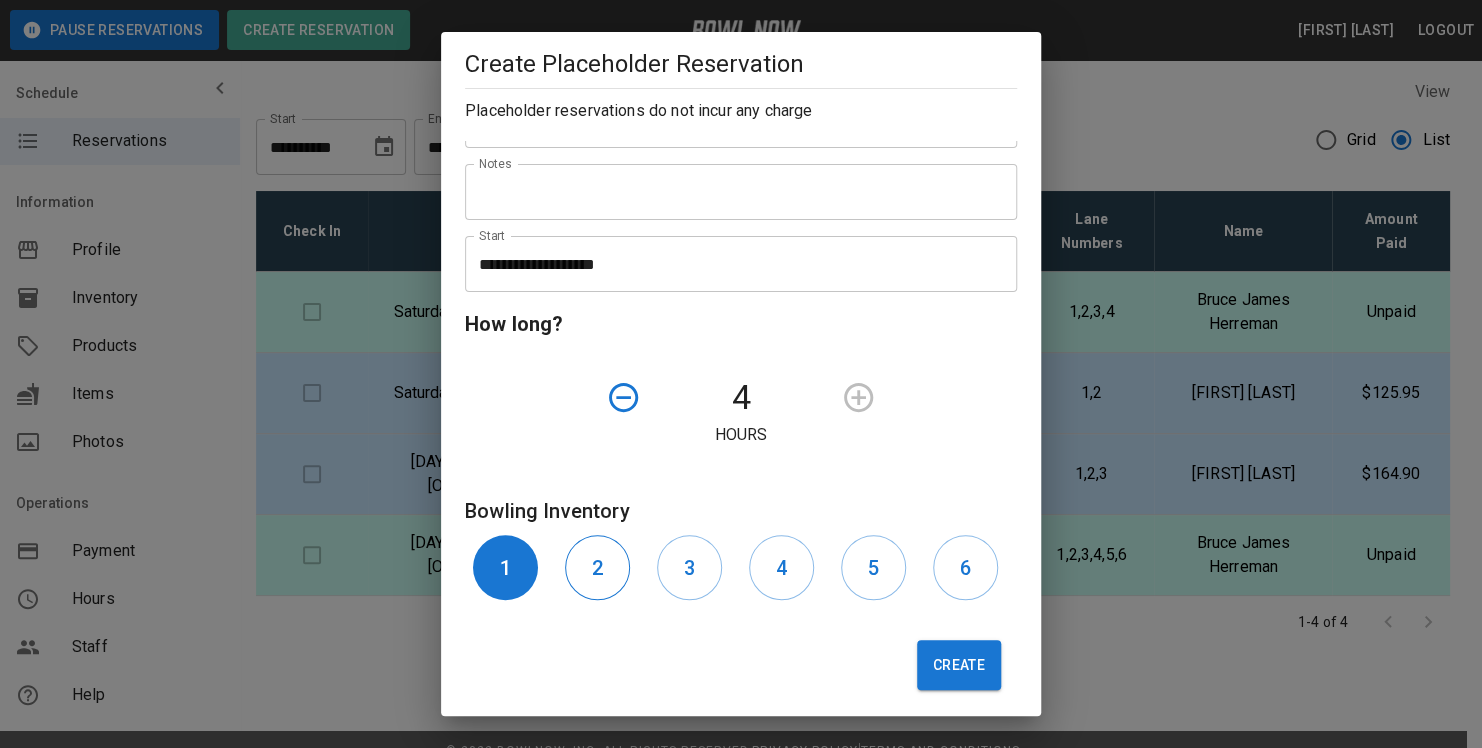 click on "2" at bounding box center [597, 567] 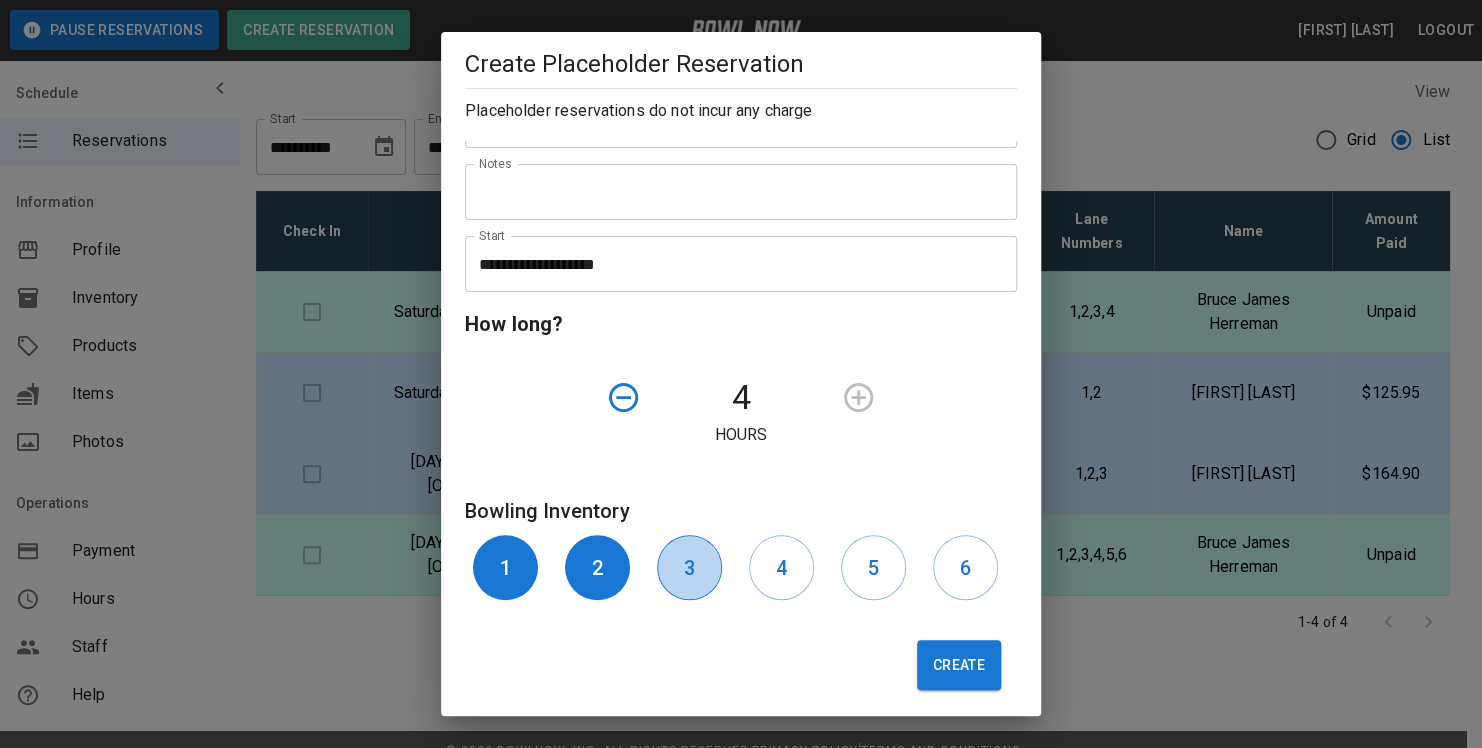 click on "3" at bounding box center (689, 567) 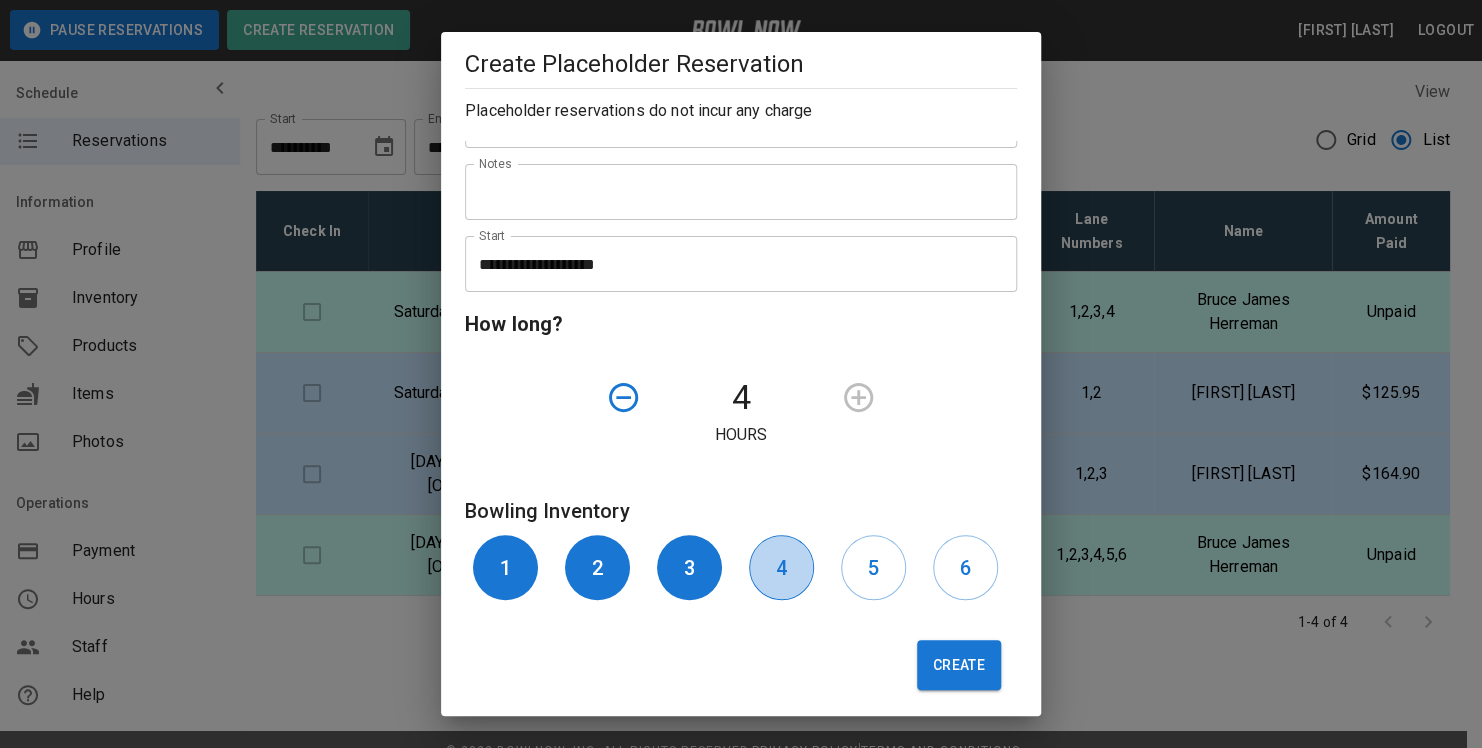click on "4" at bounding box center (781, 568) 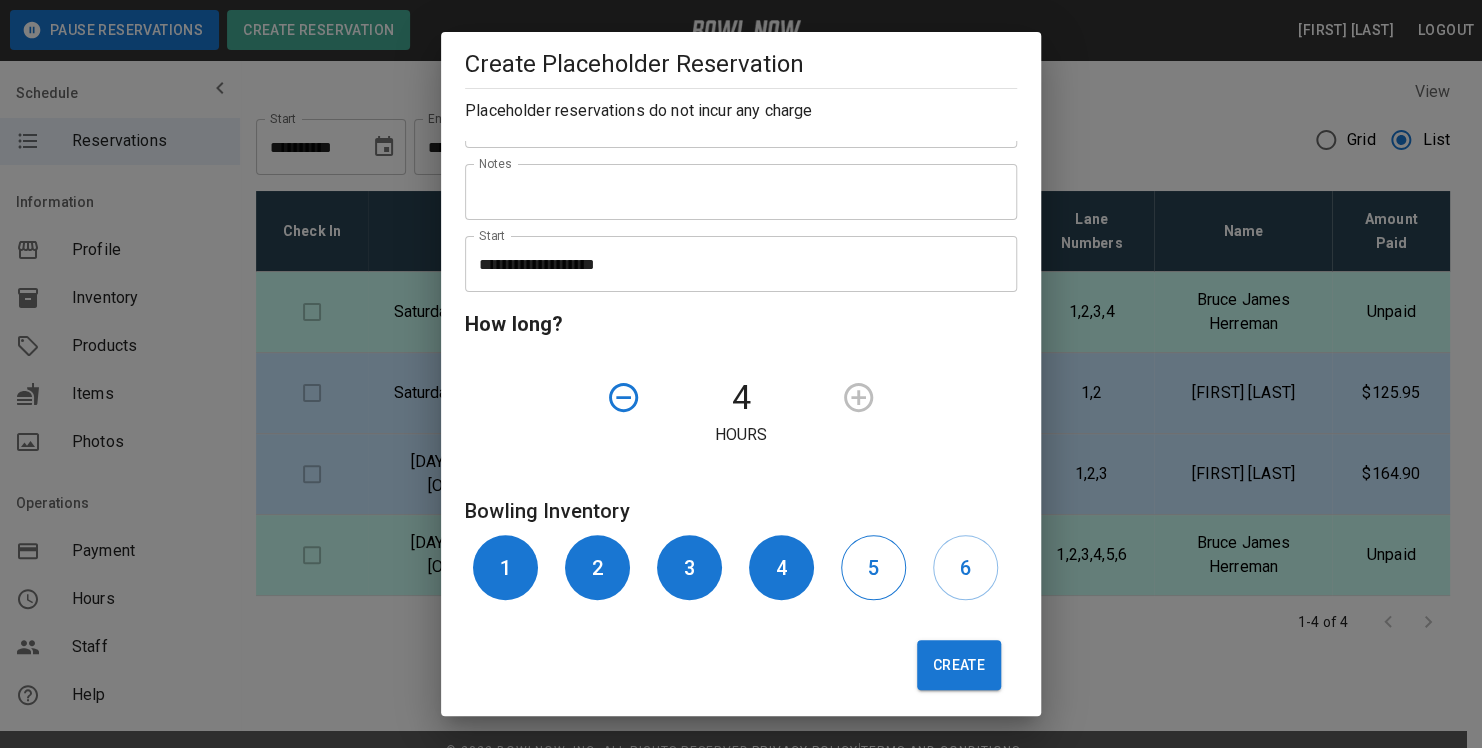 drag, startPoint x: 837, startPoint y: 564, endPoint x: 877, endPoint y: 554, distance: 41.231056 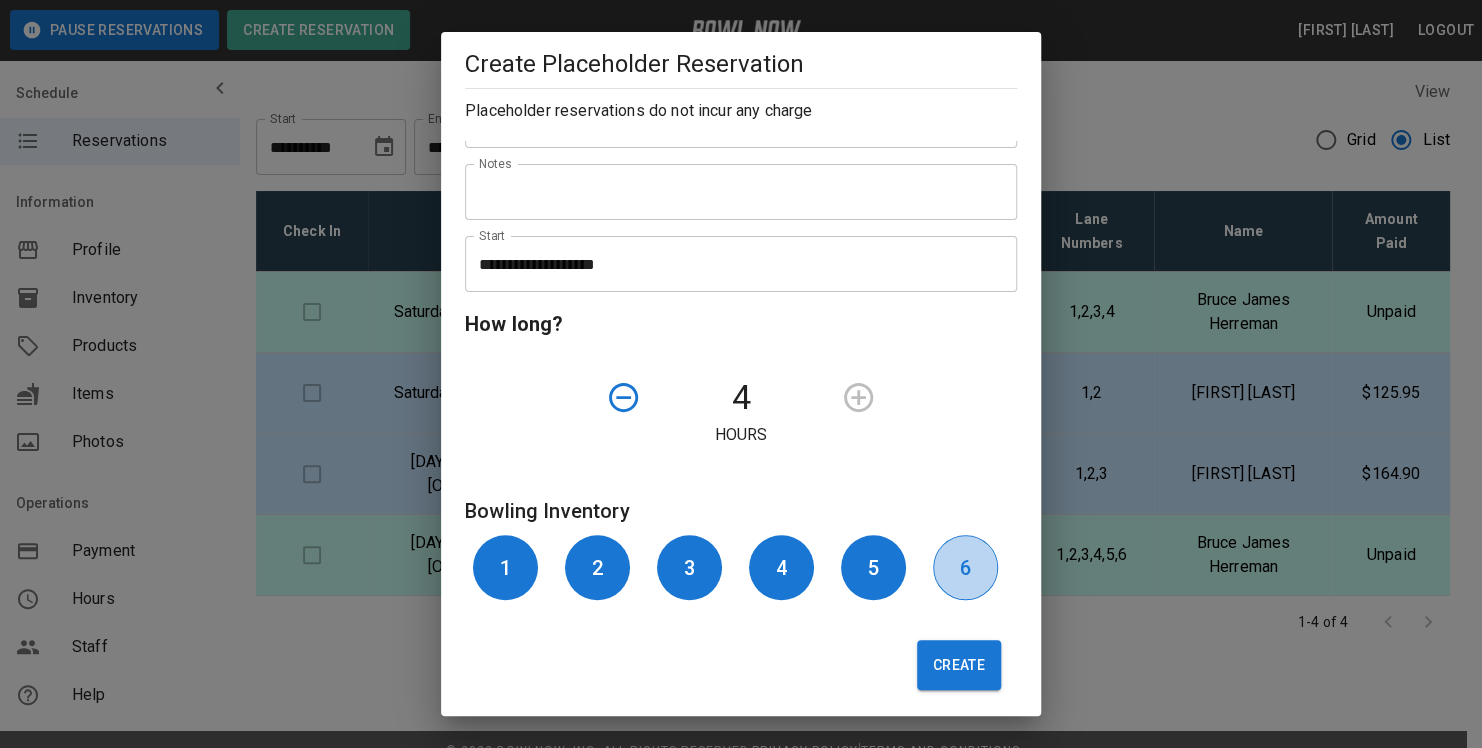 drag, startPoint x: 936, startPoint y: 560, endPoint x: 946, endPoint y: 578, distance: 20.59126 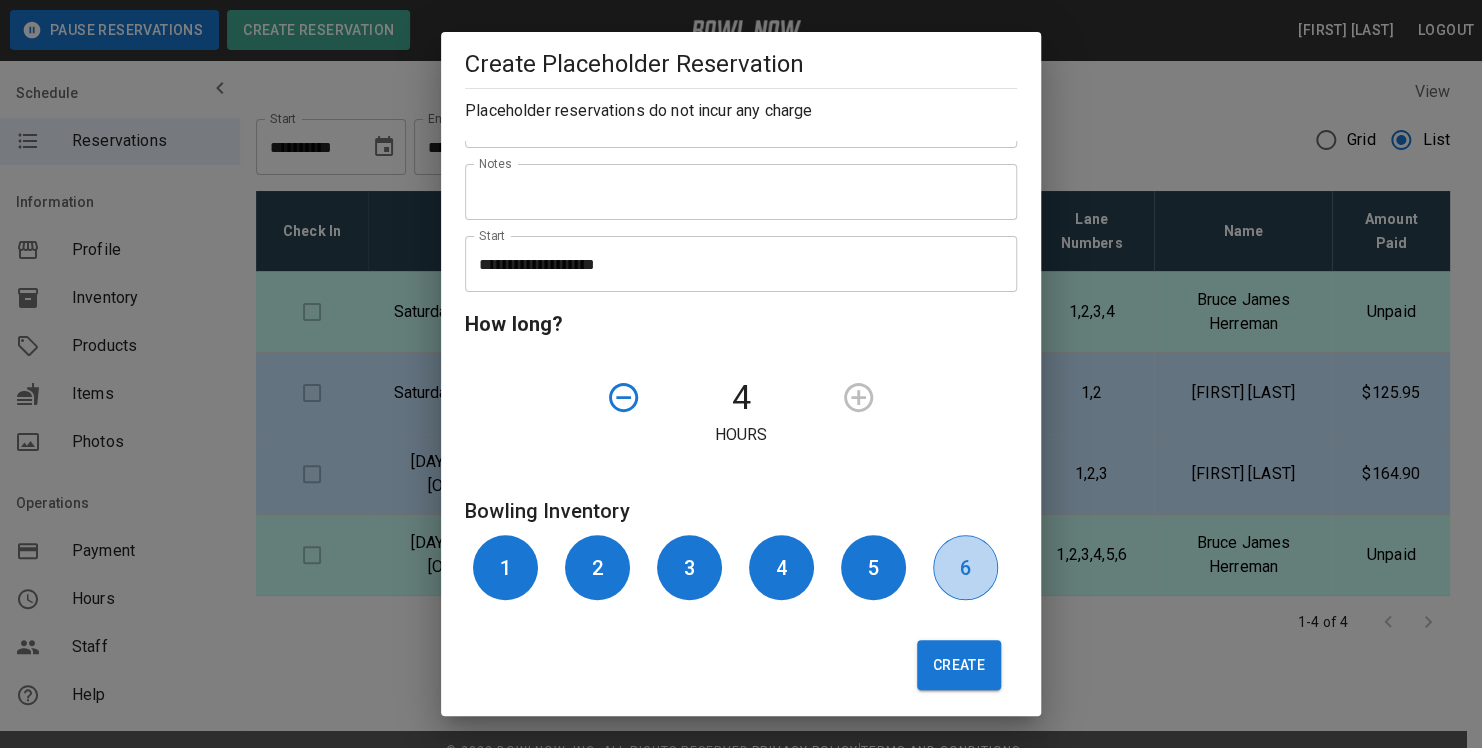 click on "6" at bounding box center [965, 567] 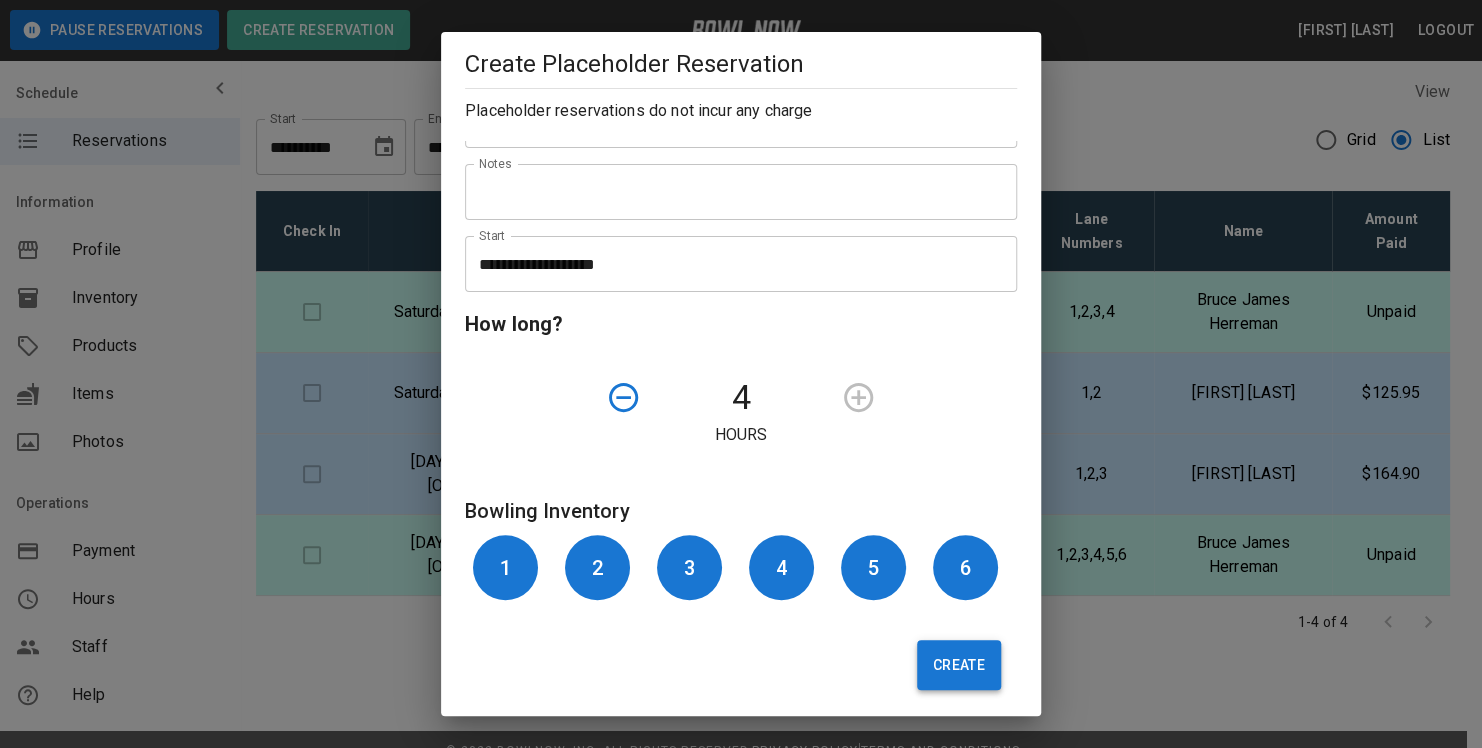 click on "Create" at bounding box center [959, 665] 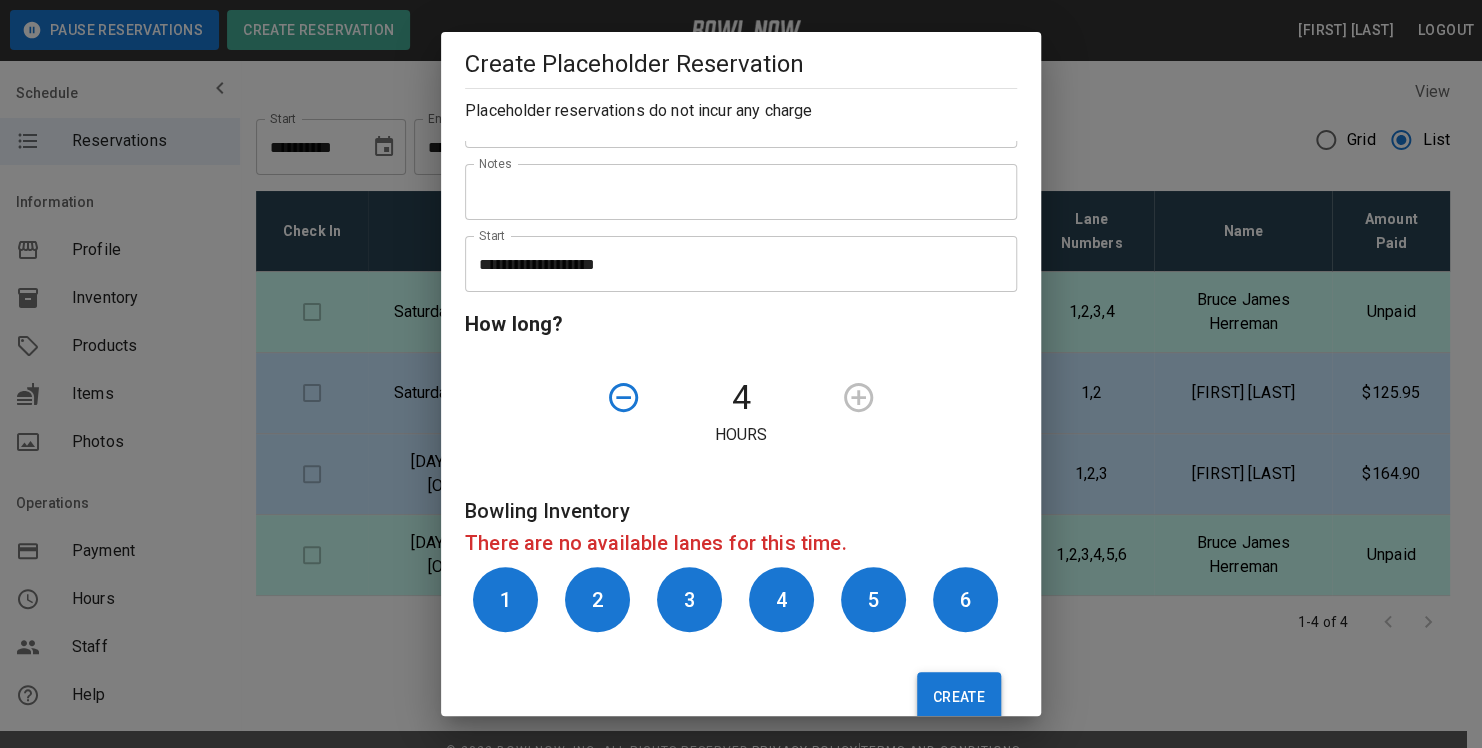 click on "Create" at bounding box center (959, 697) 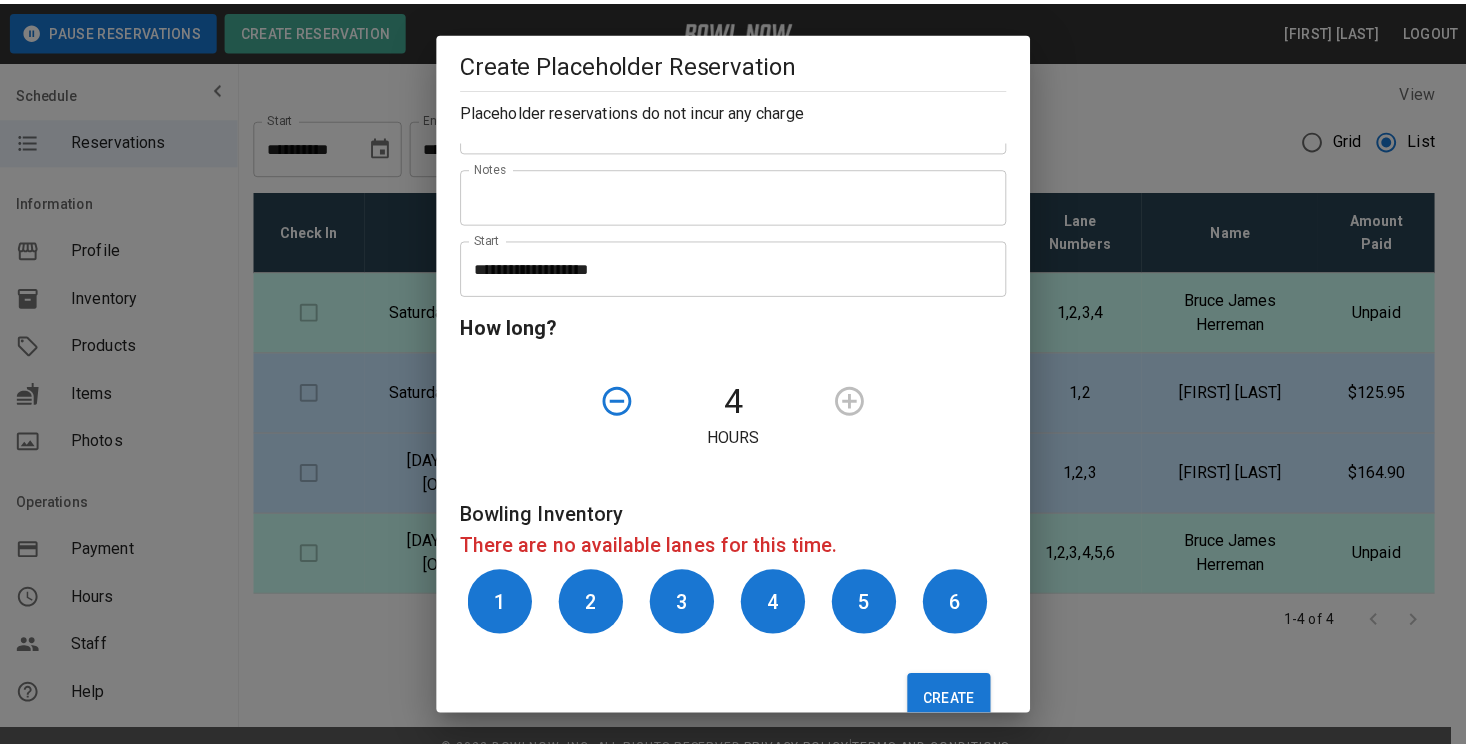 scroll, scrollTop: 253, scrollLeft: 0, axis: vertical 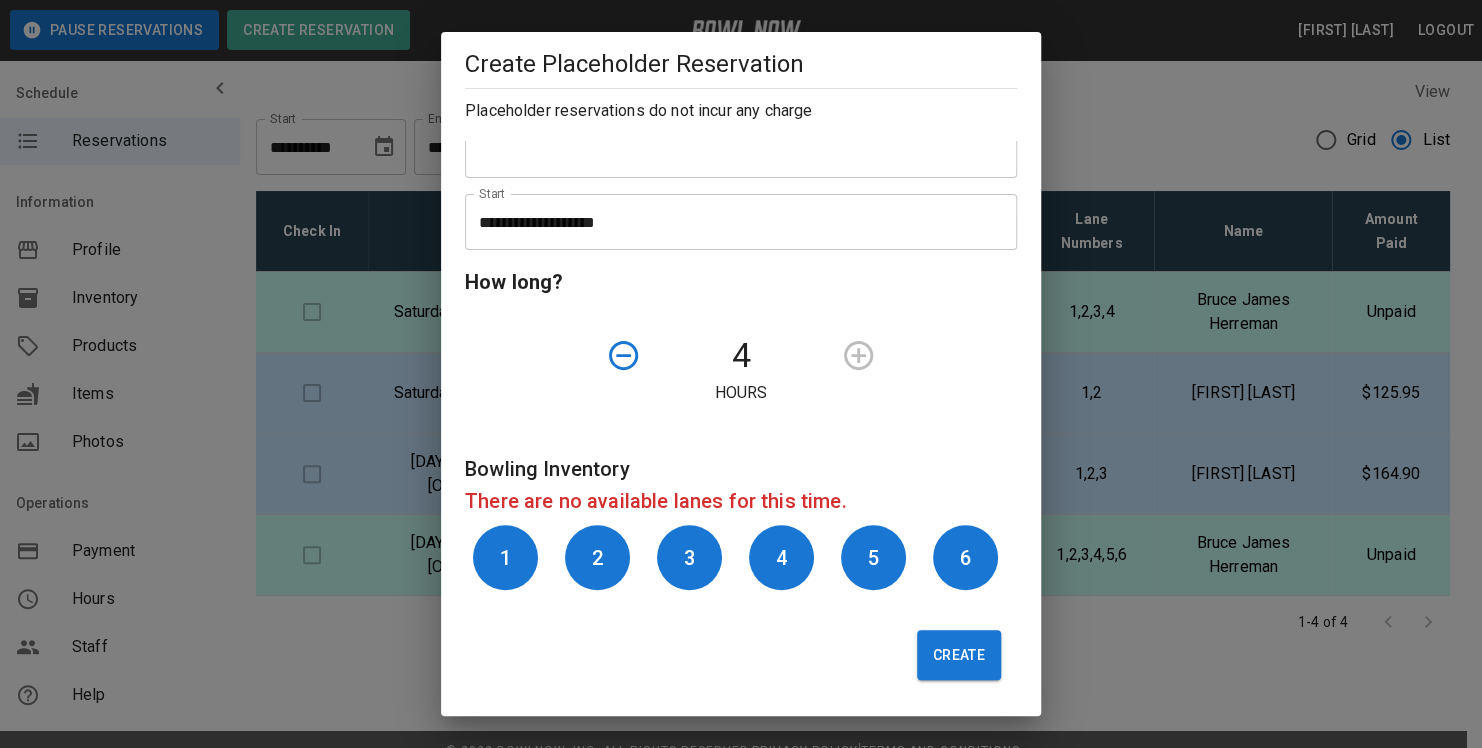 click on "**********" at bounding box center [741, 374] 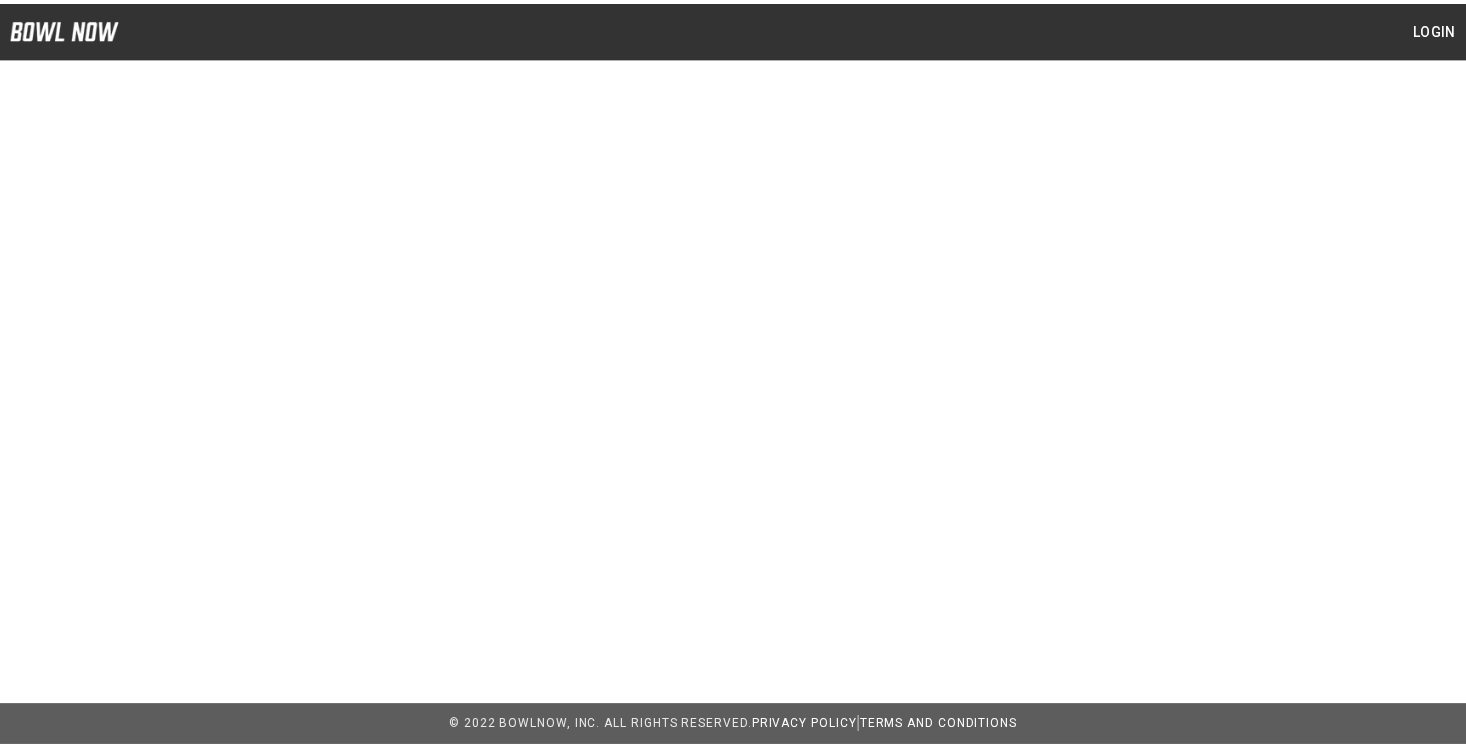 scroll, scrollTop: 0, scrollLeft: 0, axis: both 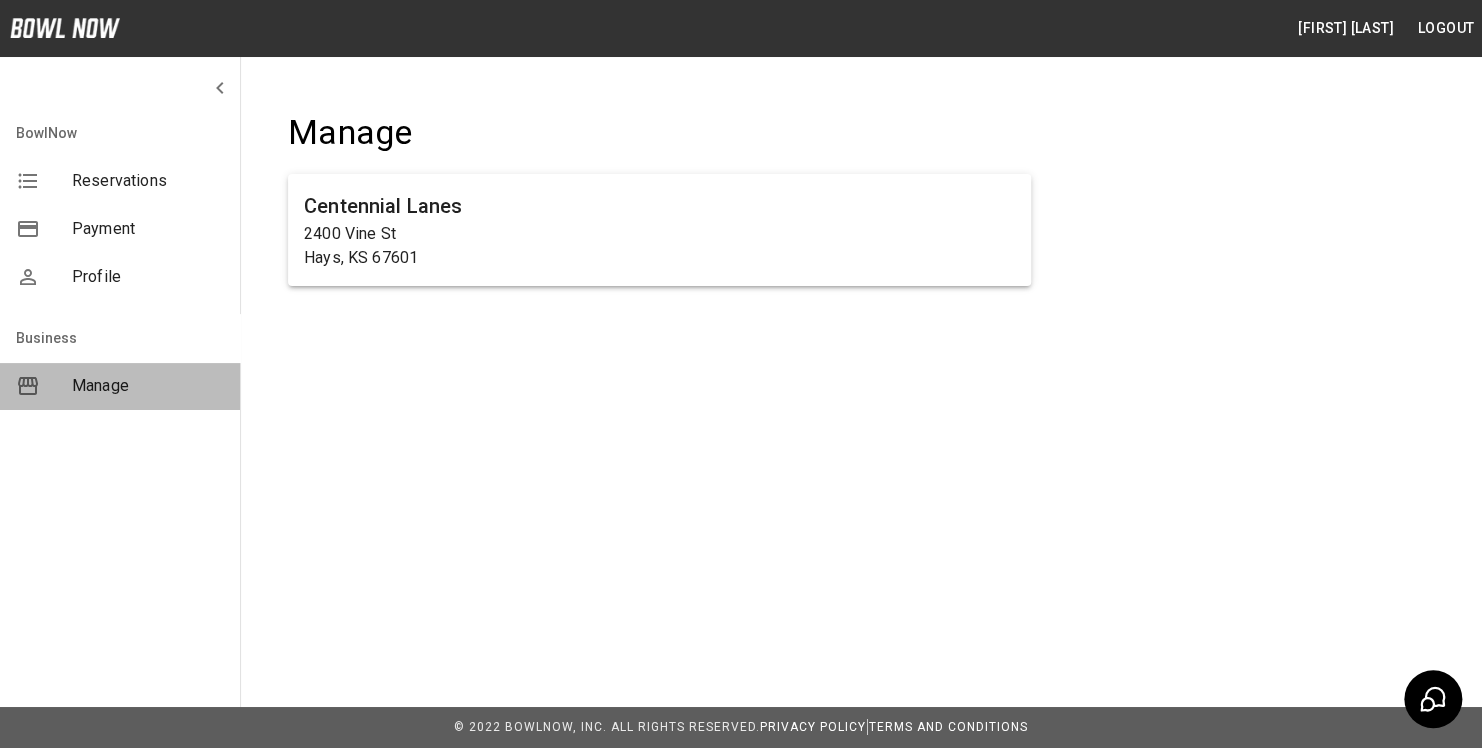 click on "Manage" at bounding box center (148, 386) 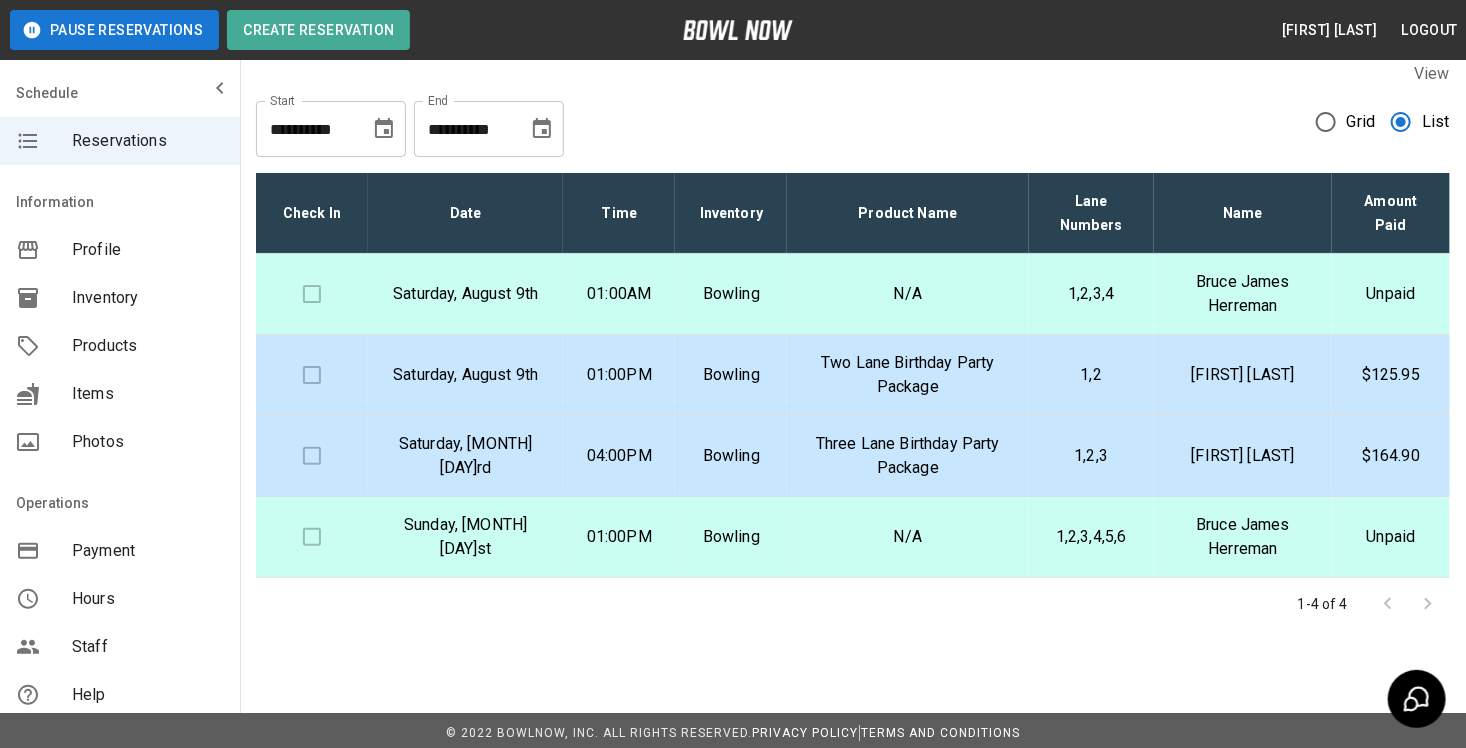 scroll, scrollTop: 23, scrollLeft: 0, axis: vertical 